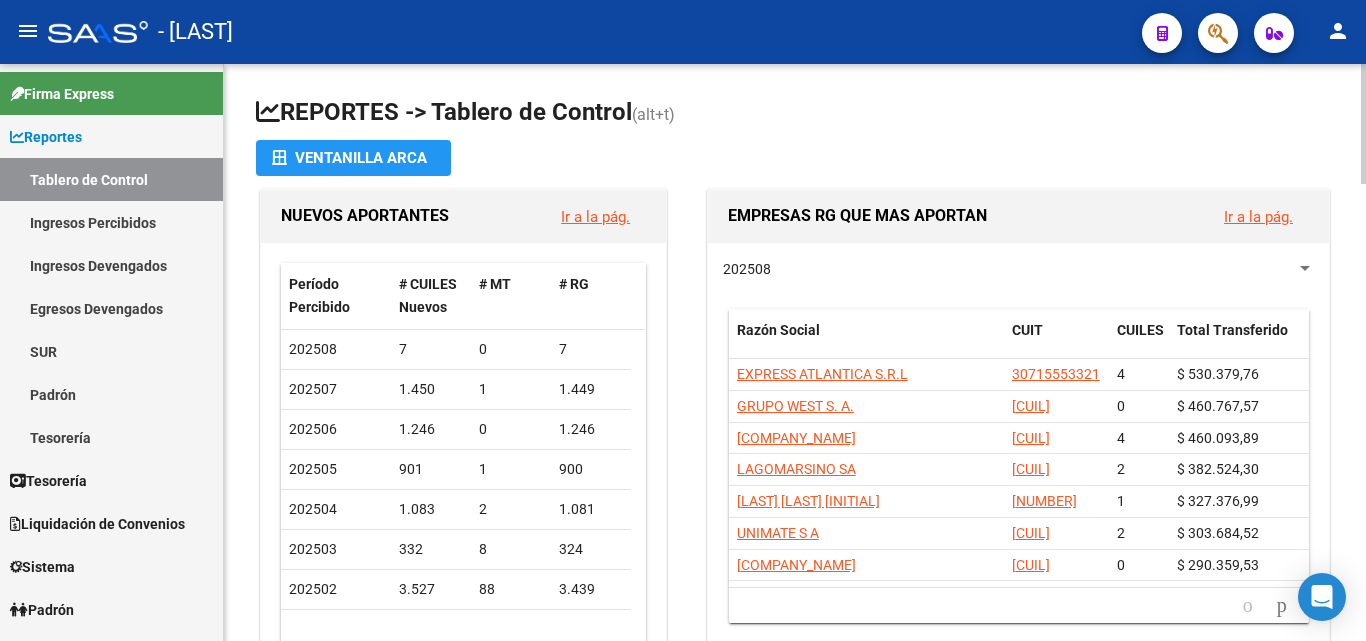 drag, startPoint x: 0, startPoint y: 0, endPoint x: 799, endPoint y: 131, distance: 809.66785 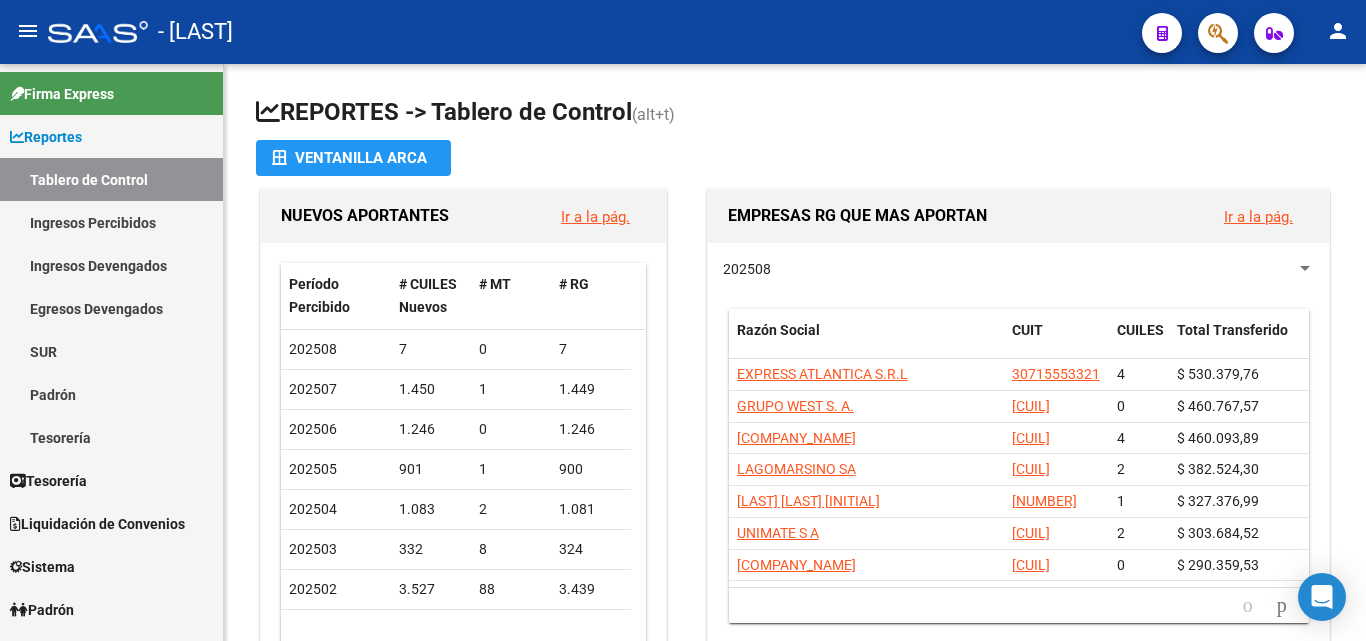 click 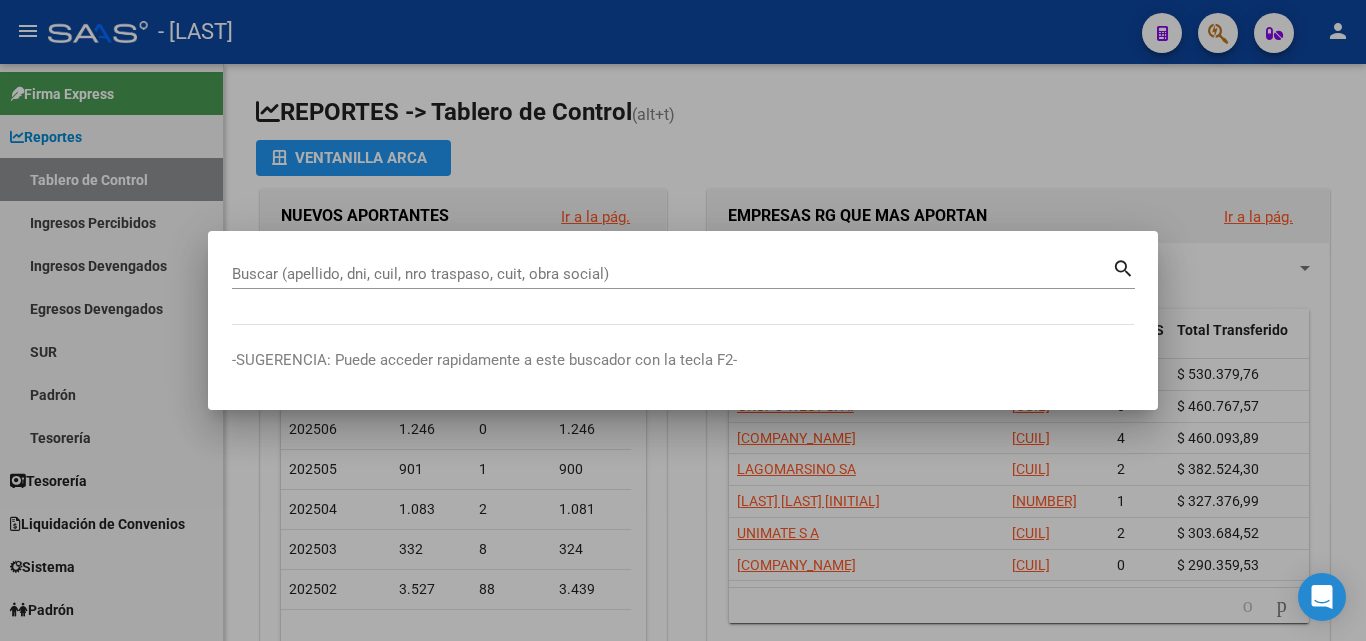 click on "Buscar (apellido, dni, cuil, nro traspaso, cuit, obra social) search" at bounding box center (683, 272) 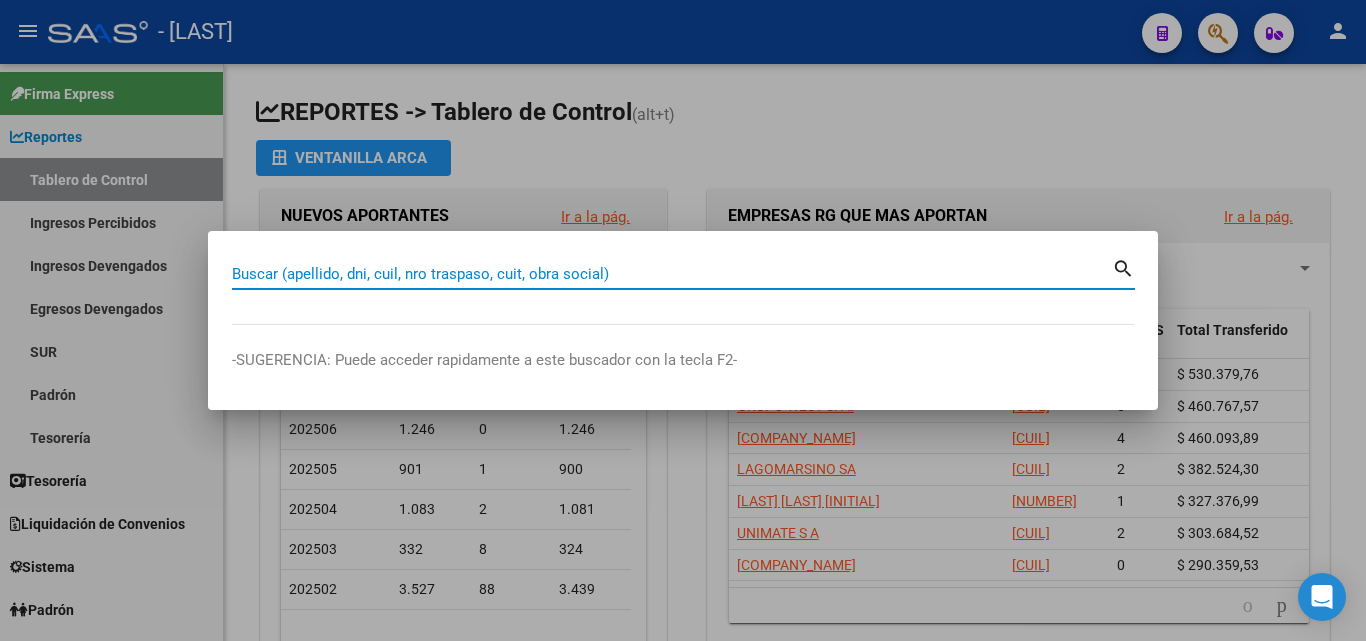 click on "Buscar (apellido, dni, cuil, nro traspaso, cuit, obra social)" at bounding box center [672, 274] 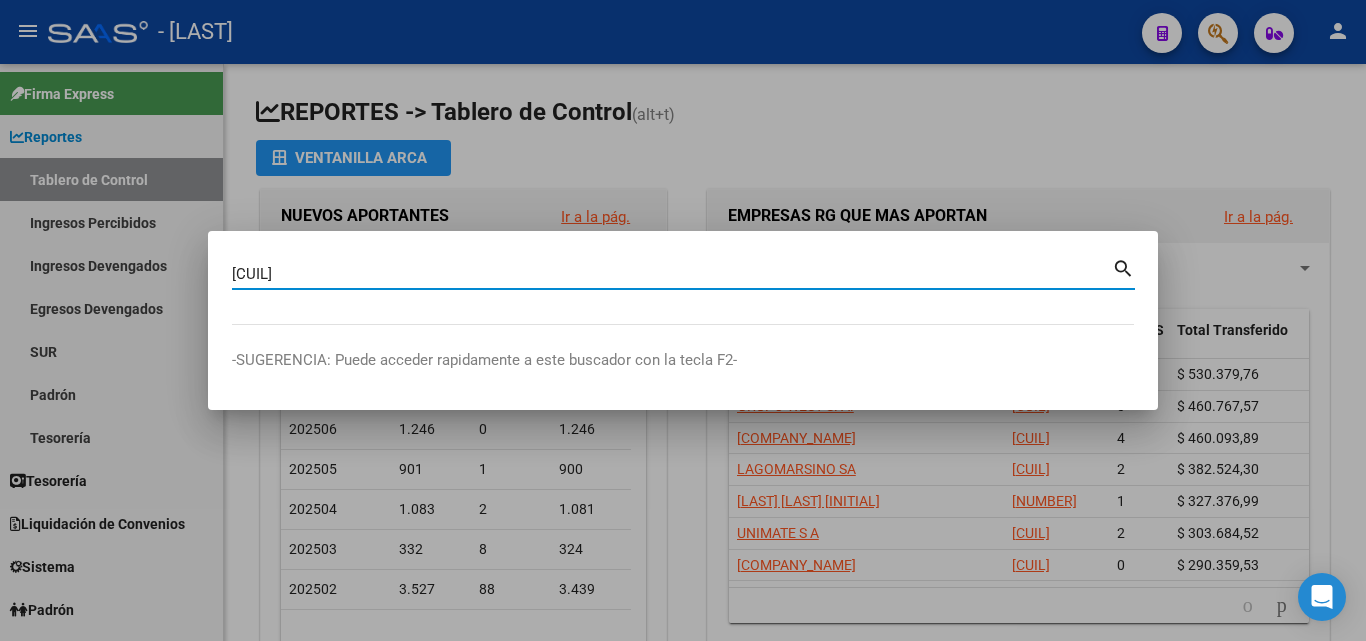 type on "[CUIL]" 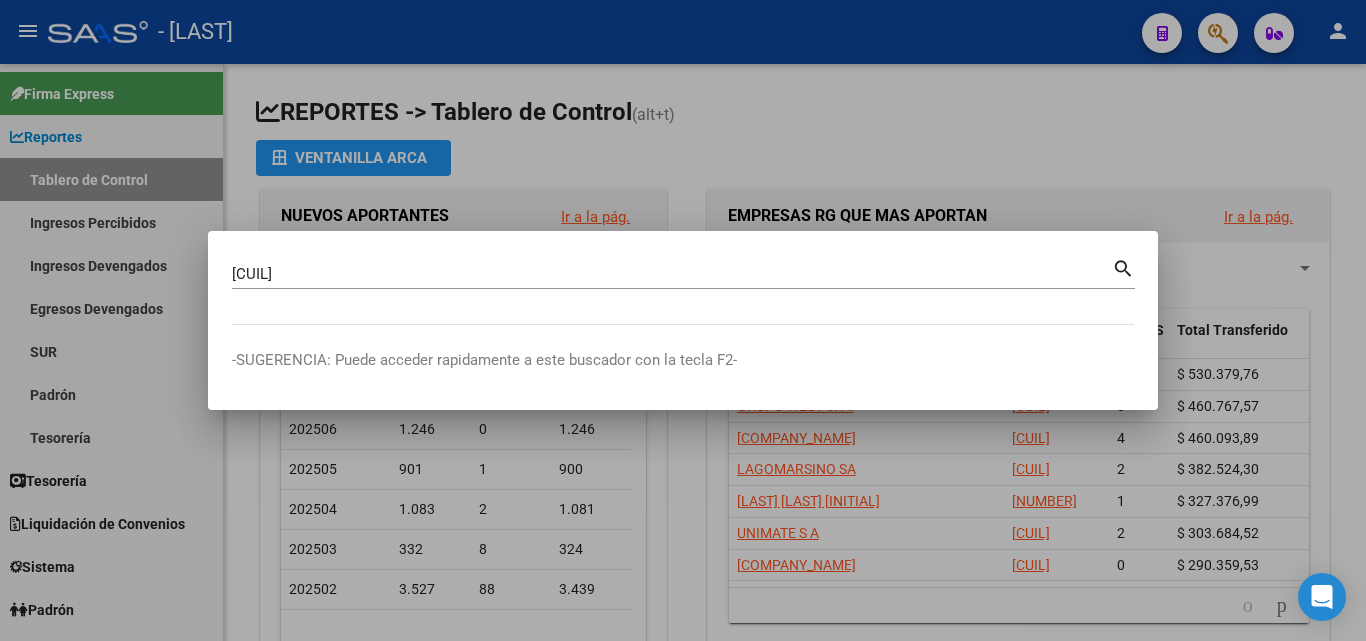click on "search" at bounding box center (1123, 267) 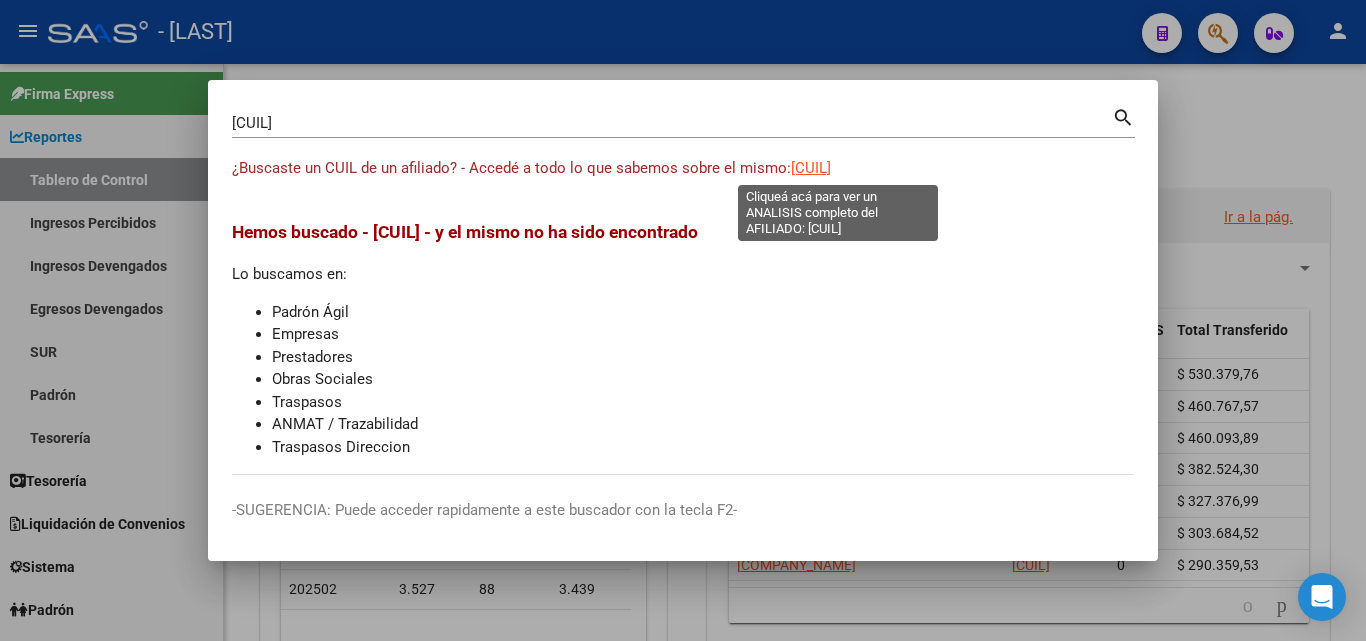 click on "[CUIL]" at bounding box center [811, 168] 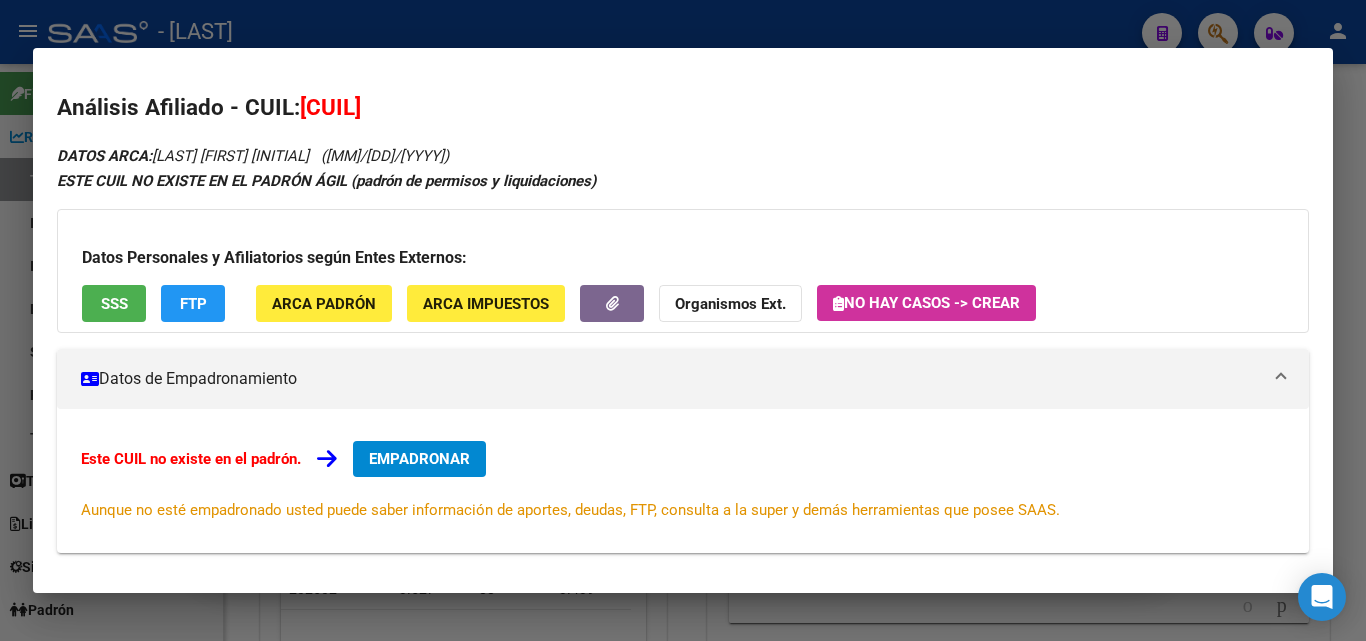 click on "SSS" at bounding box center (114, 304) 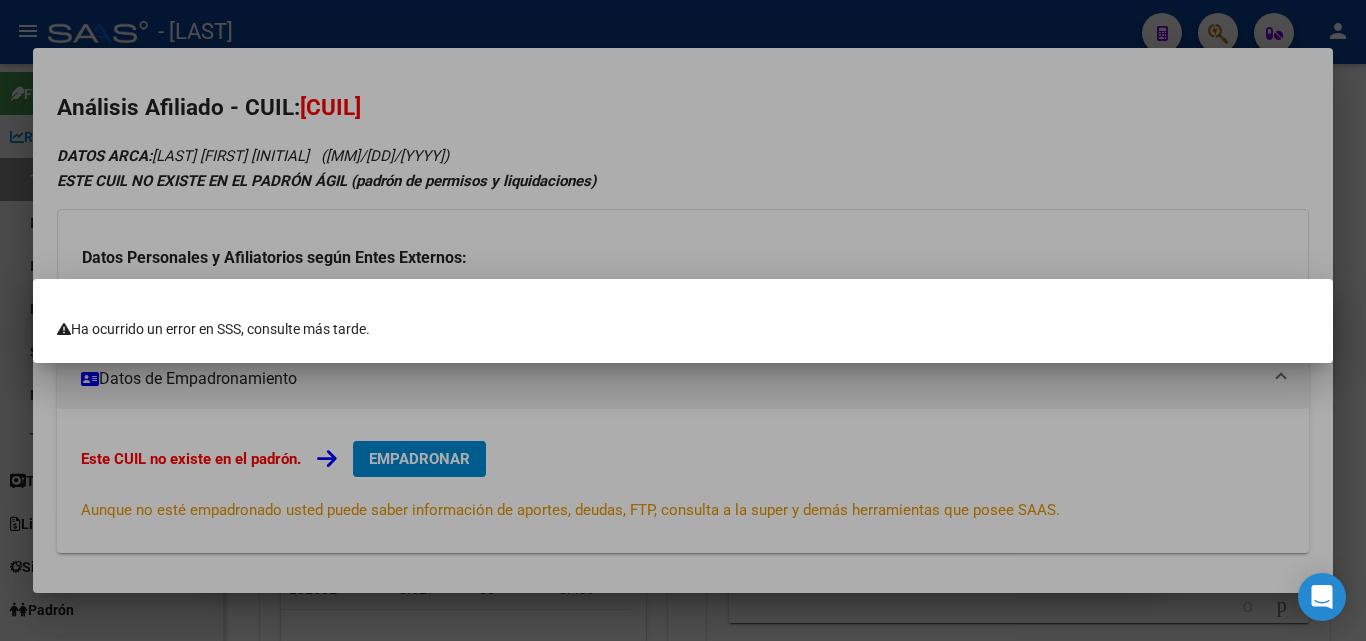 click at bounding box center (683, 320) 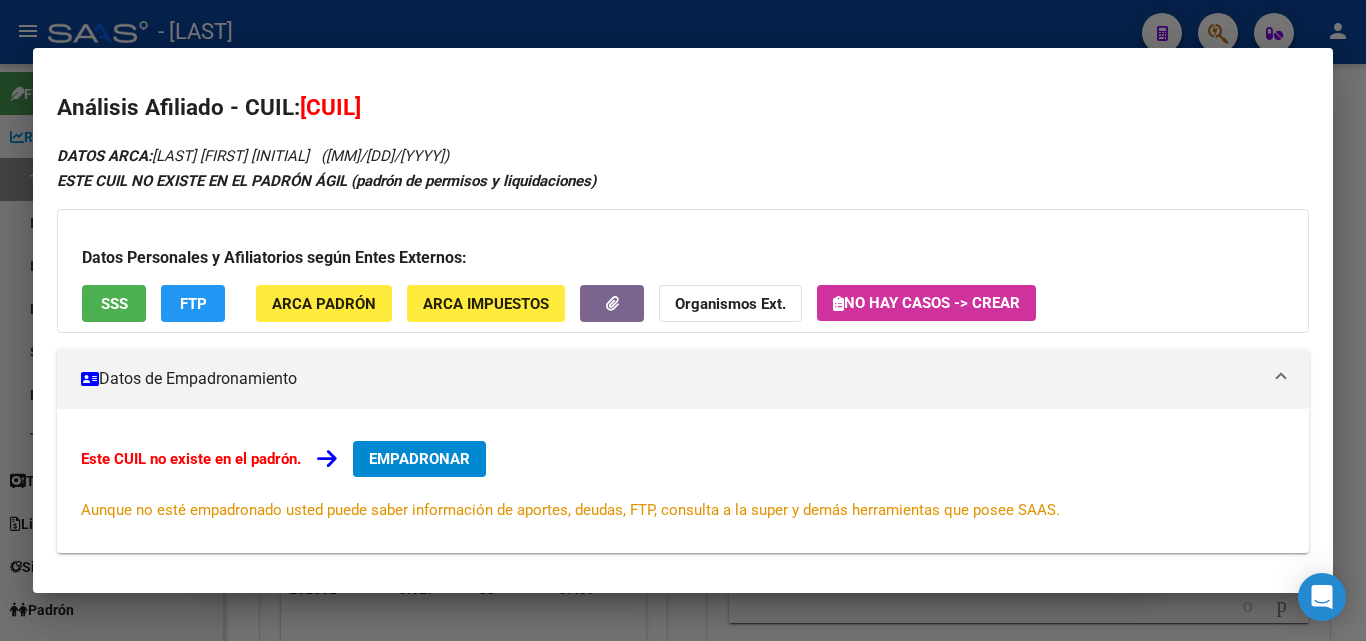 click on "SSS" at bounding box center (114, 303) 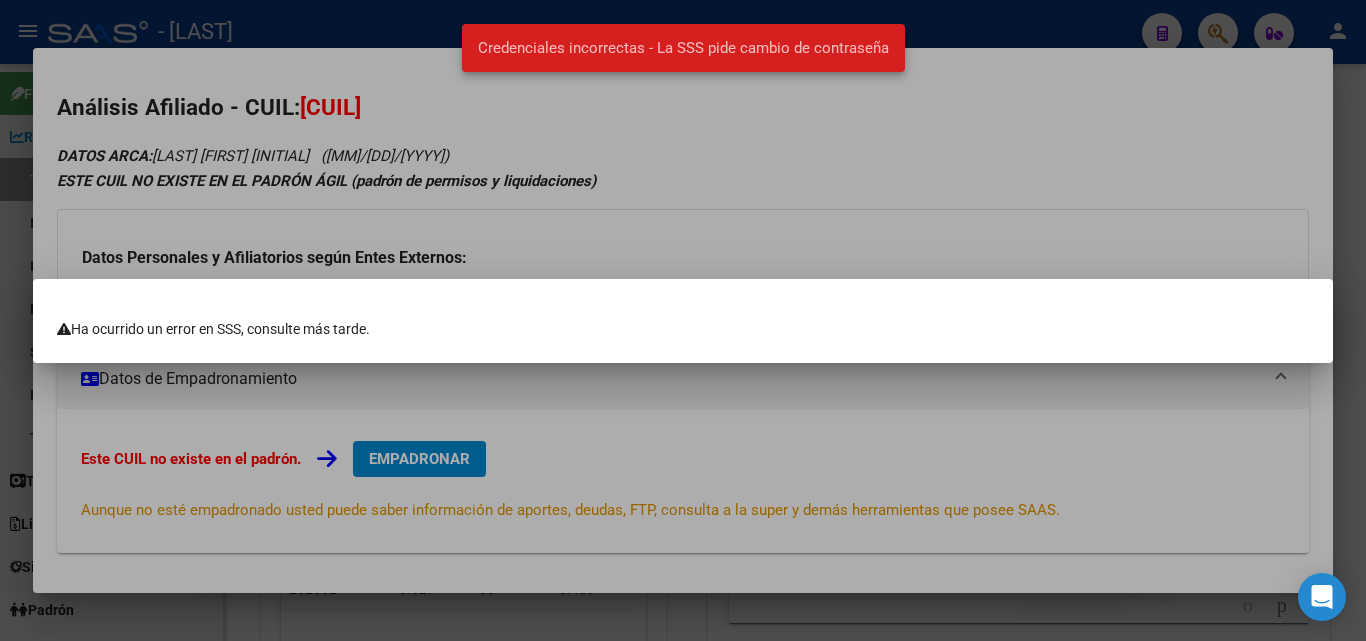 click at bounding box center (683, 320) 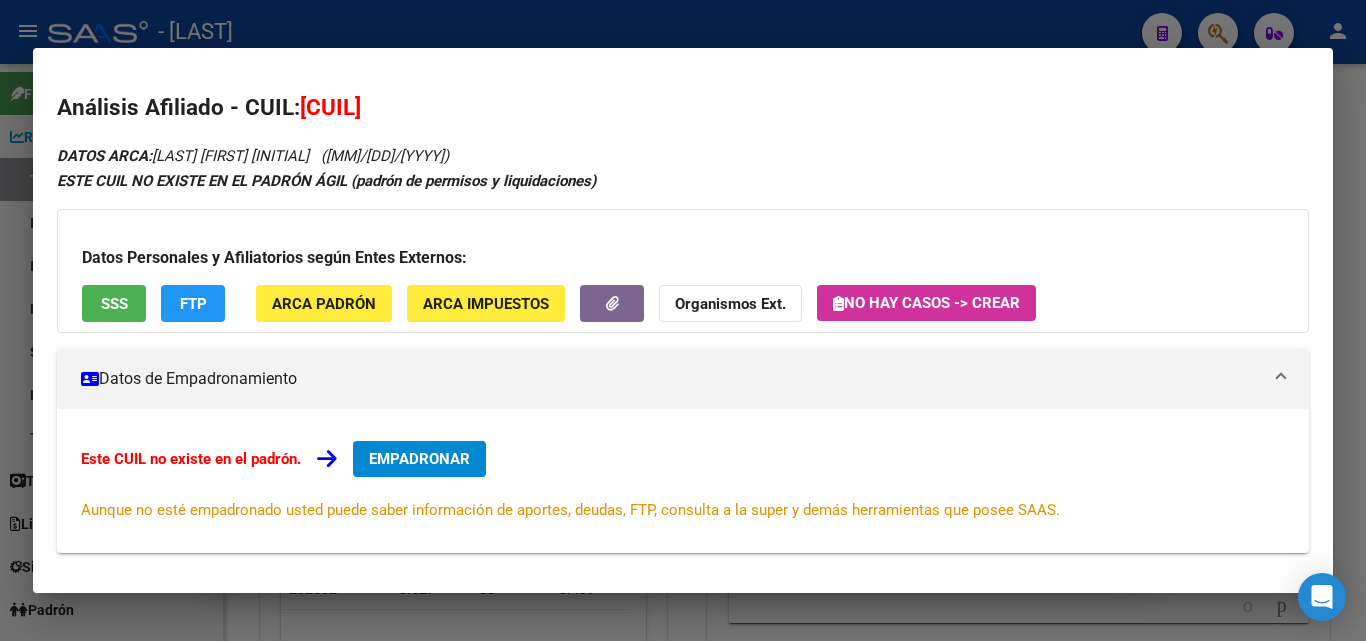 drag, startPoint x: 449, startPoint y: 106, endPoint x: 302, endPoint y: 112, distance: 147.12239 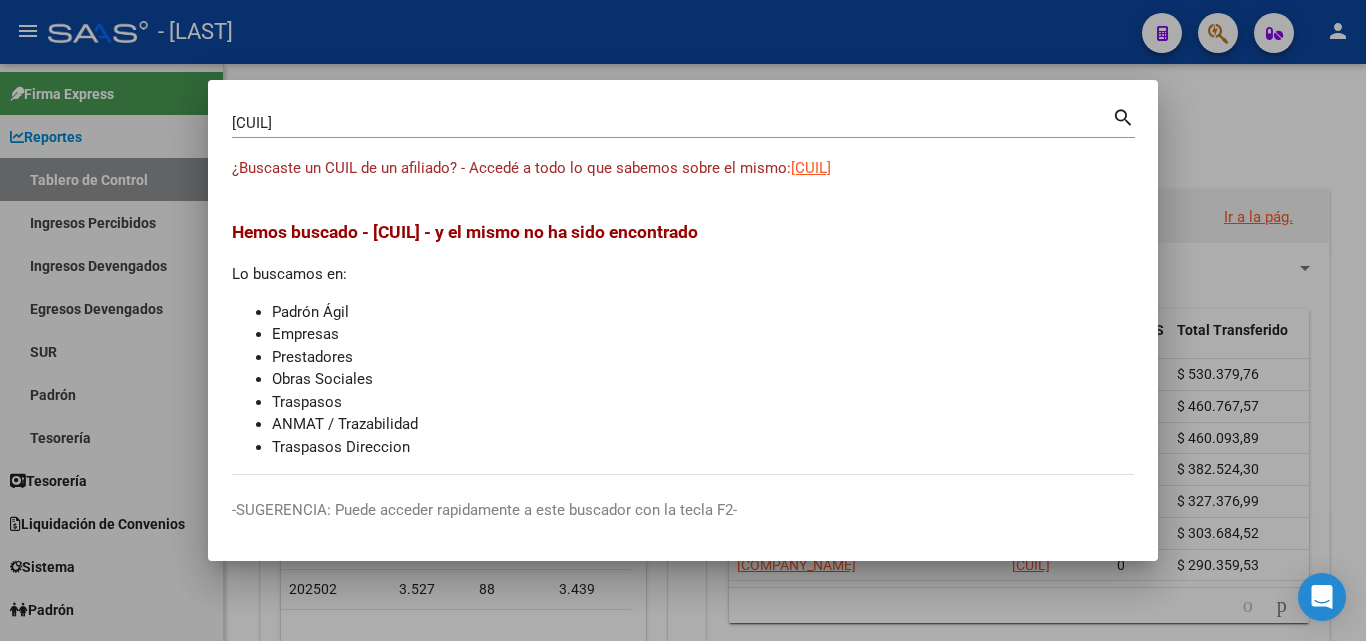 click at bounding box center [683, 320] 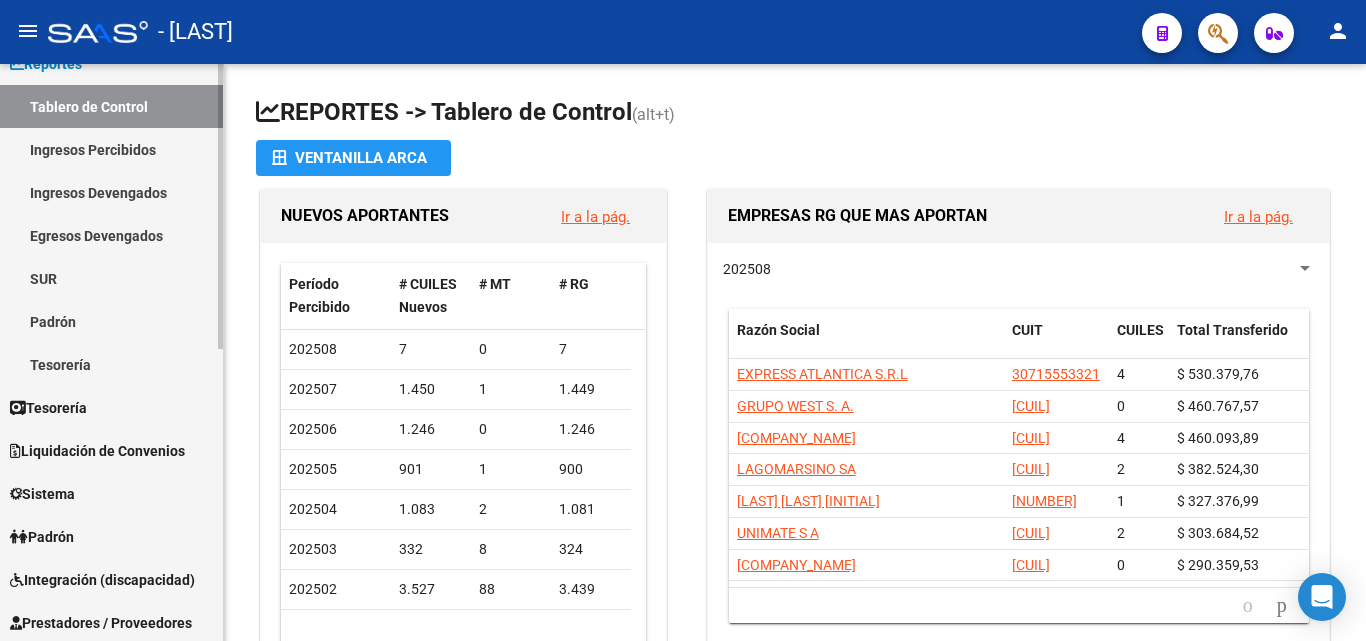 scroll, scrollTop: 100, scrollLeft: 0, axis: vertical 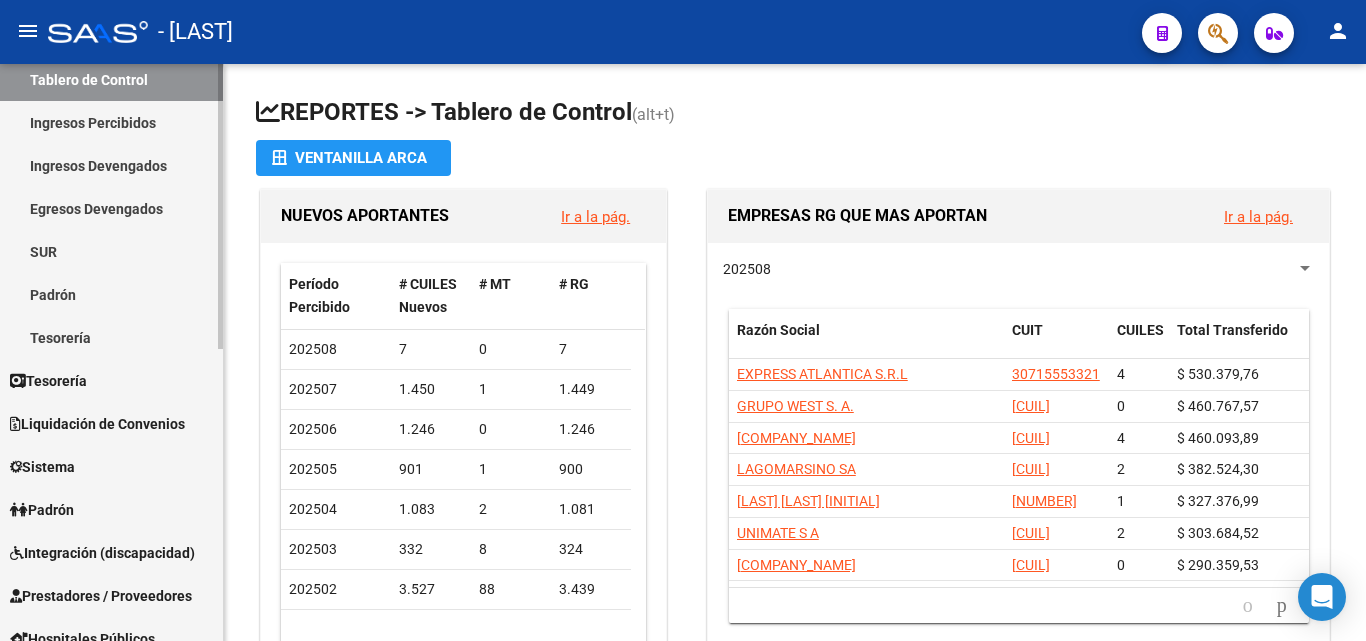 drag, startPoint x: 123, startPoint y: 506, endPoint x: 164, endPoint y: 501, distance: 41.303753 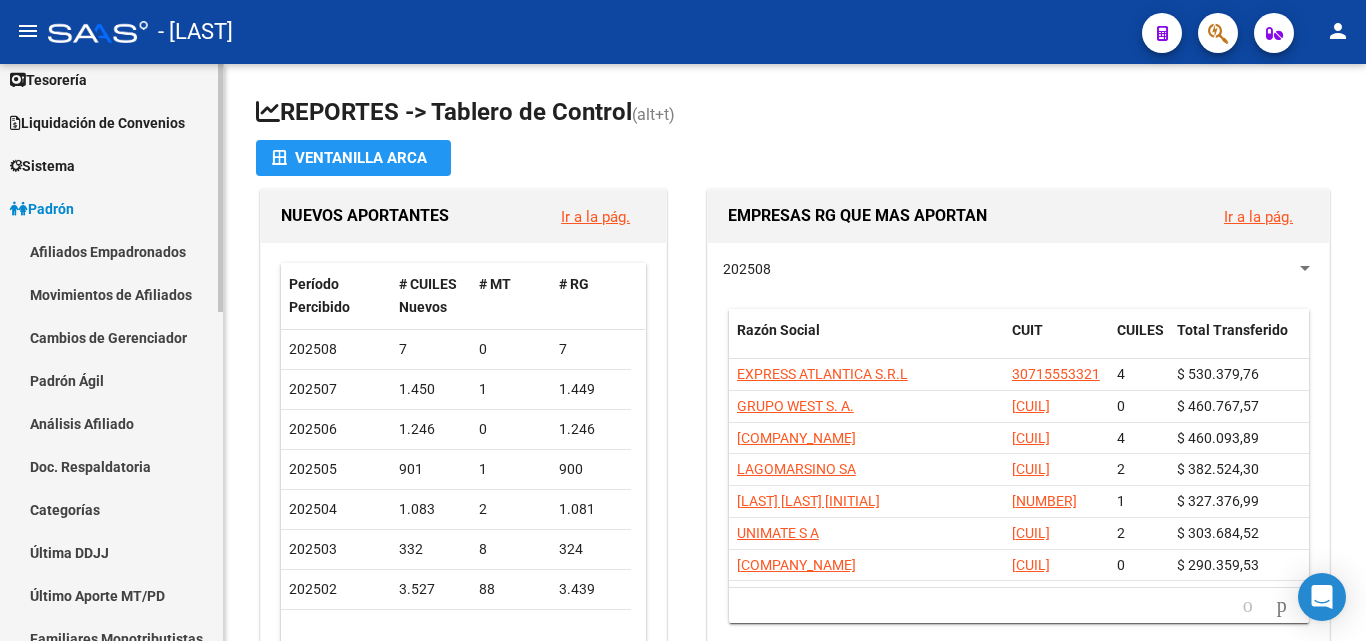 click on "Afiliados Empadronados" at bounding box center [111, 251] 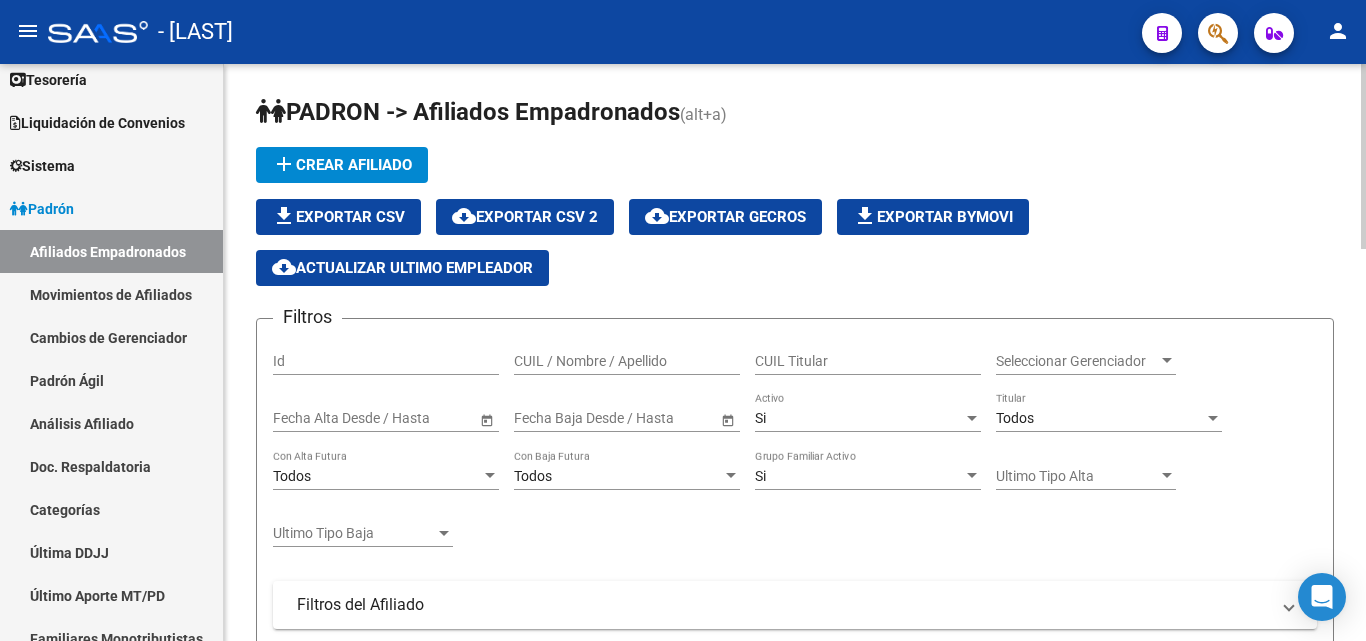 click at bounding box center [304, 418] 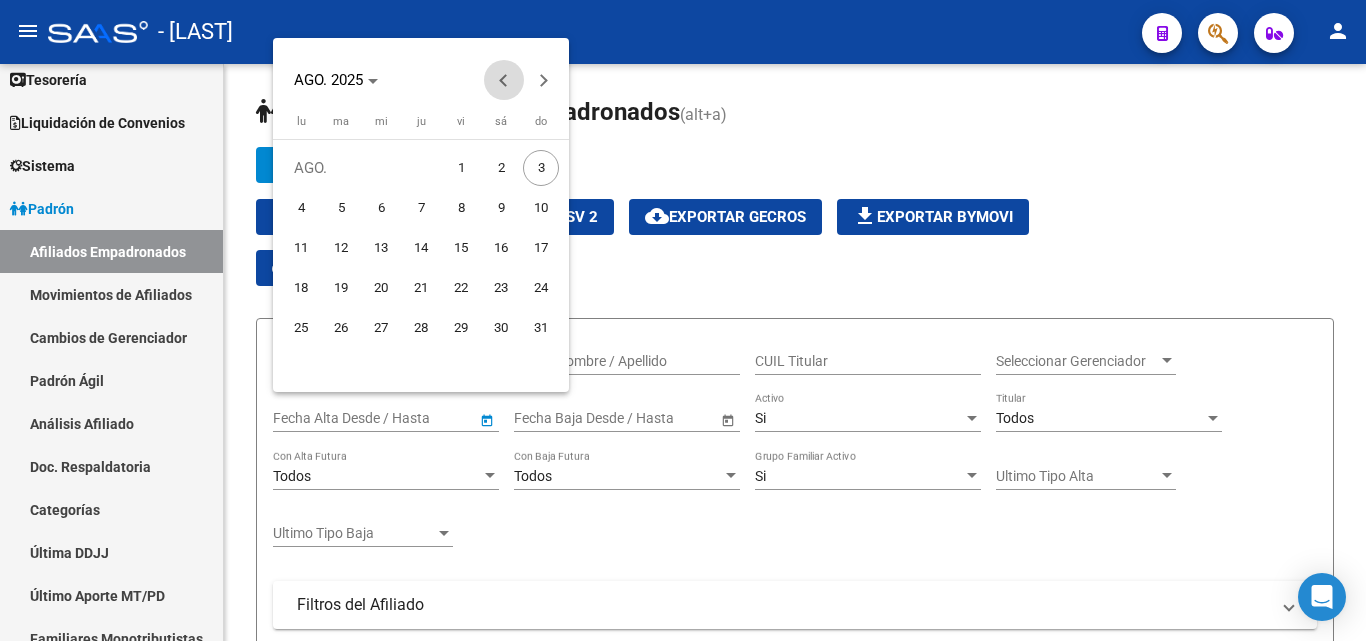 click at bounding box center (504, 80) 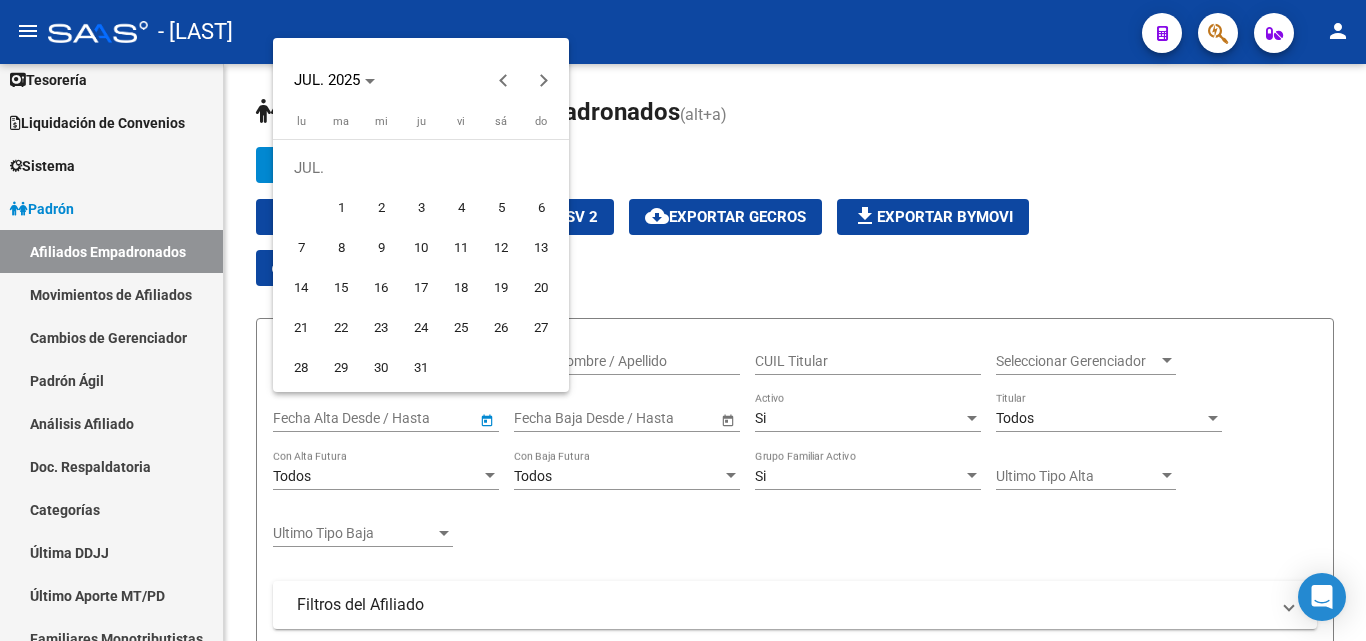 click on "1" at bounding box center [341, 208] 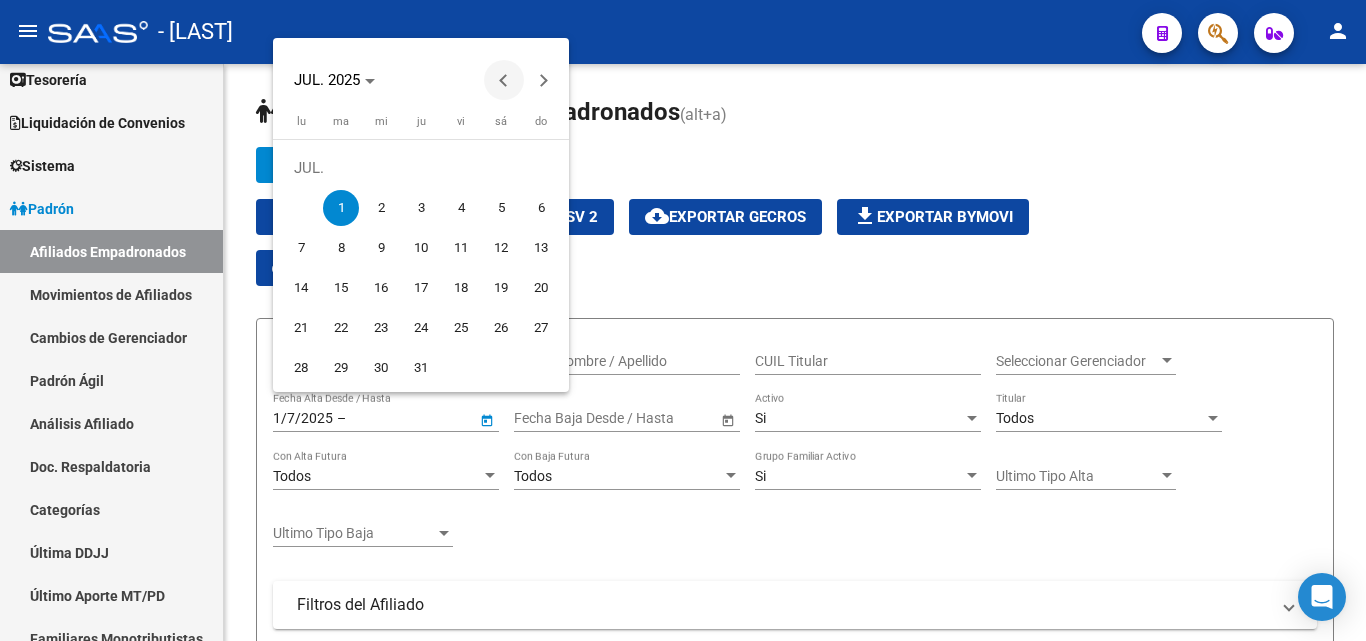 click at bounding box center [504, 80] 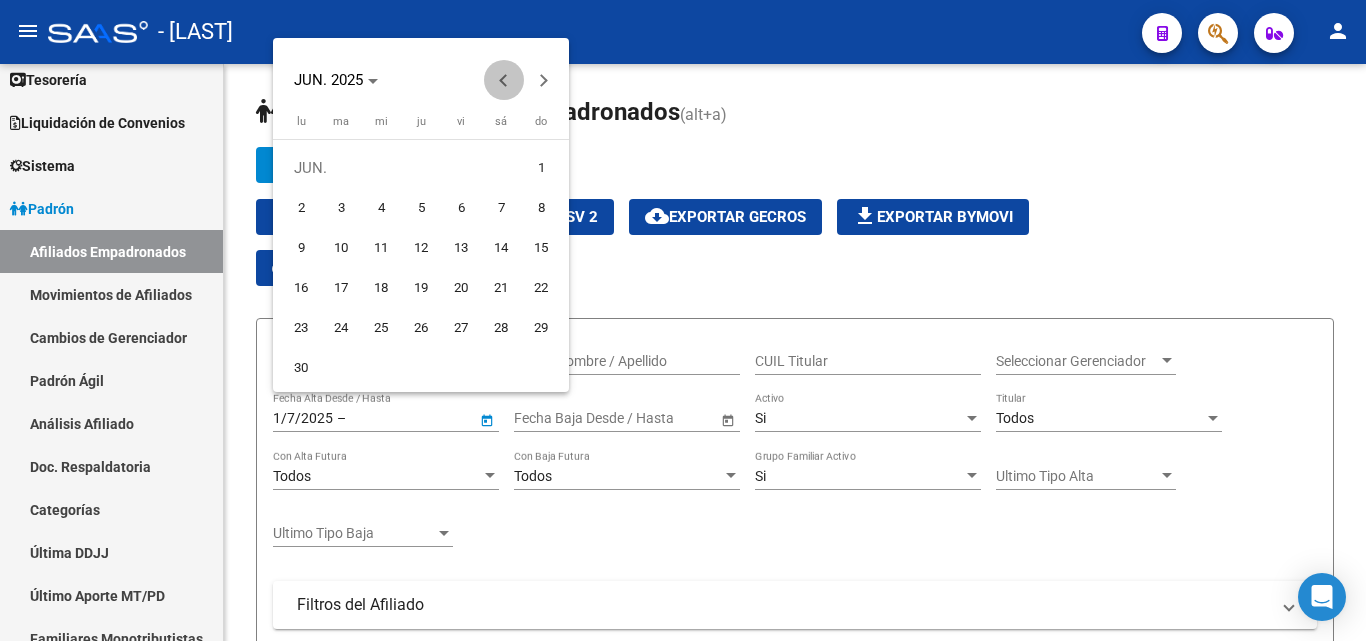 click at bounding box center [504, 80] 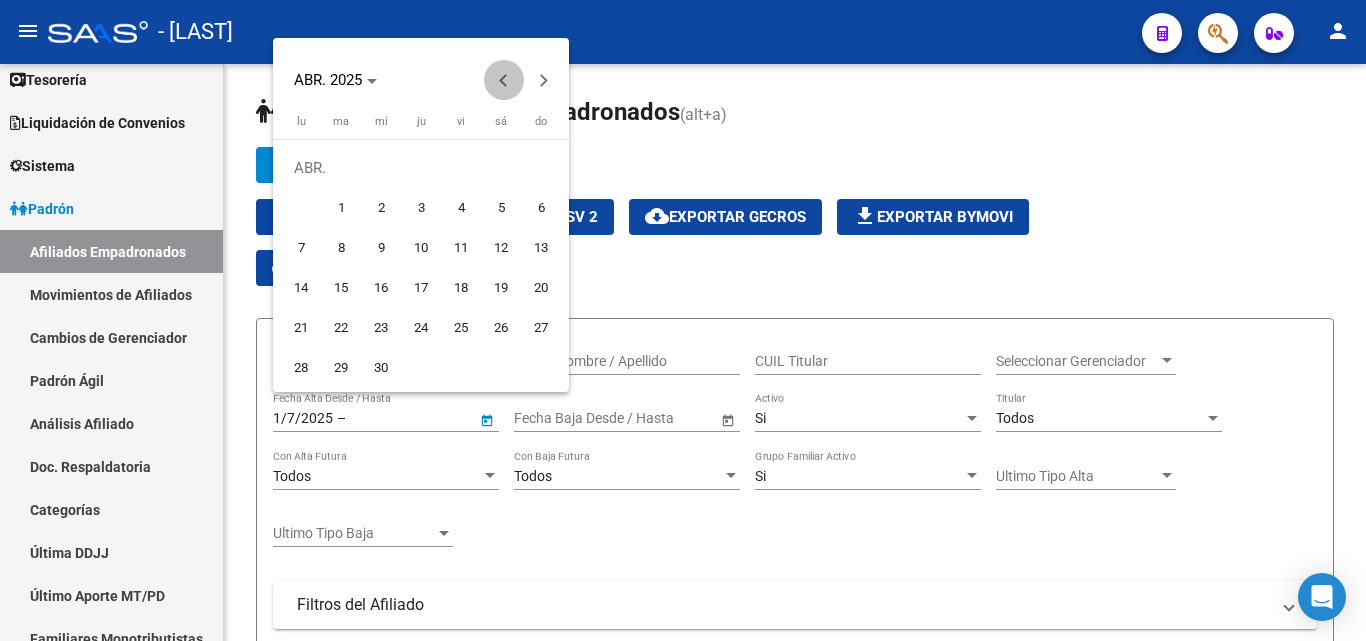 click at bounding box center (504, 80) 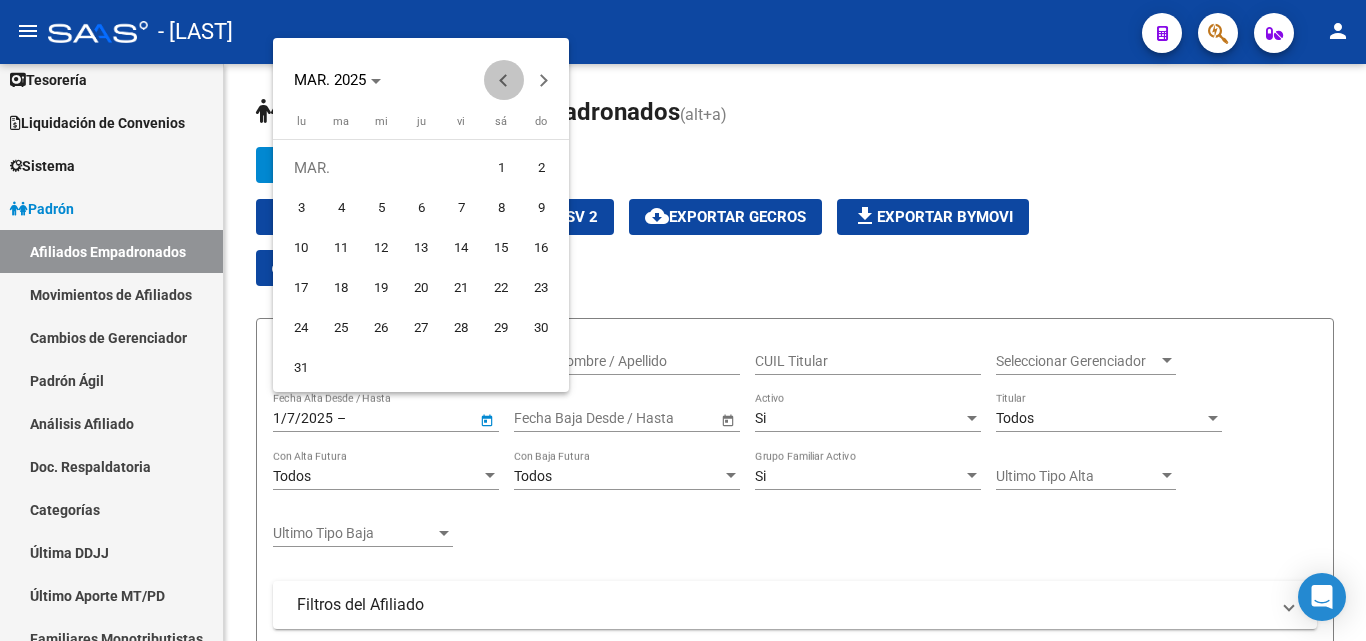 click at bounding box center [504, 80] 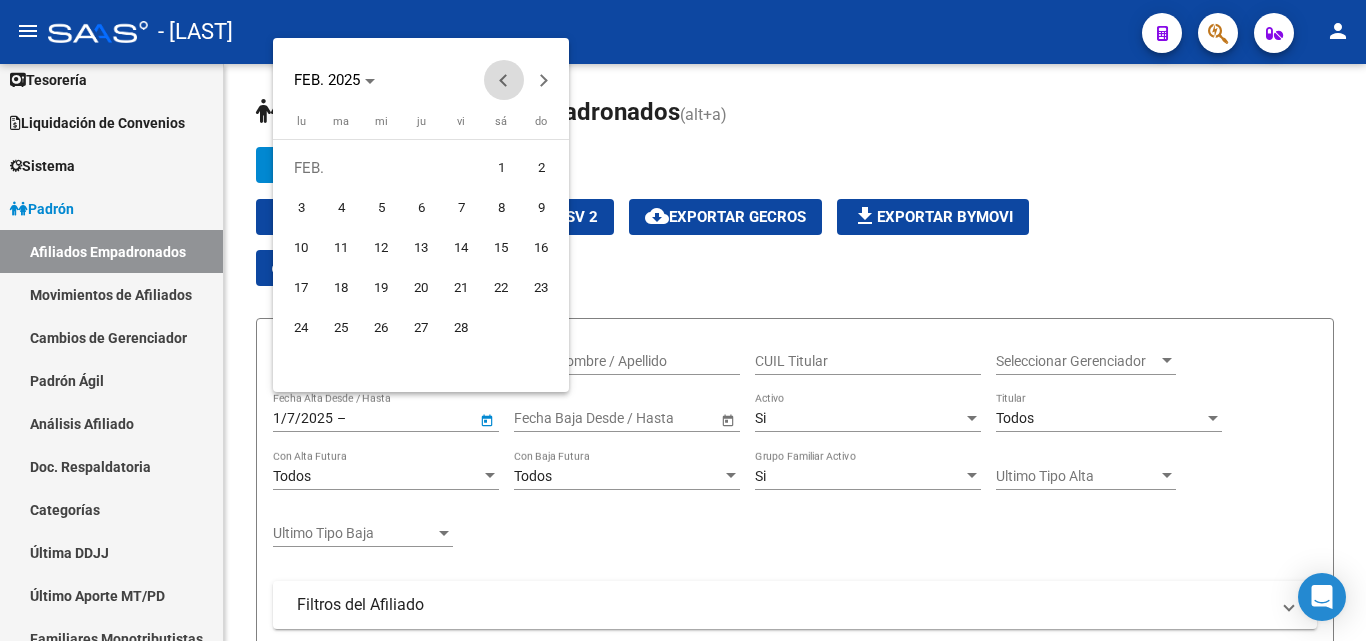 click at bounding box center [504, 80] 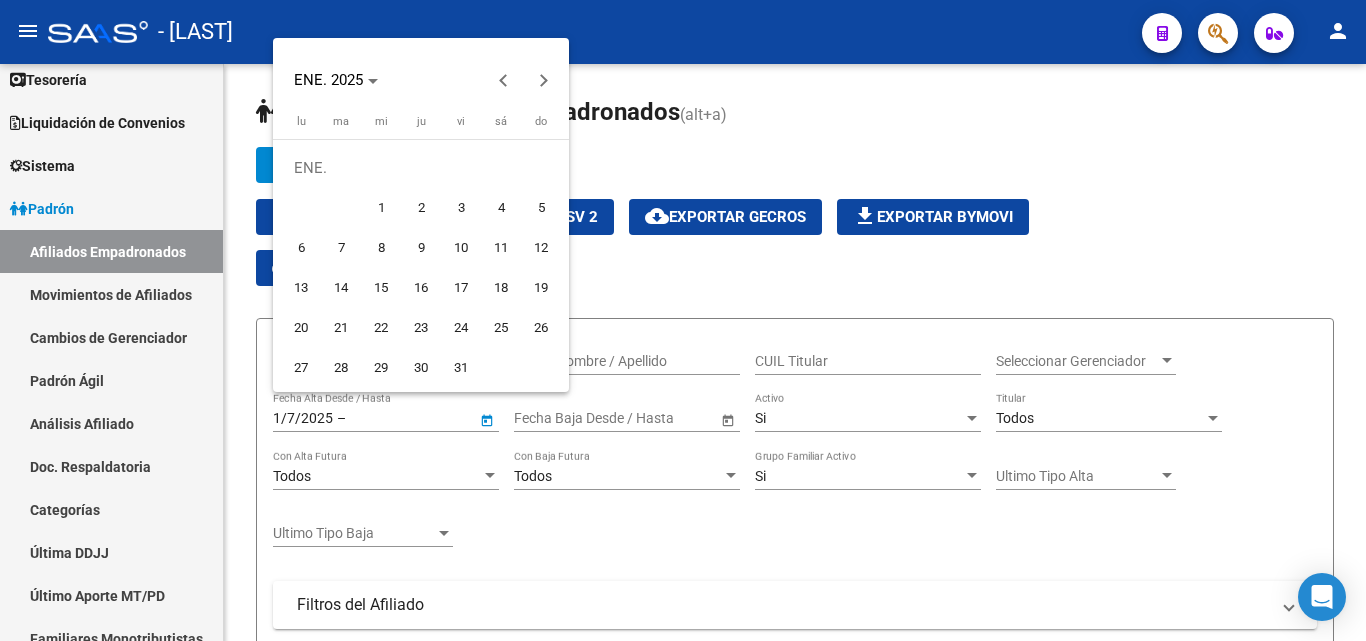 click on "1" at bounding box center (381, 208) 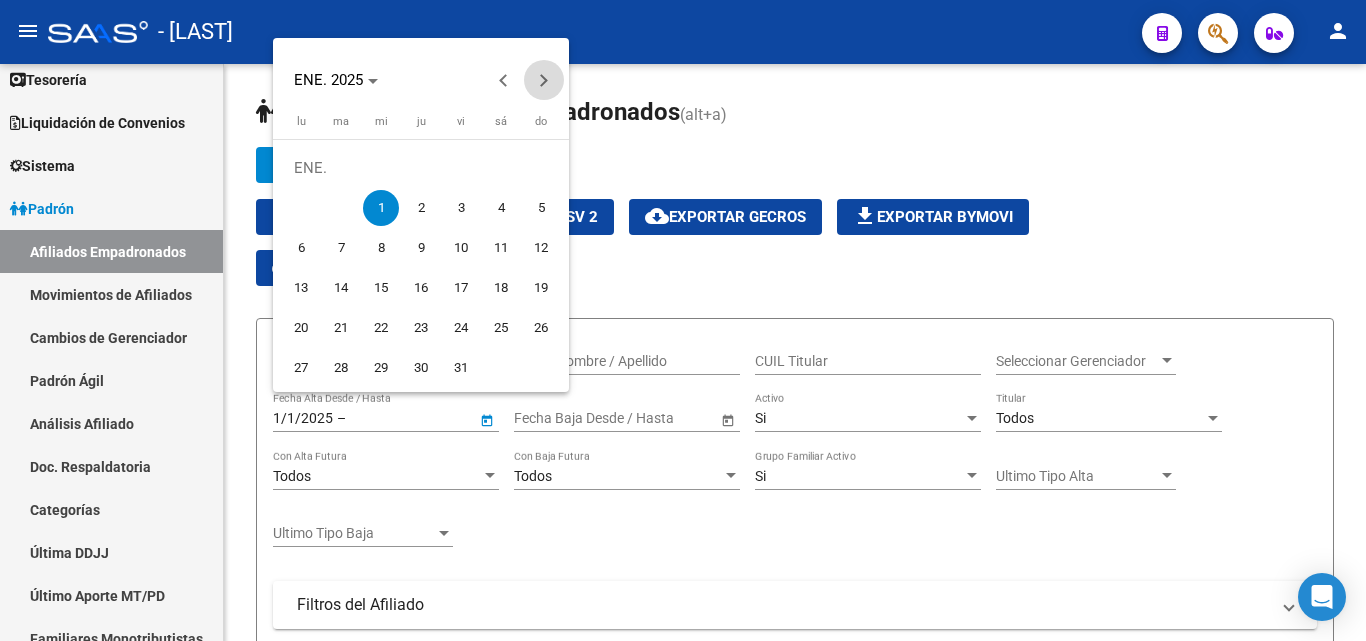 click at bounding box center (544, 80) 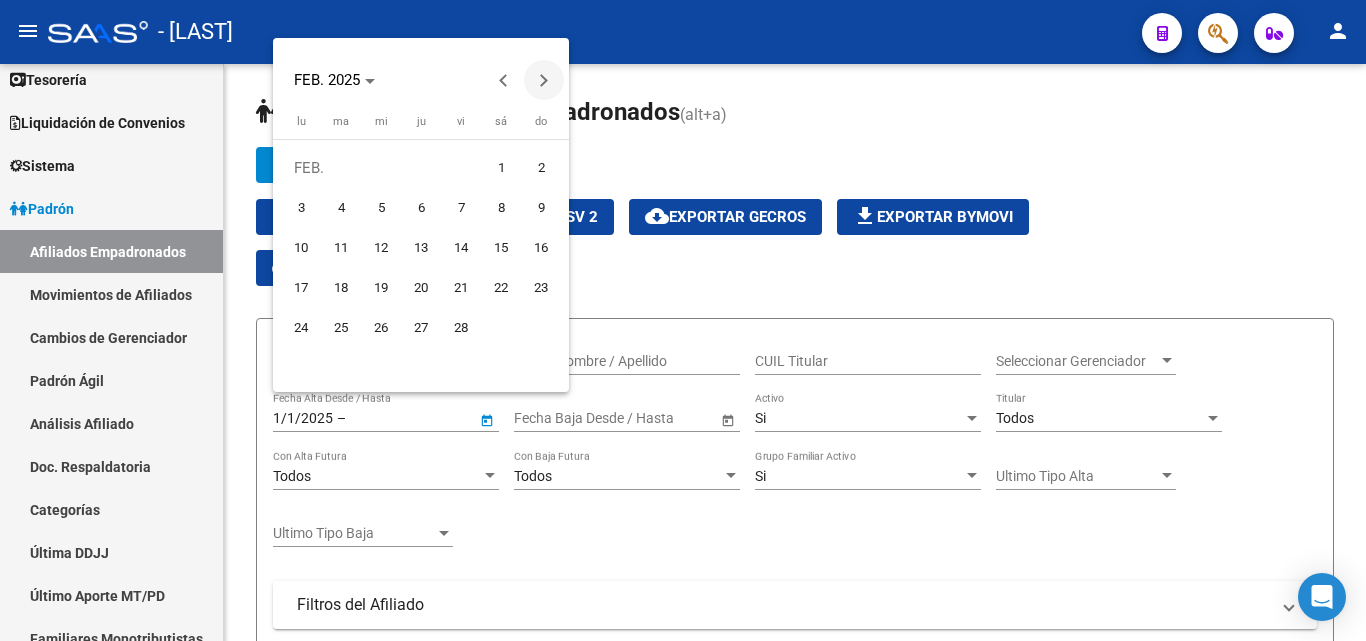 click at bounding box center (544, 80) 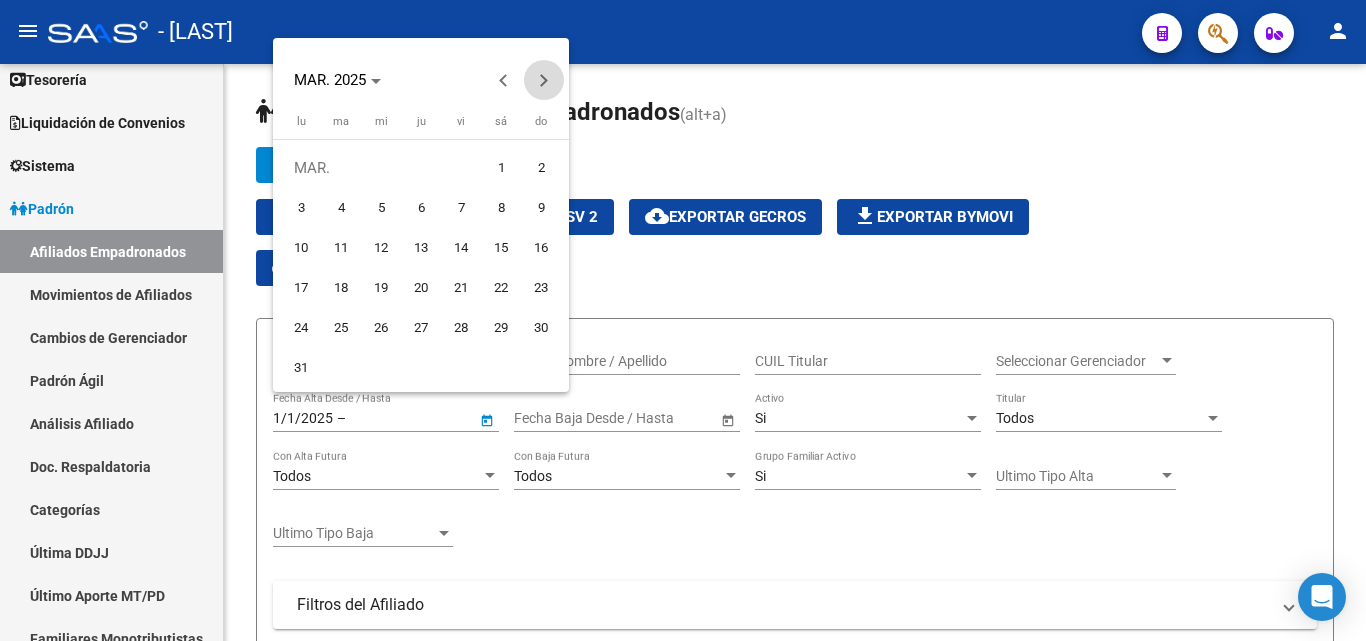 click at bounding box center (544, 80) 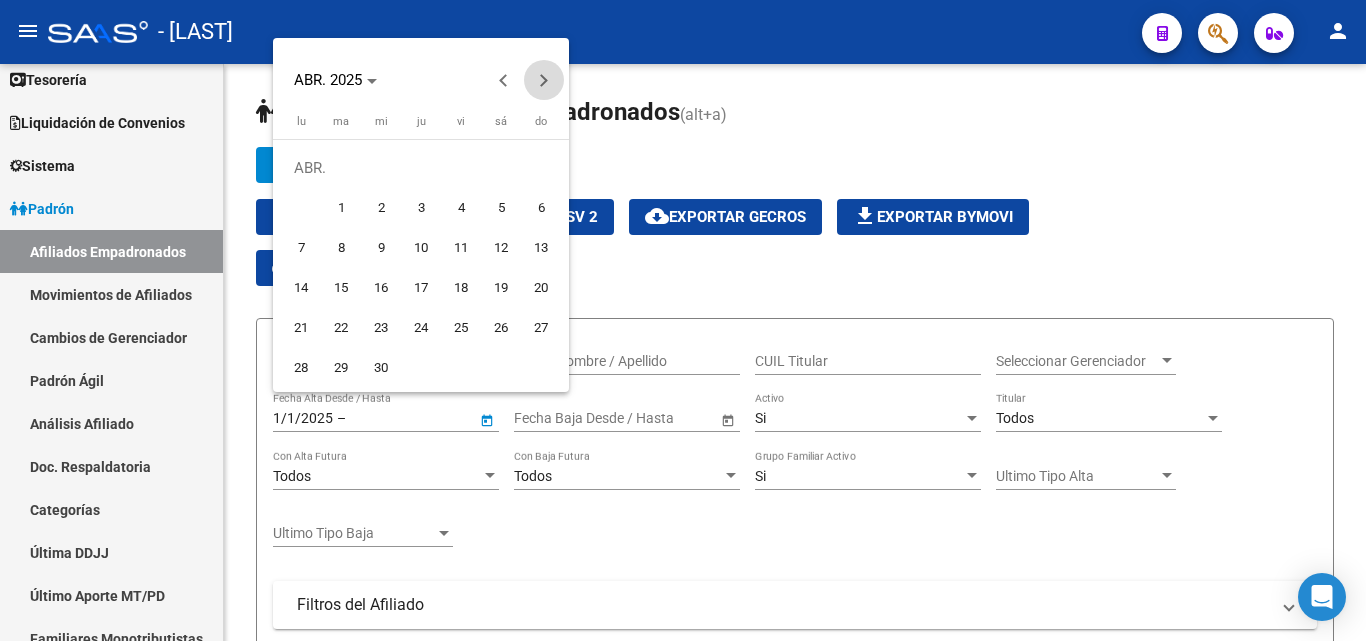 click at bounding box center (544, 80) 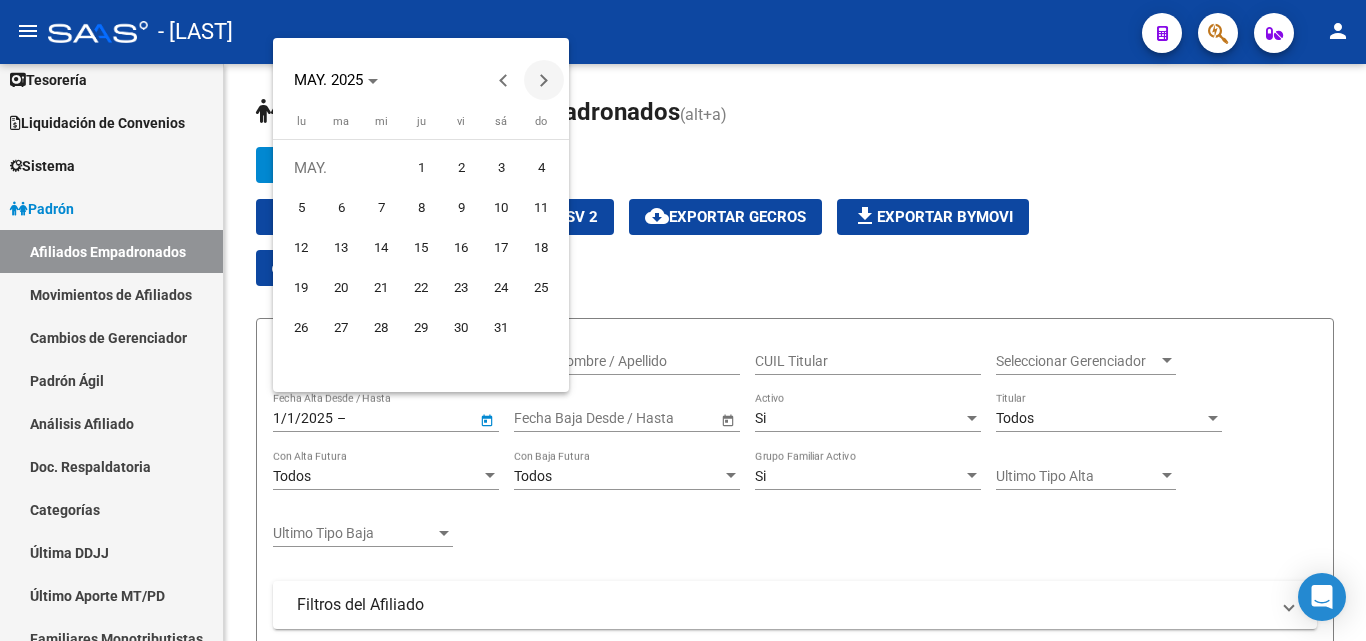 click at bounding box center [544, 80] 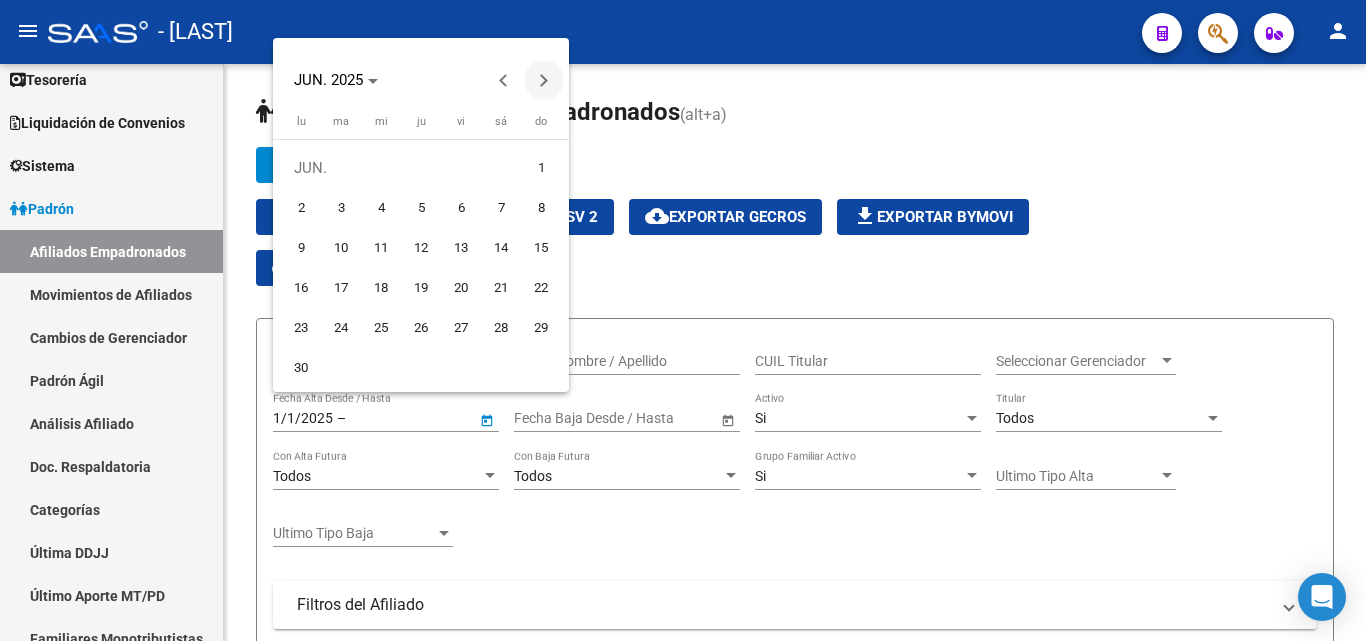 click at bounding box center [544, 80] 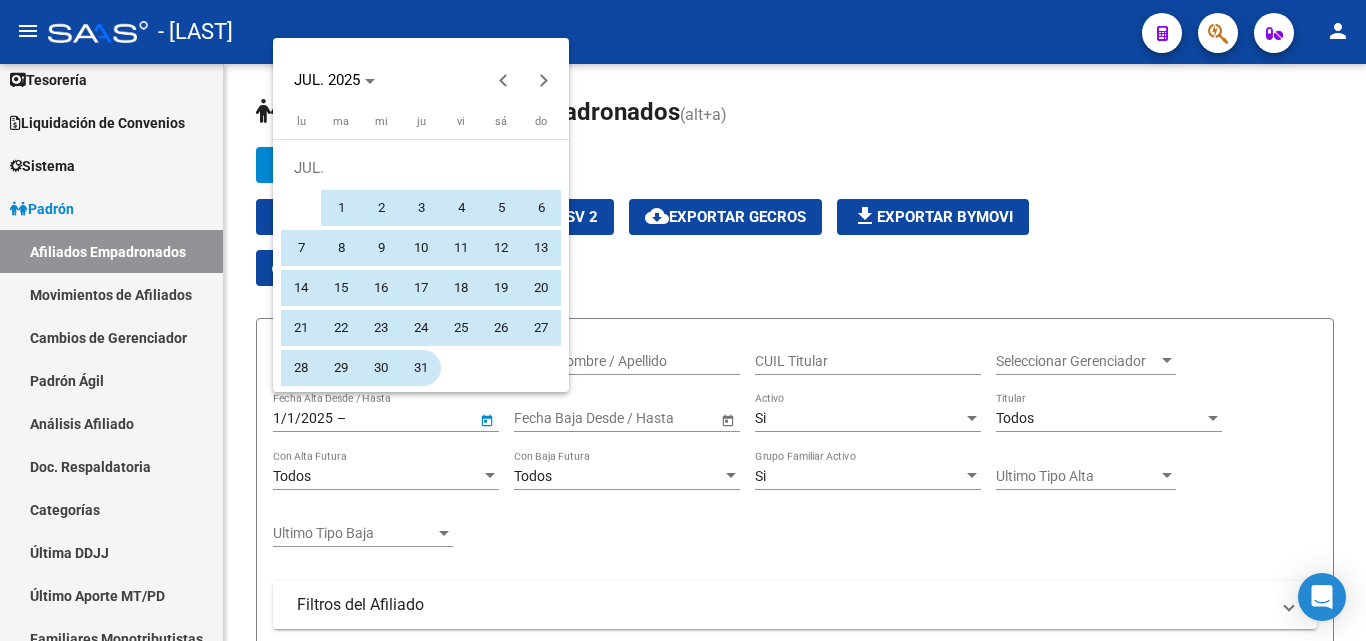 click on "31" at bounding box center (421, 368) 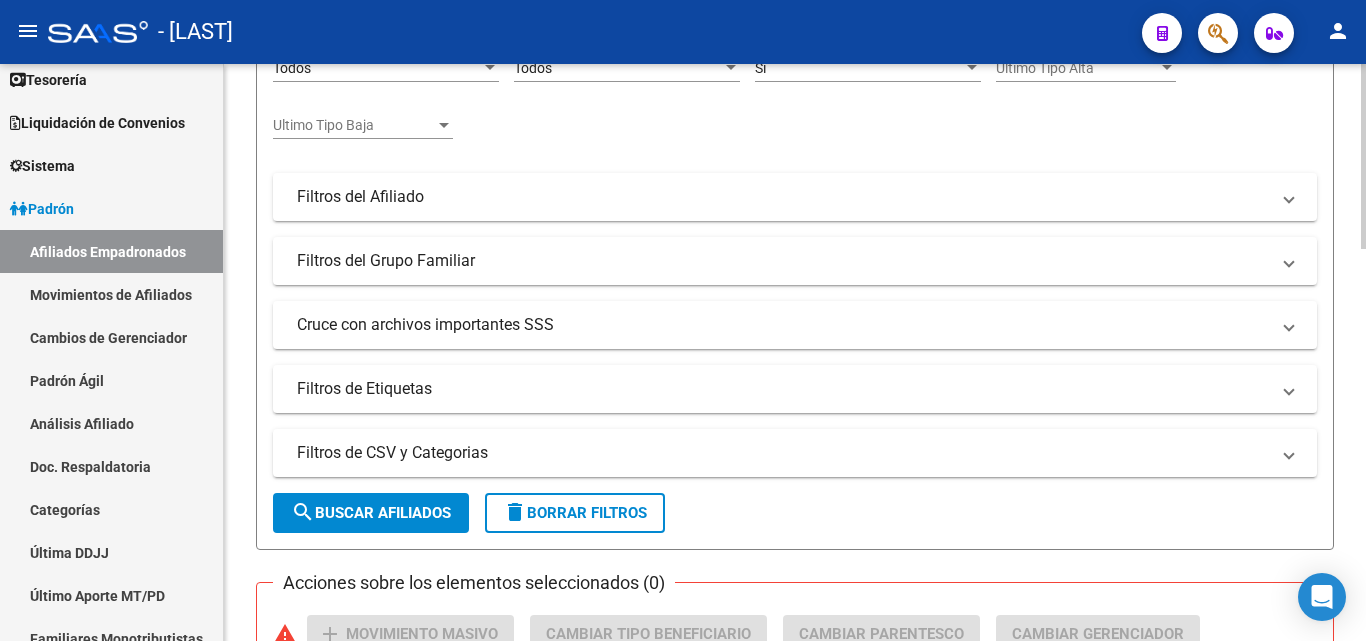 scroll, scrollTop: 500, scrollLeft: 0, axis: vertical 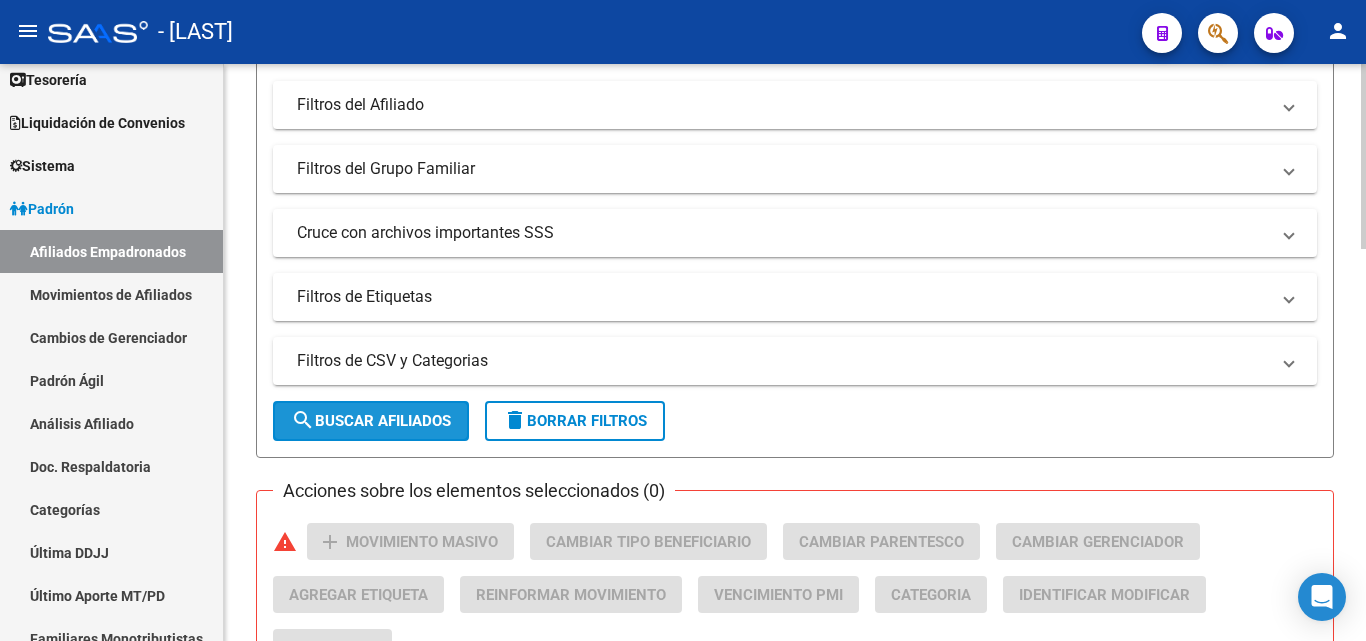drag, startPoint x: 399, startPoint y: 430, endPoint x: 545, endPoint y: 419, distance: 146.4138 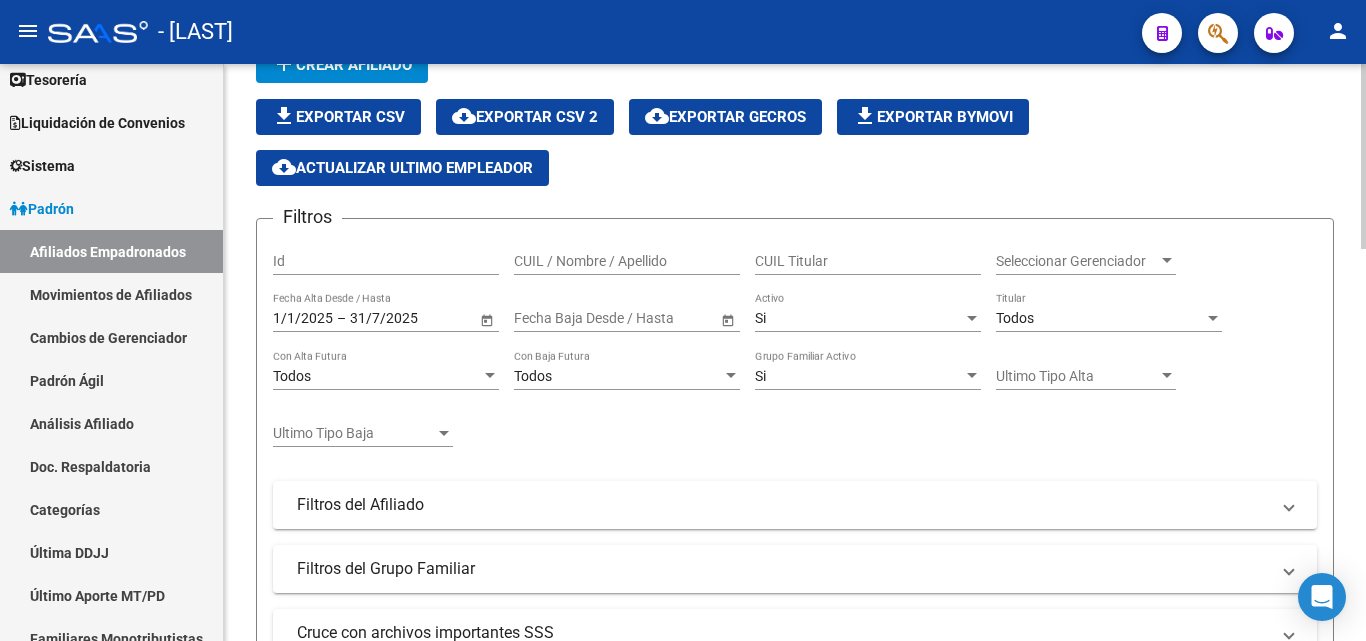 scroll, scrollTop: 0, scrollLeft: 0, axis: both 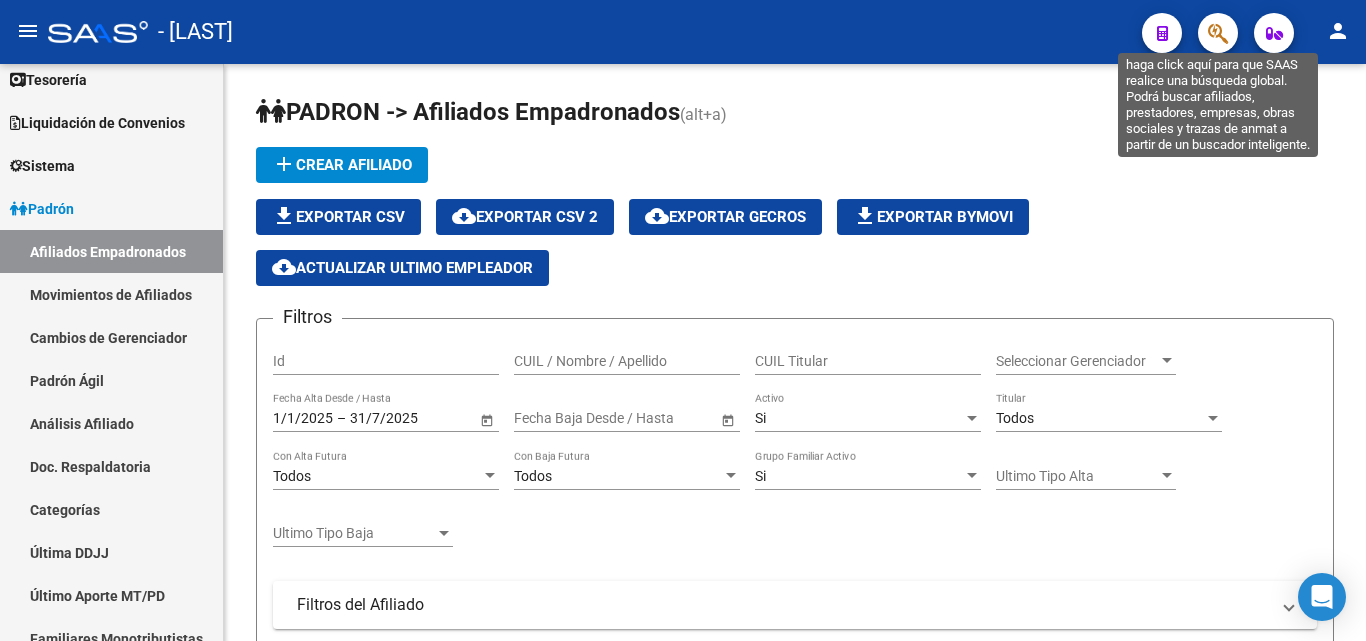 click on "menu - roisa person" 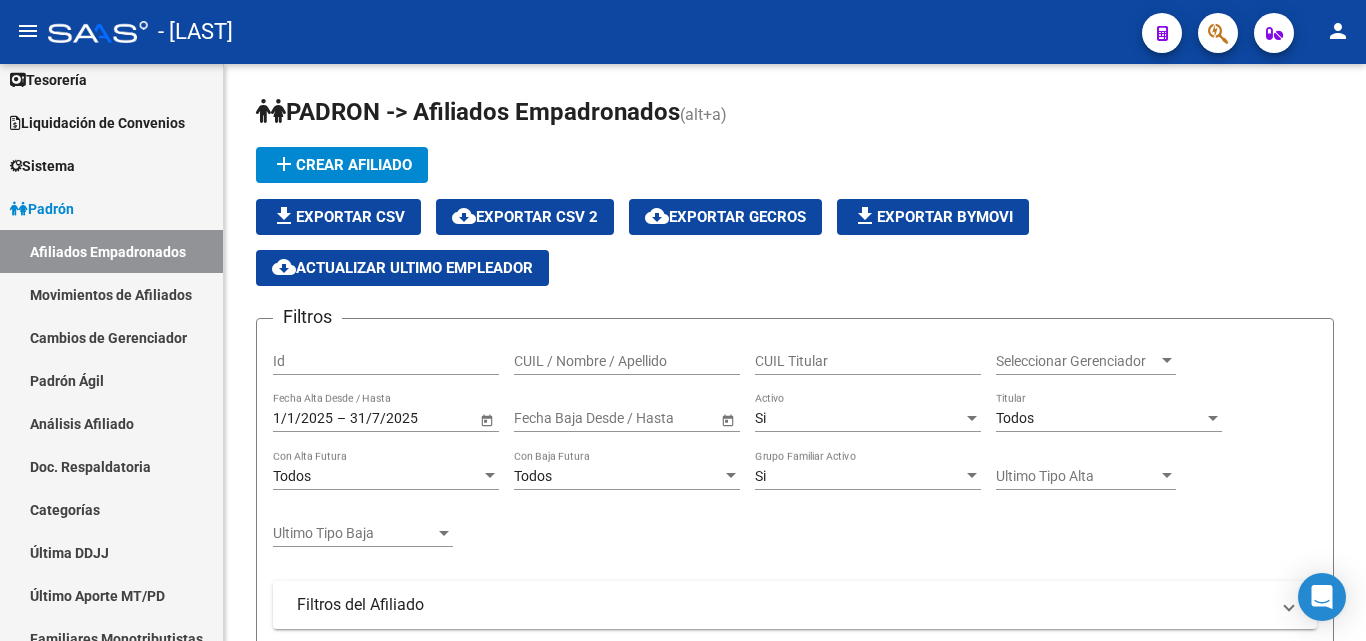 click 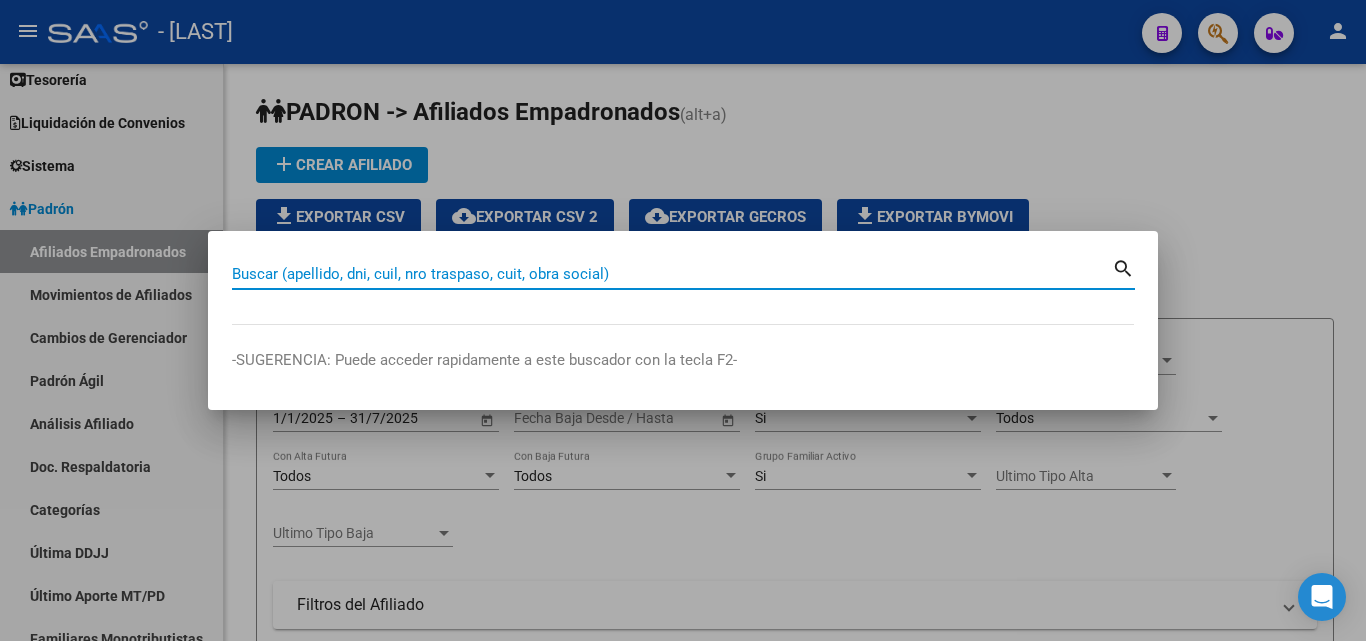 click on "Buscar (apellido, dni, cuil, nro traspaso, cuit, obra social)" at bounding box center (672, 274) 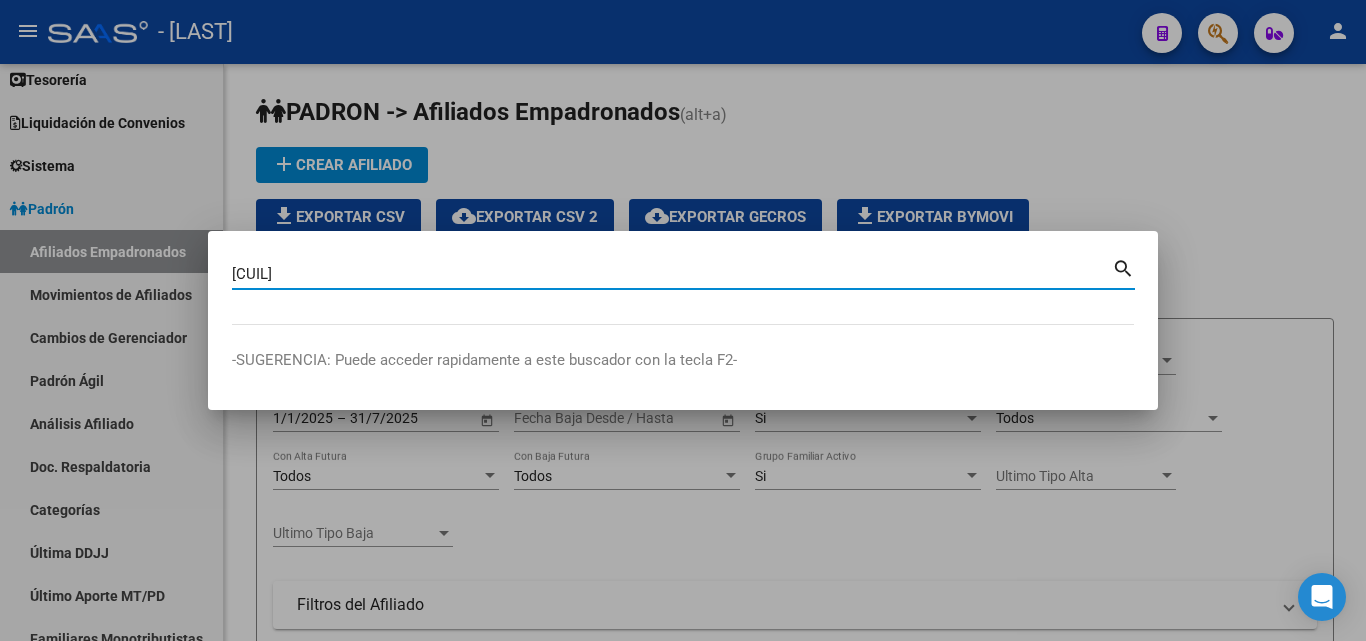 type on "[CUIL]" 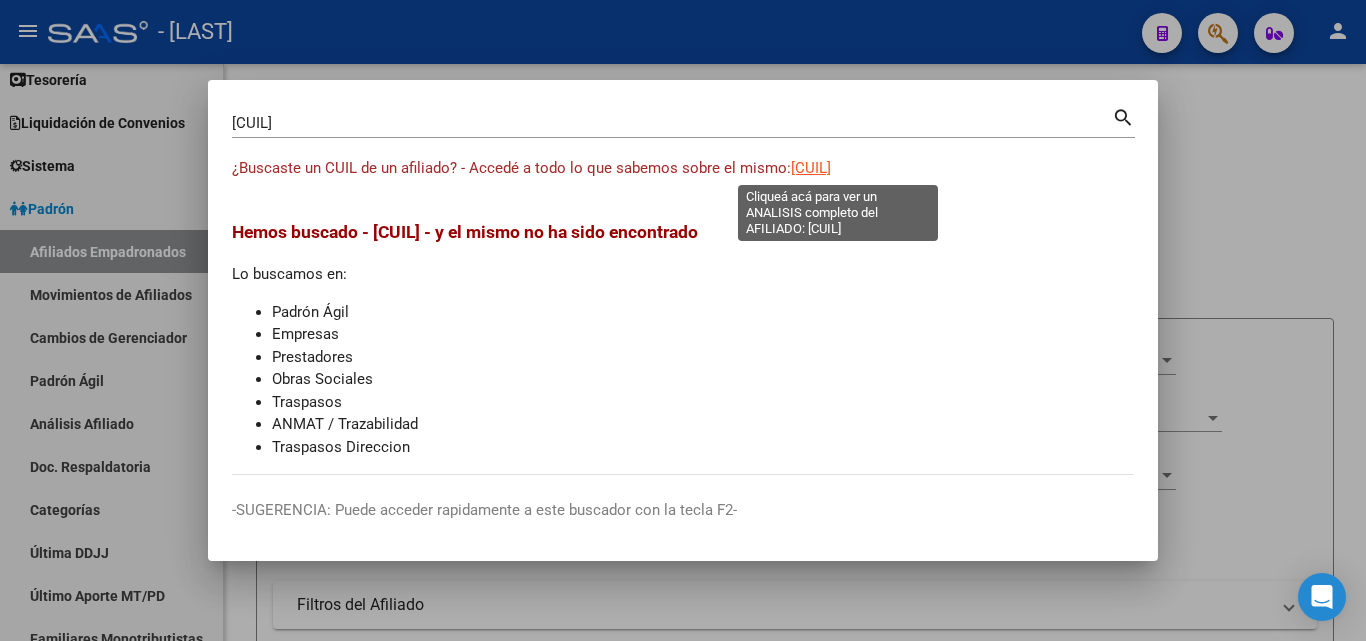 click on "[CUIL]" at bounding box center (811, 168) 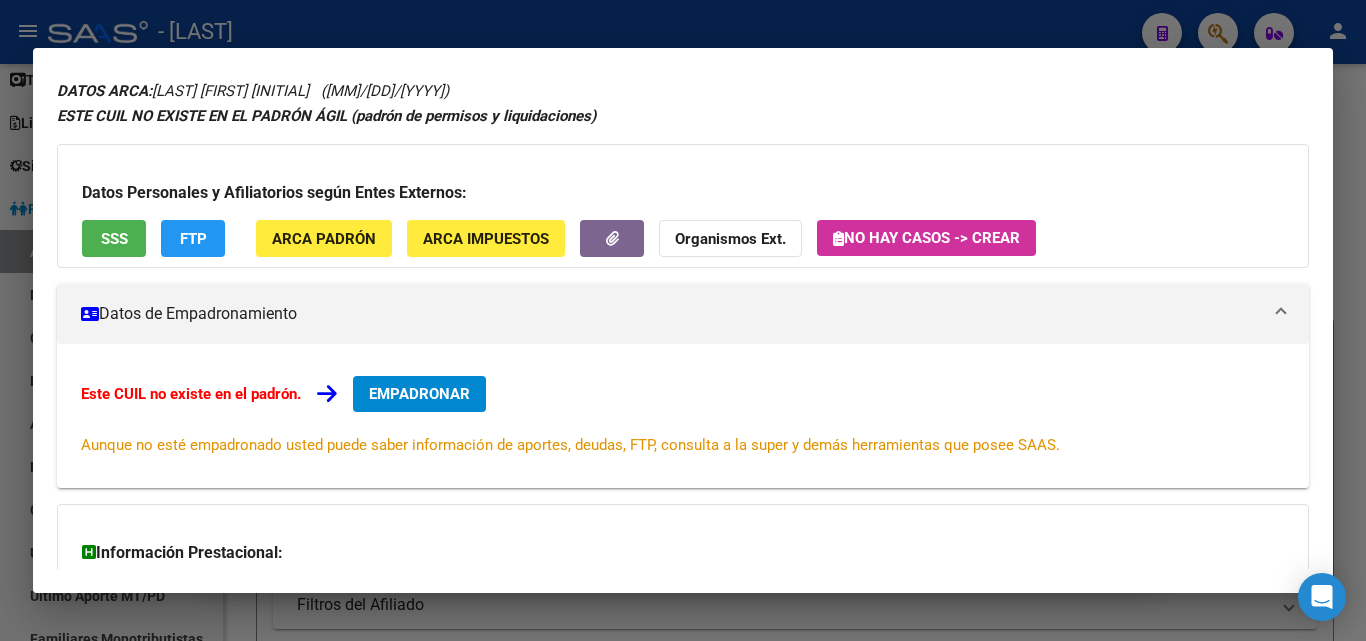 scroll, scrollTop: 100, scrollLeft: 0, axis: vertical 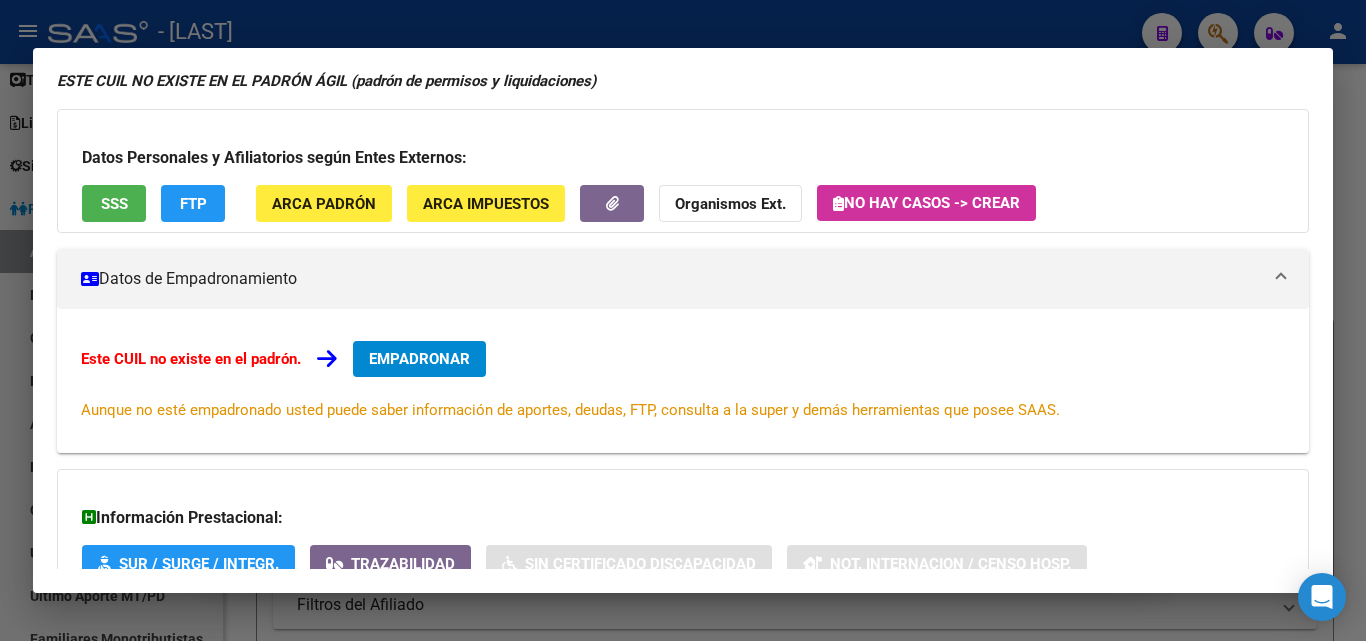 click at bounding box center (683, 320) 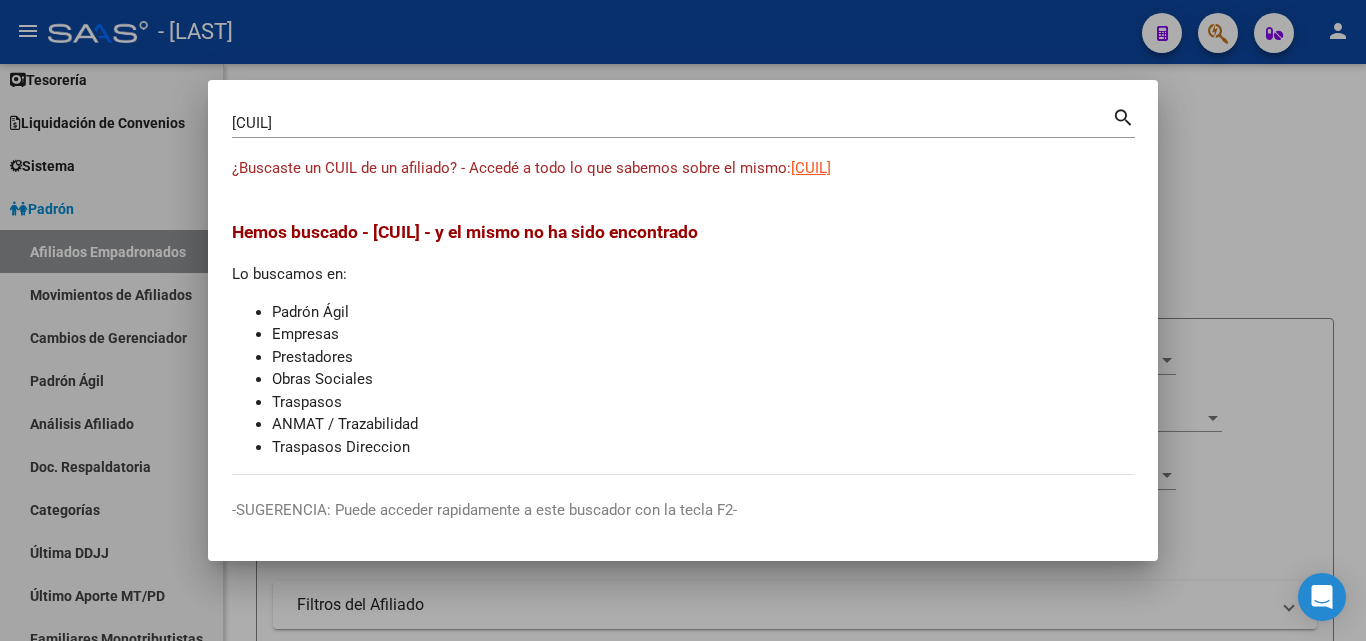 click at bounding box center [683, 320] 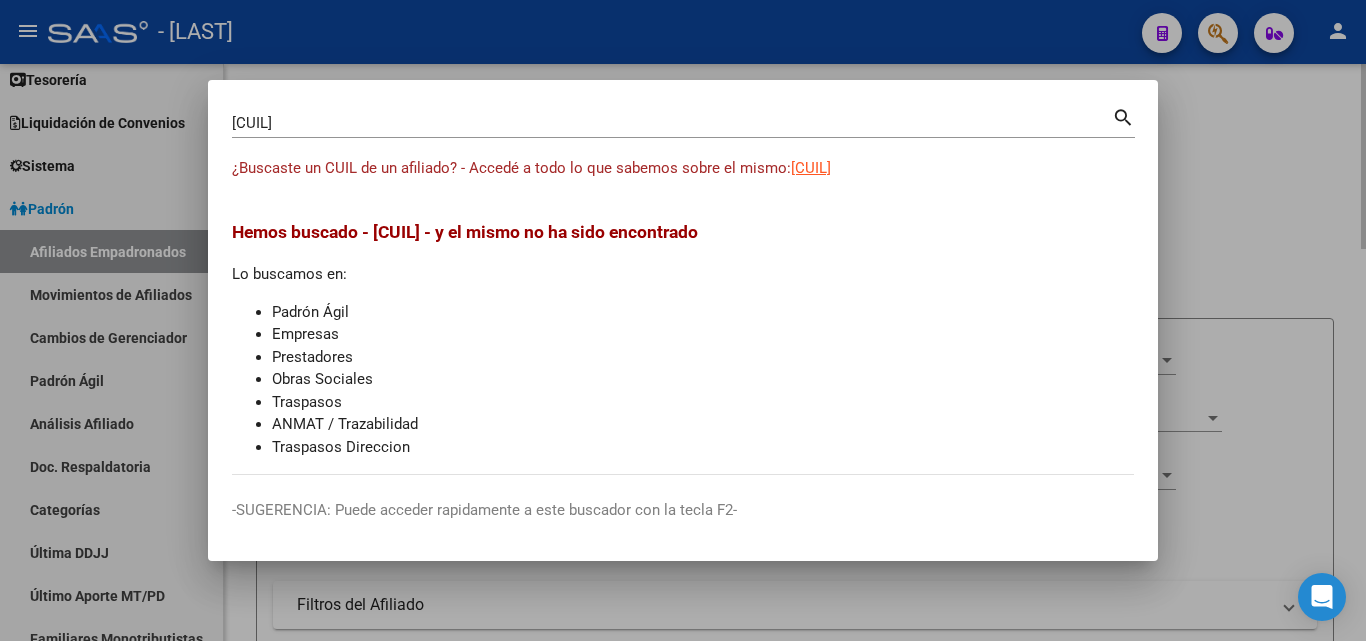 type 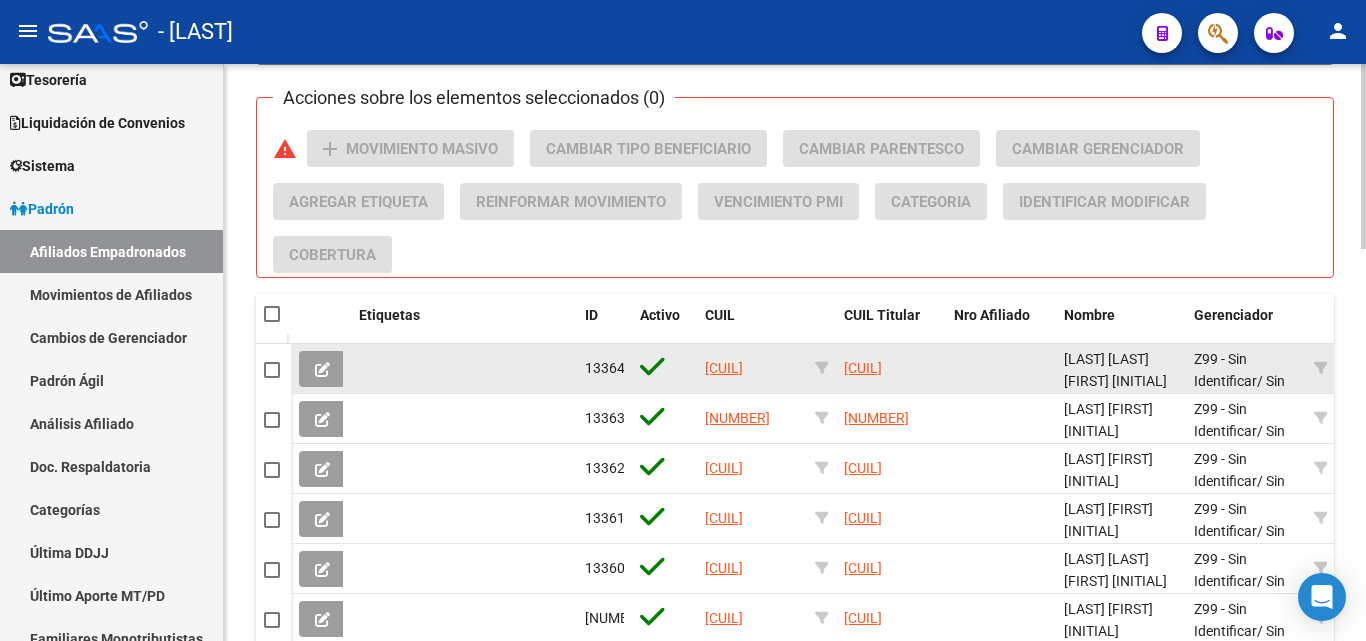 scroll, scrollTop: 900, scrollLeft: 0, axis: vertical 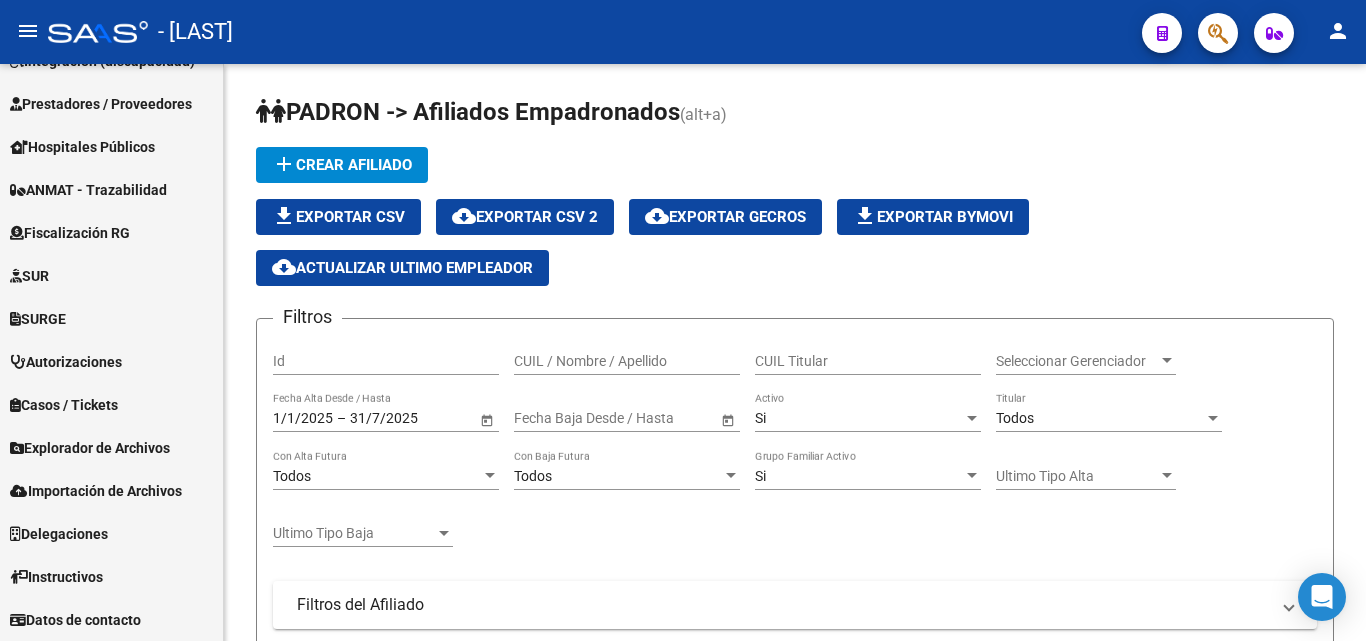 click on "menu" 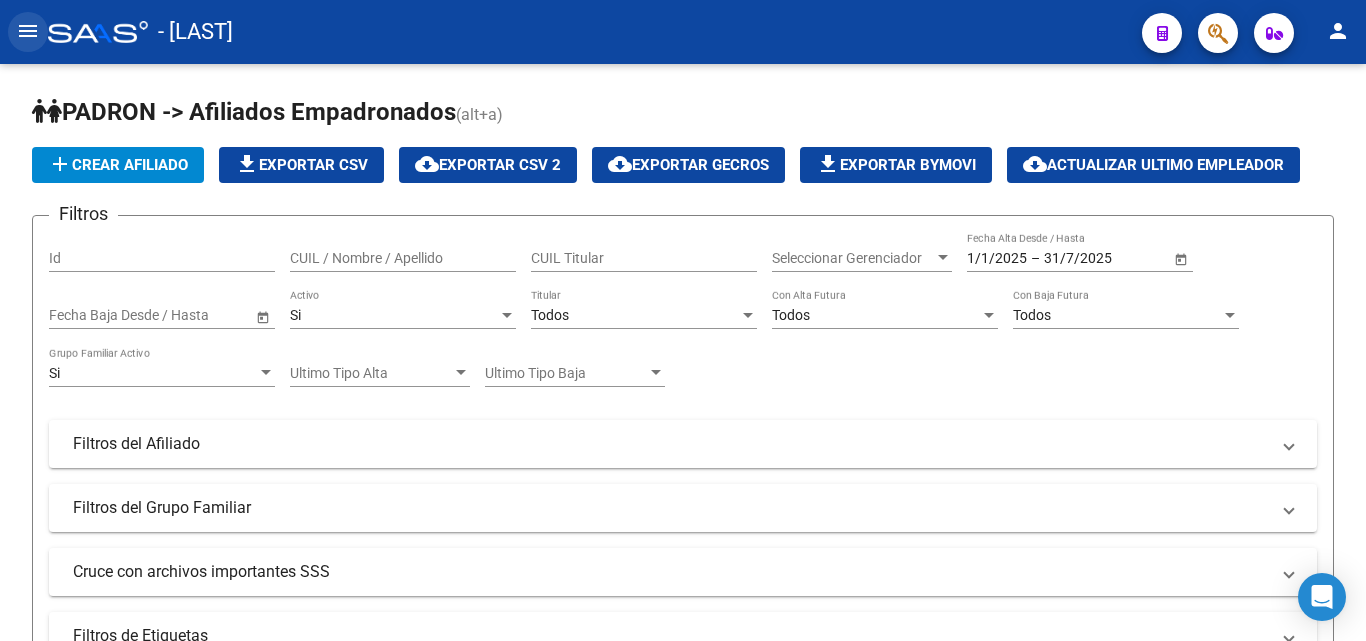 click on "menu" 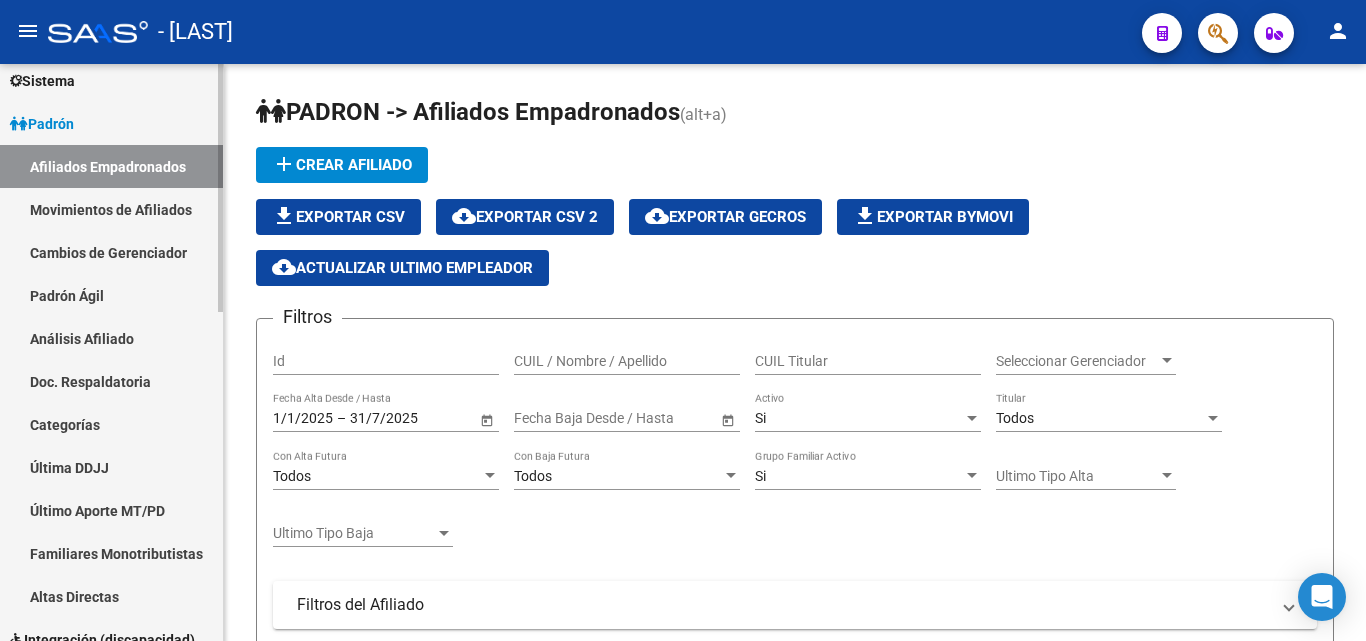scroll, scrollTop: 200, scrollLeft: 0, axis: vertical 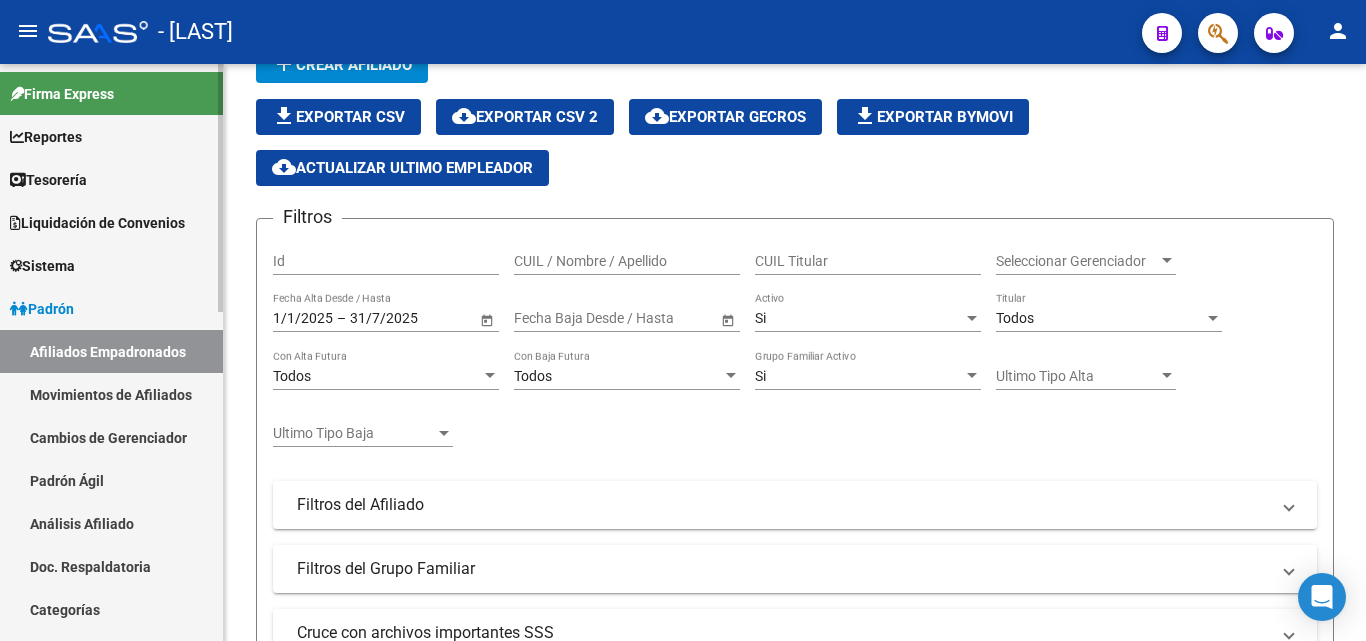 click on "Sistema" at bounding box center [111, 265] 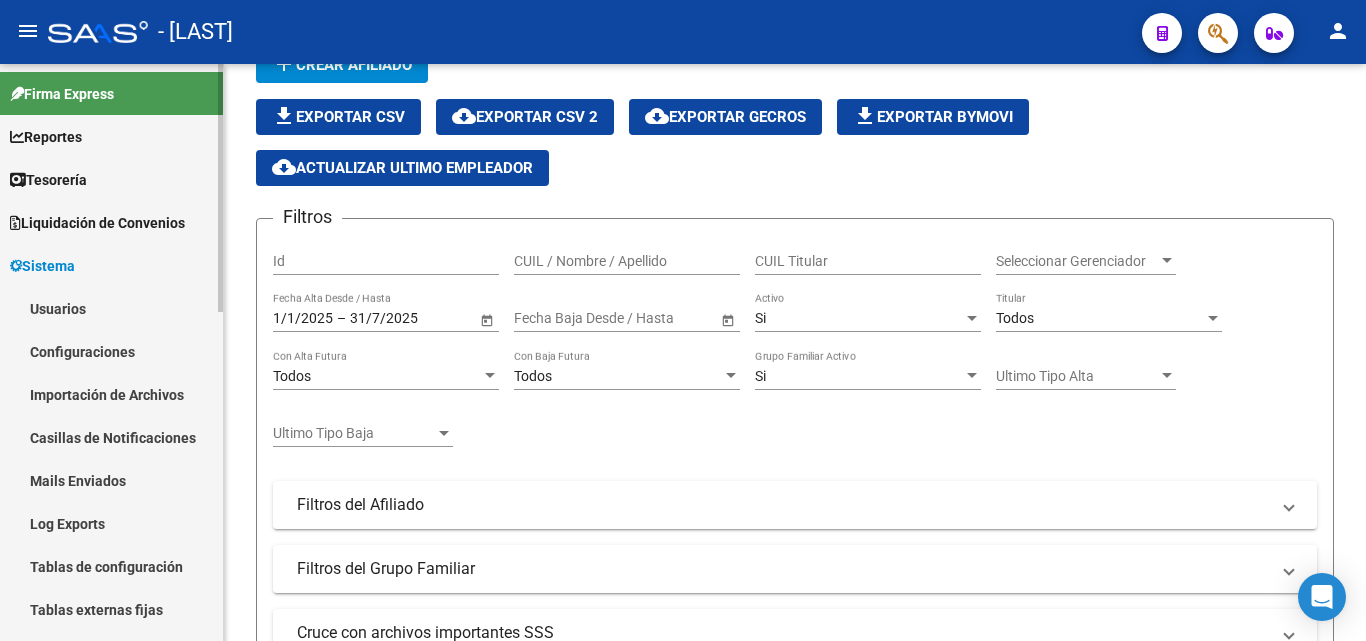 scroll, scrollTop: 100, scrollLeft: 0, axis: vertical 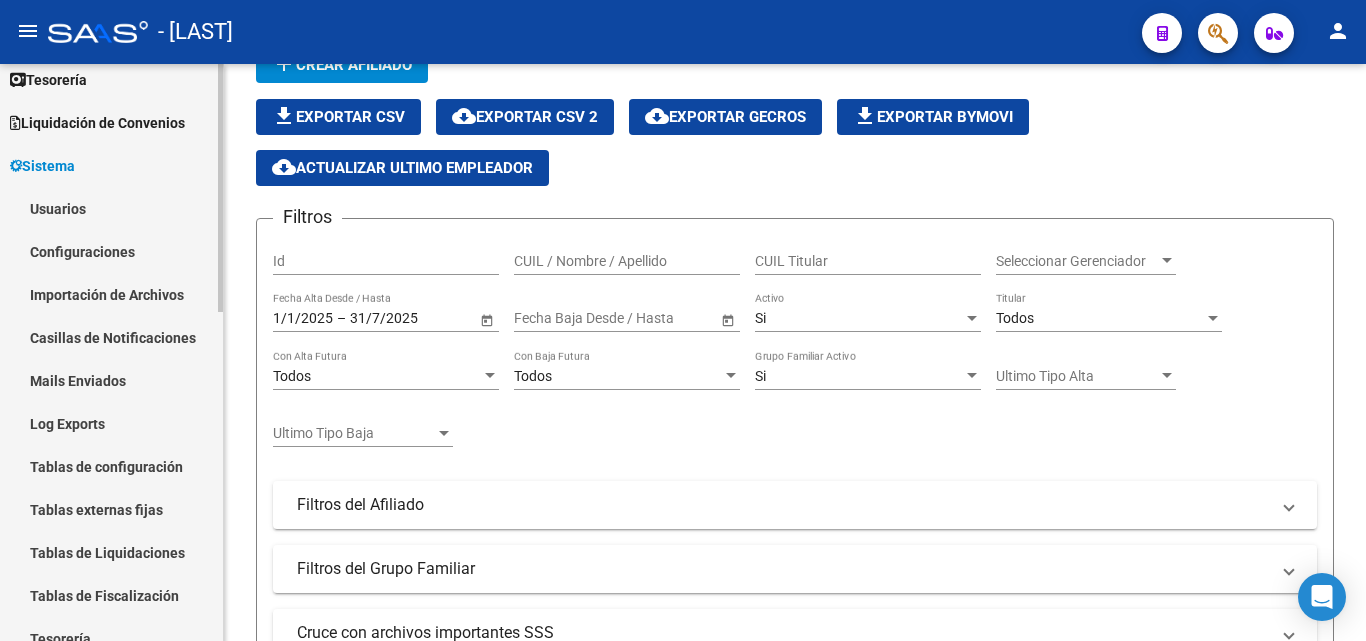 click on "Importación de Archivos" at bounding box center (111, 294) 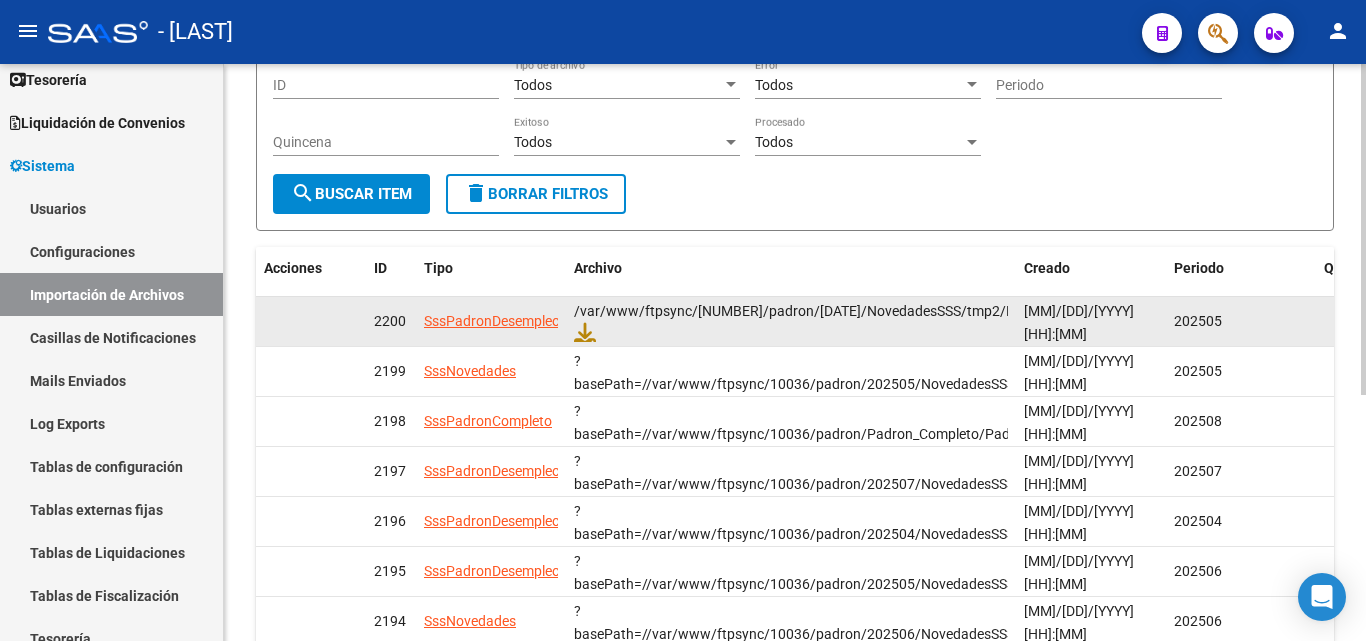 scroll, scrollTop: 200, scrollLeft: 0, axis: vertical 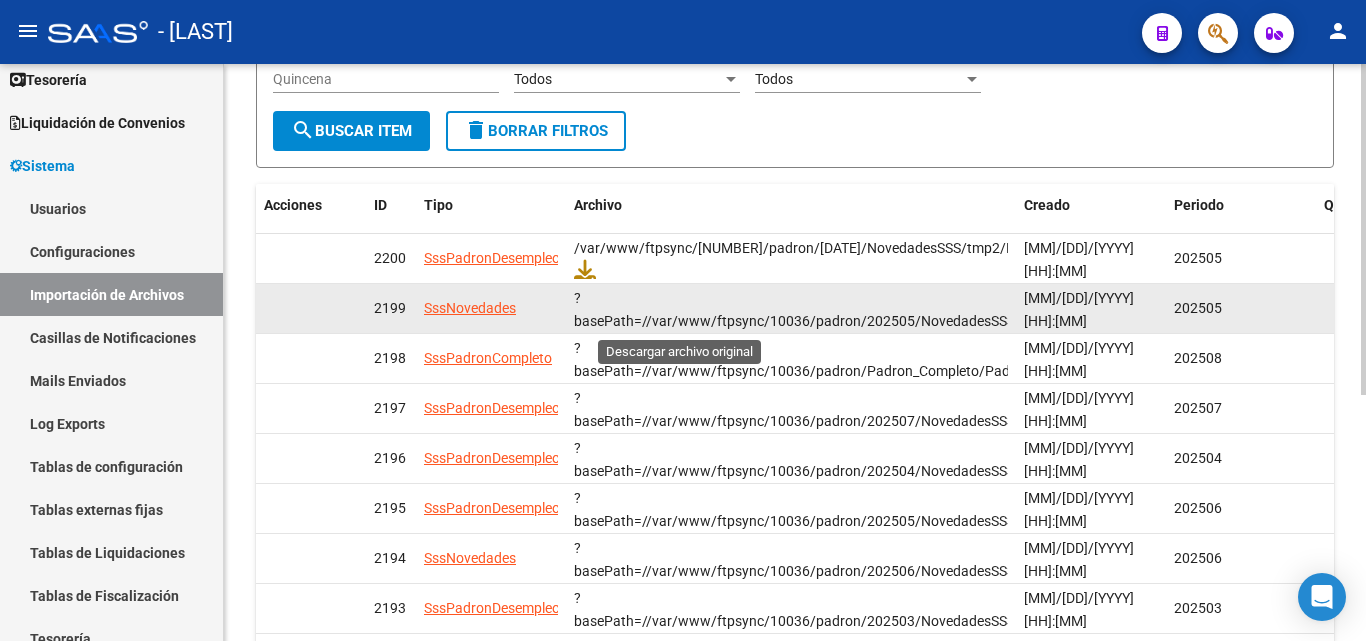 click 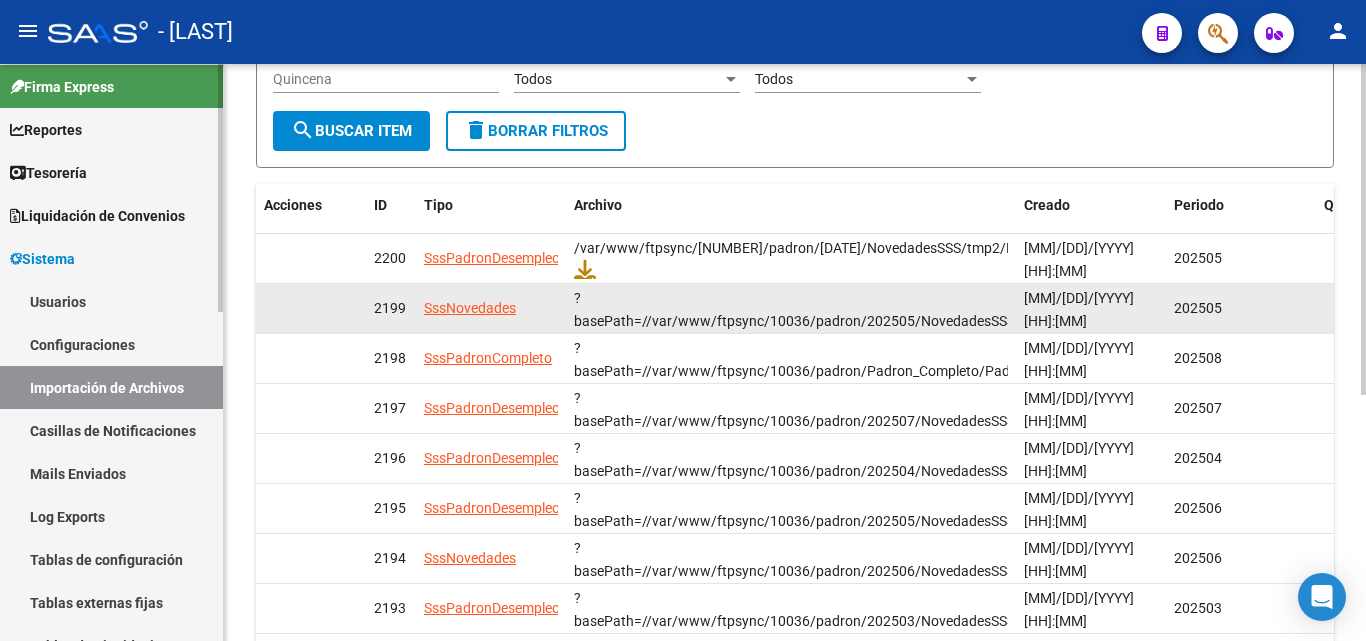 scroll, scrollTop: 0, scrollLeft: 0, axis: both 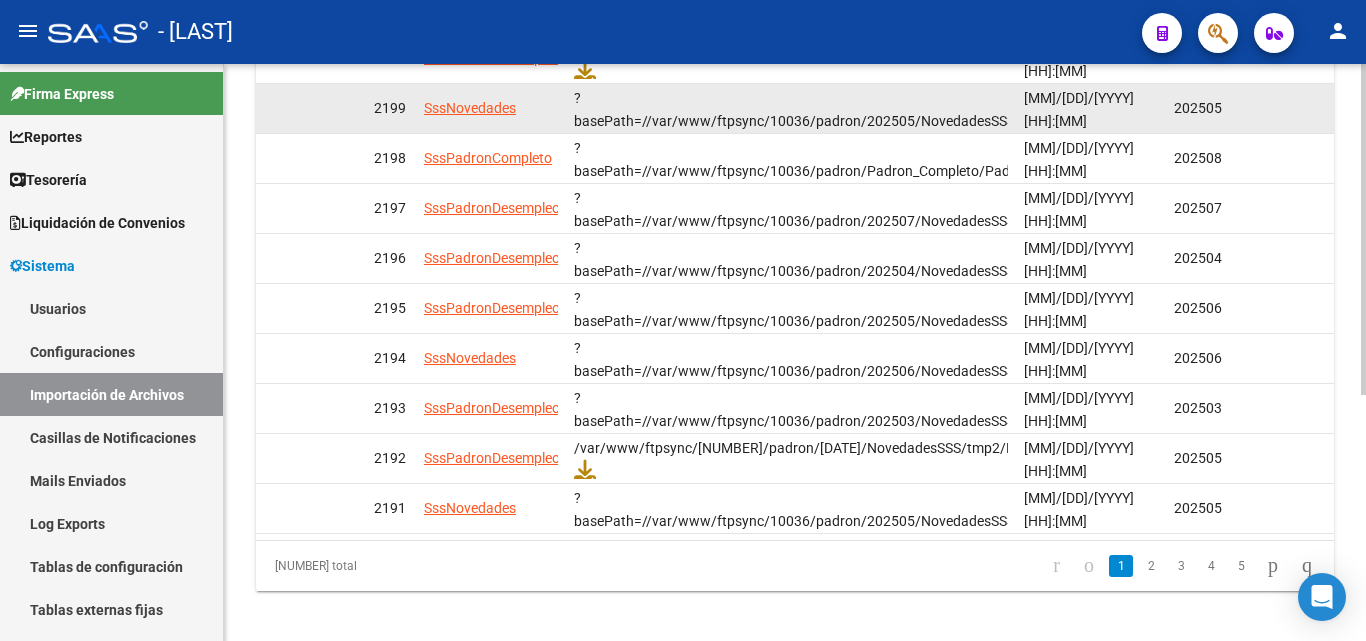 click on "2" 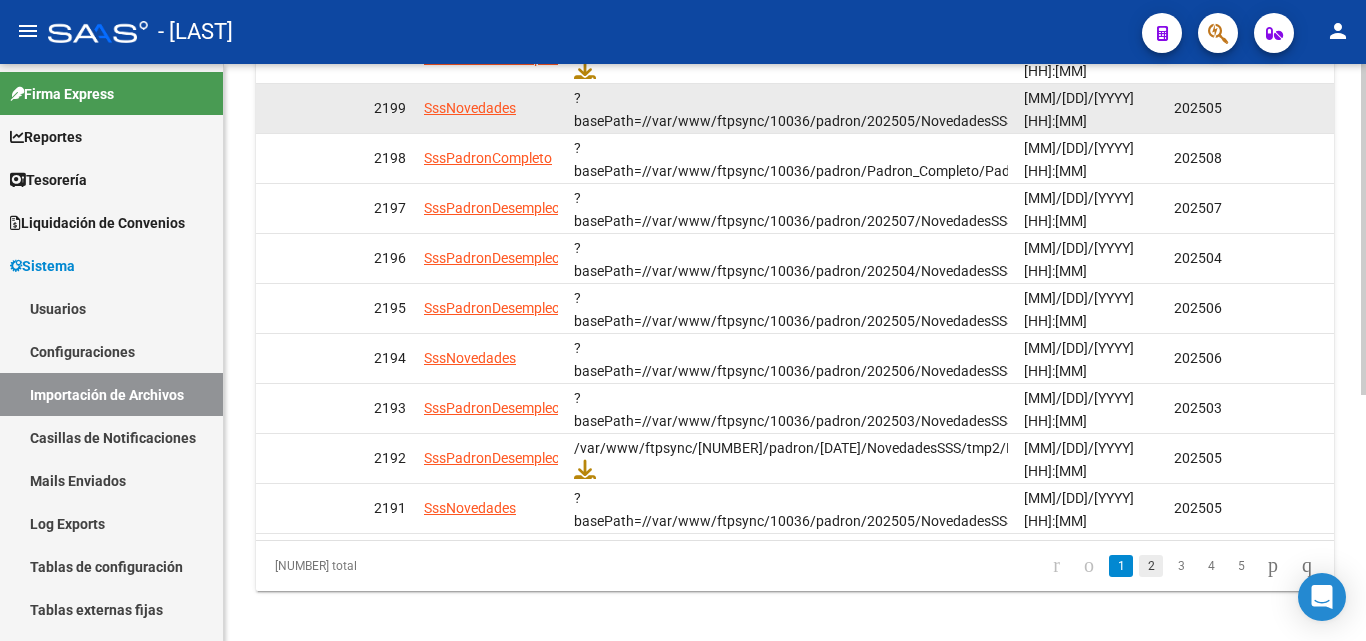 click on "2" 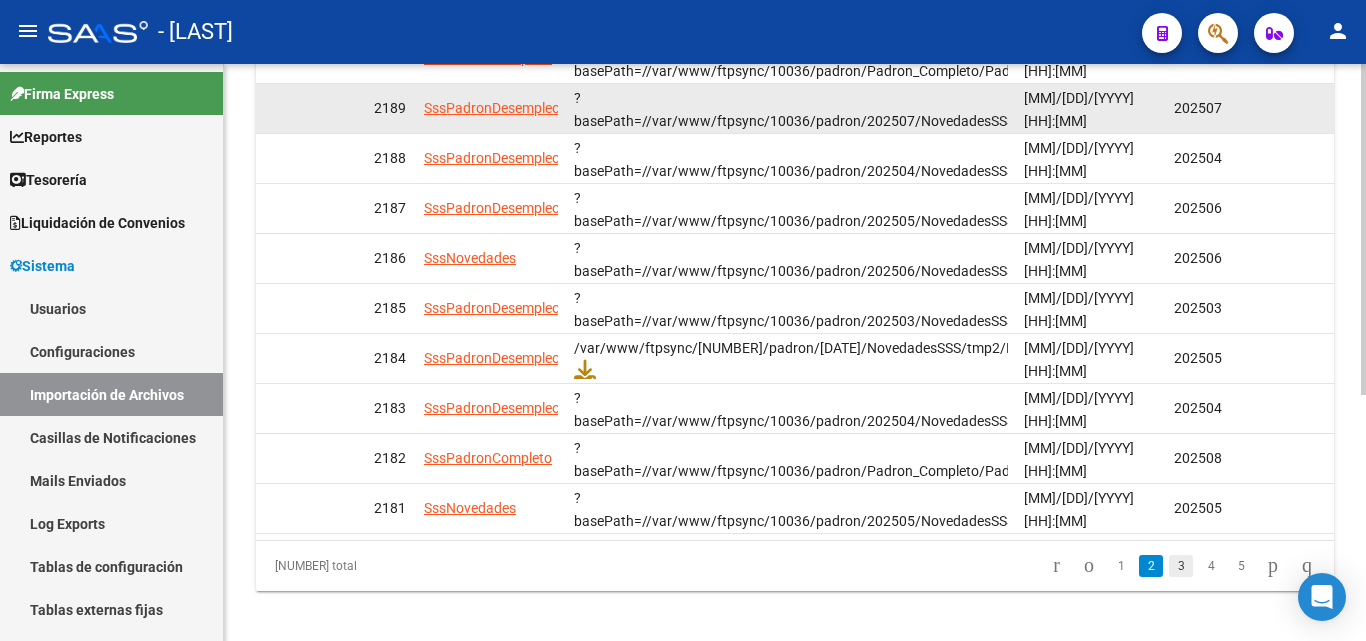 click on "3" 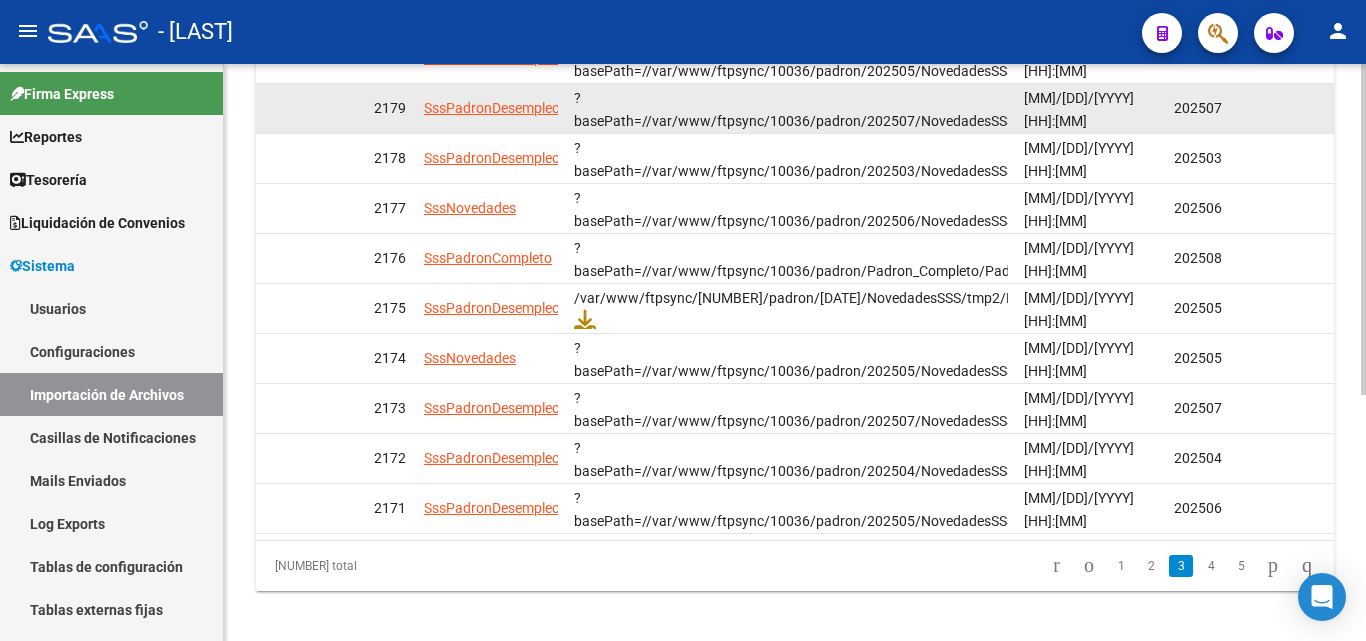 click on "3" 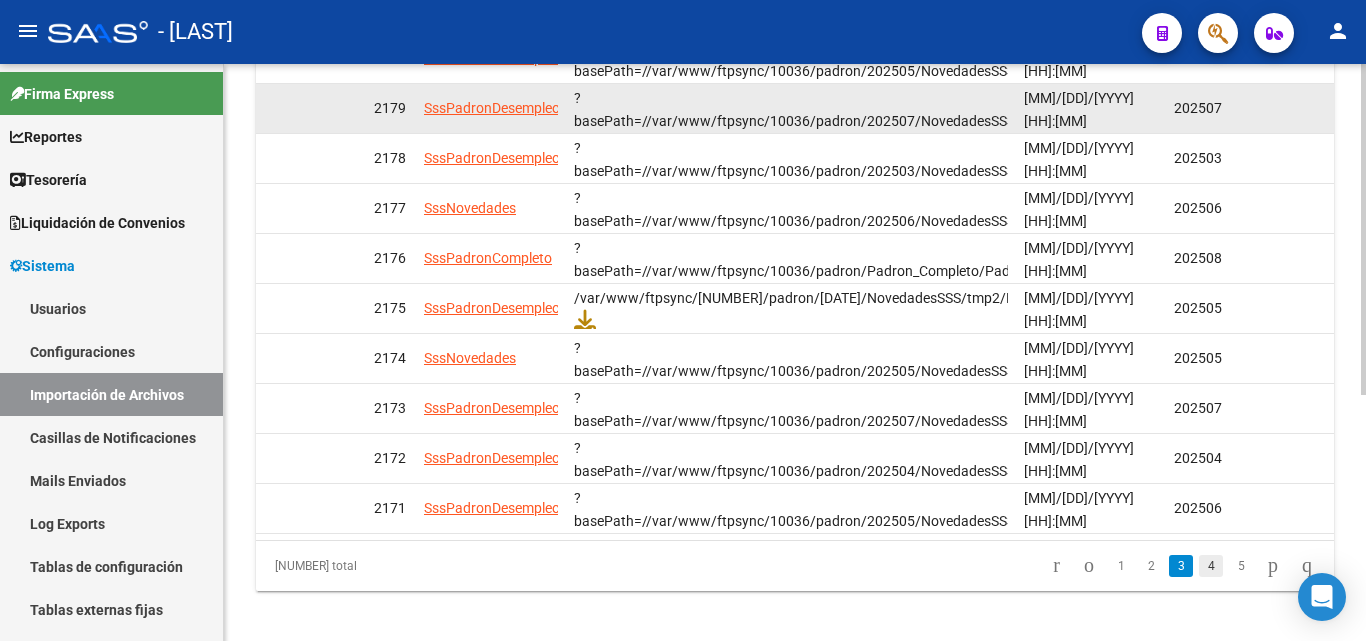 click on "4" 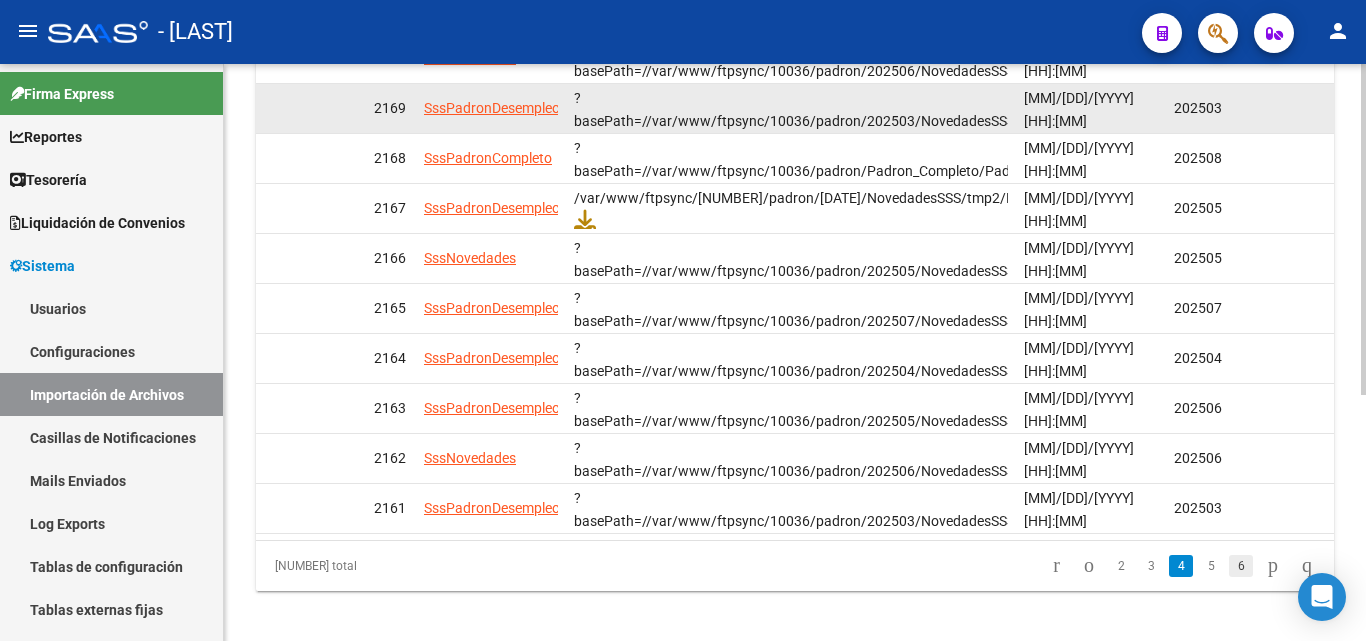 click on "6" 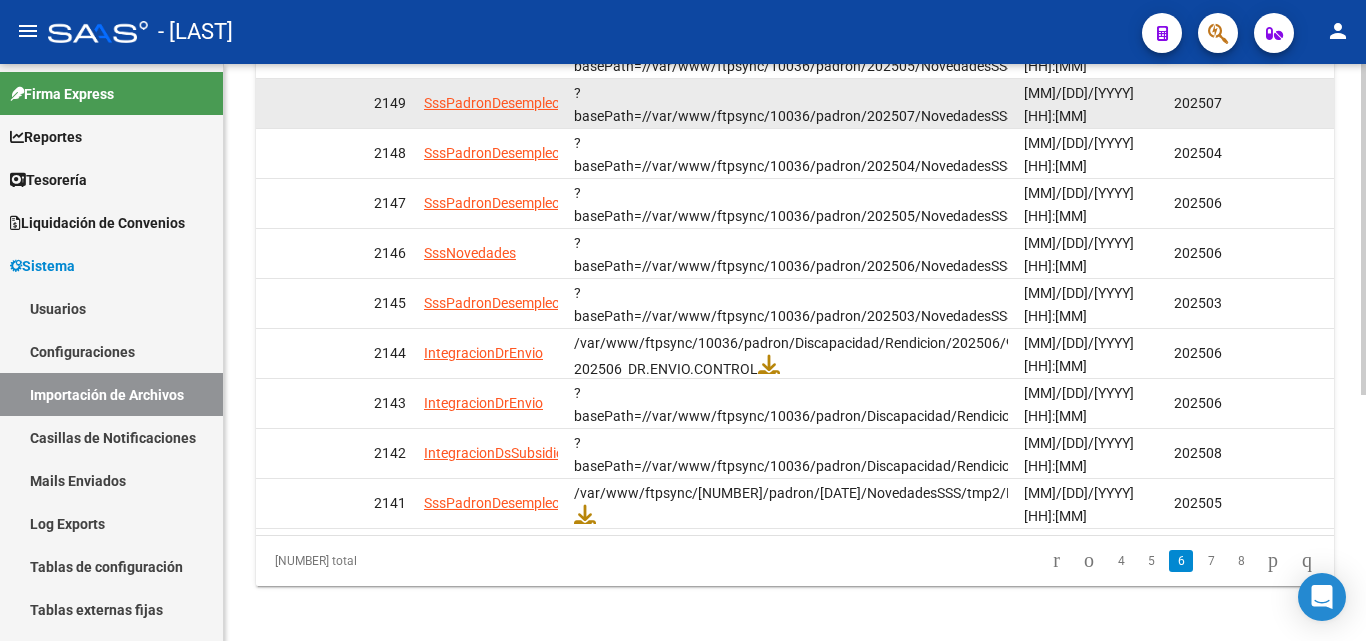 scroll, scrollTop: 400, scrollLeft: 0, axis: vertical 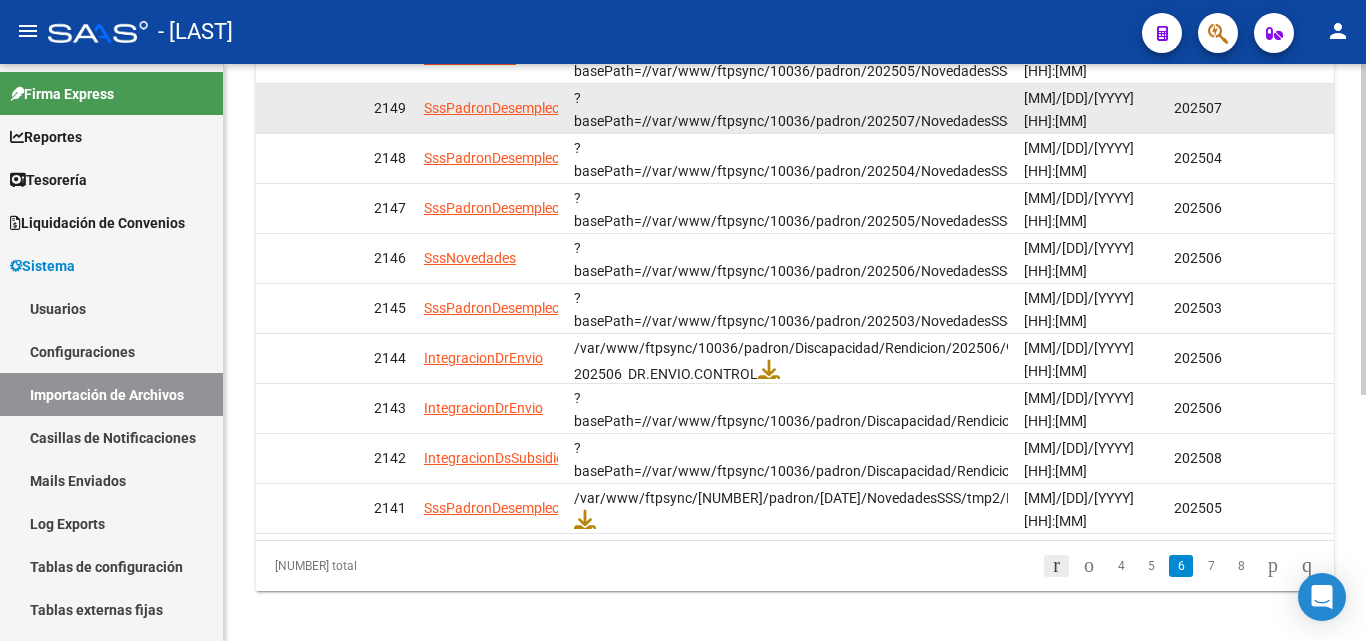 click 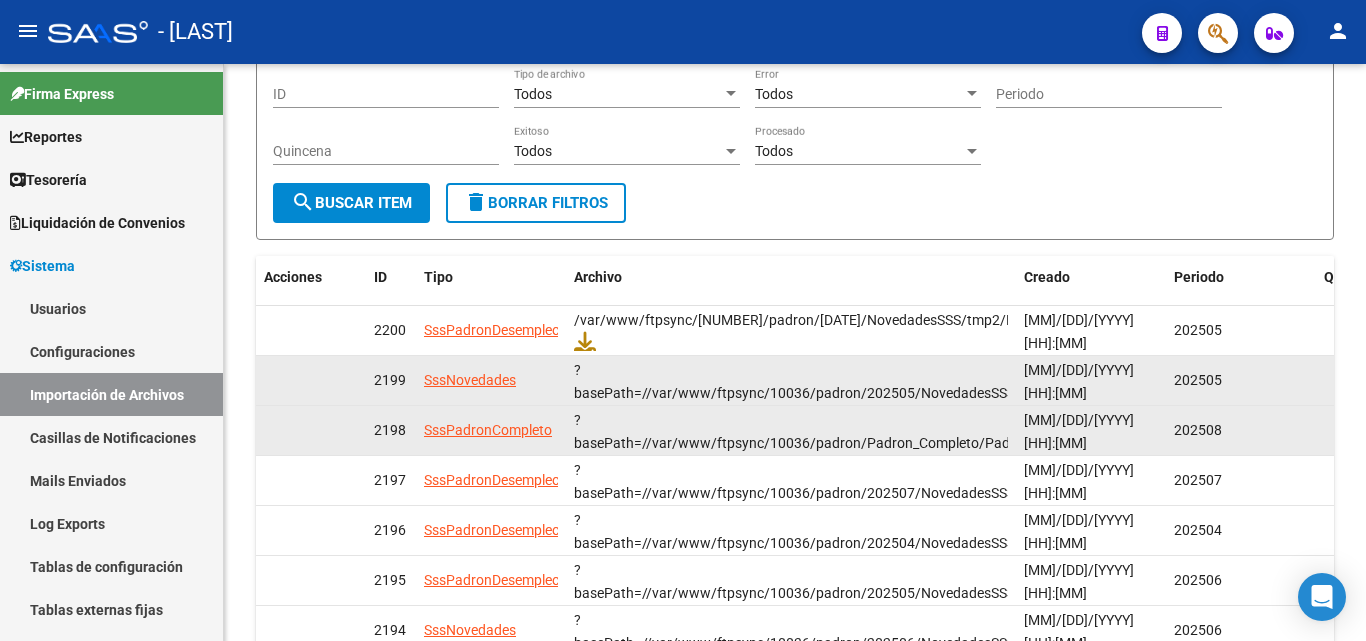 scroll, scrollTop: 100, scrollLeft: 0, axis: vertical 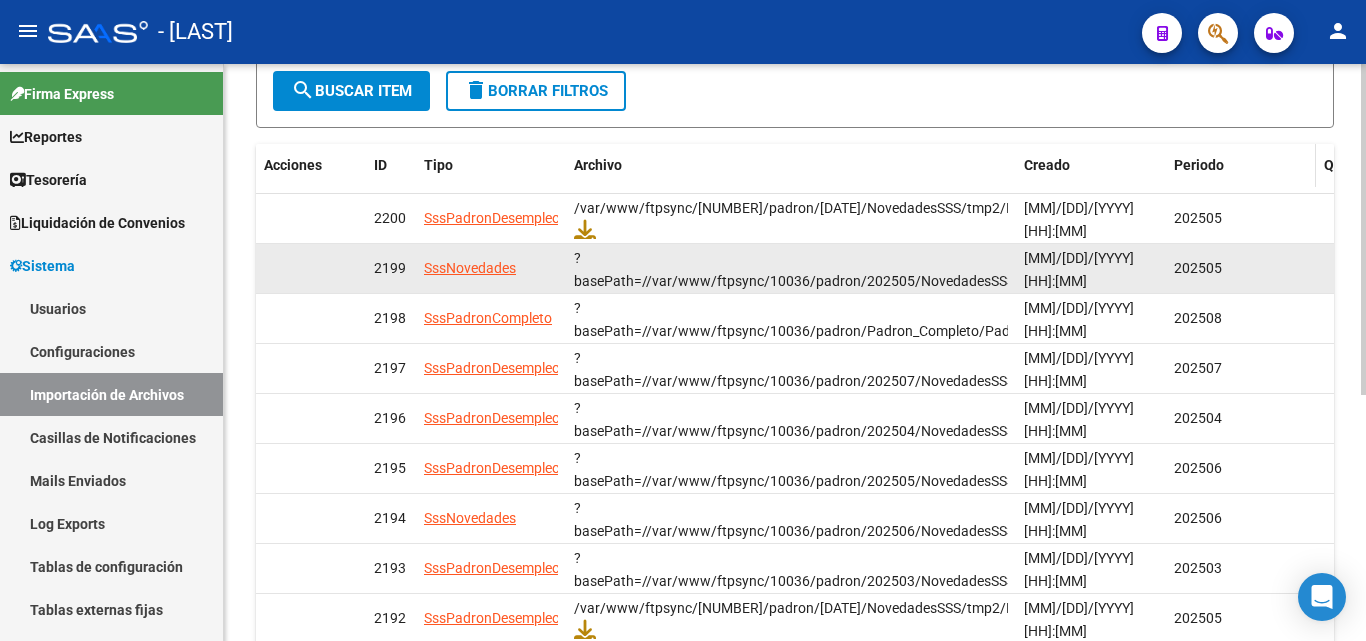 click on "Periodo" 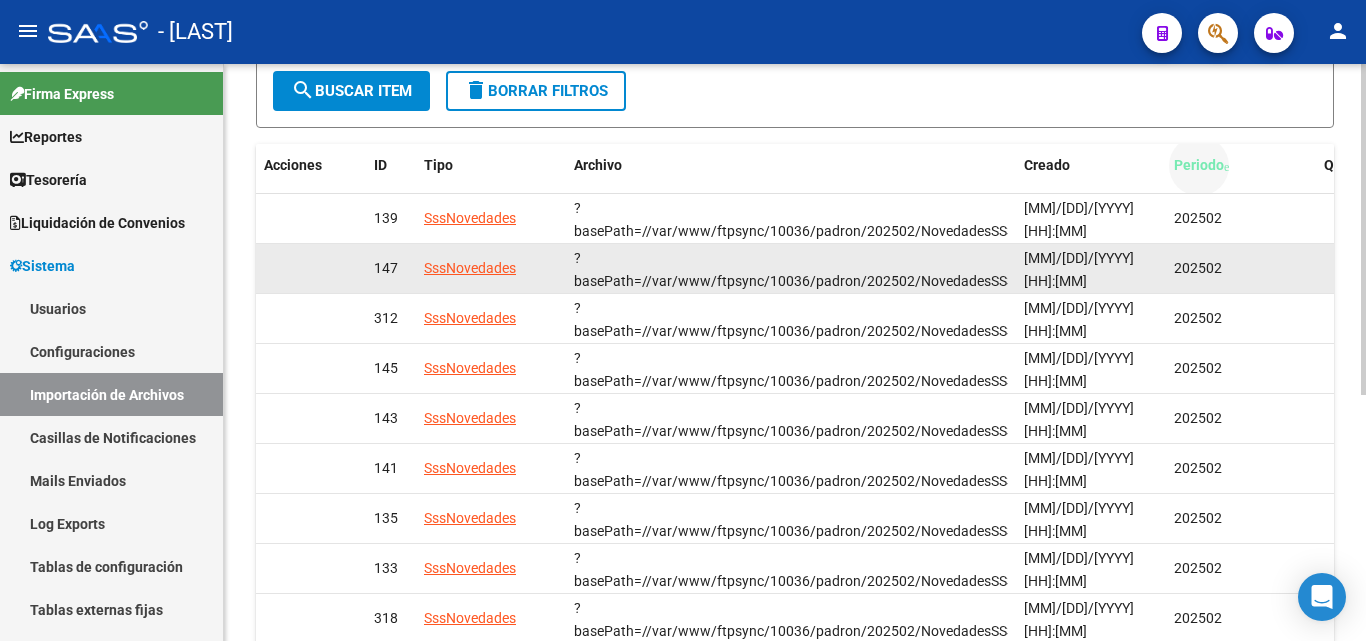 drag, startPoint x: 1320, startPoint y: 150, endPoint x: 1365, endPoint y: 166, distance: 47.759815 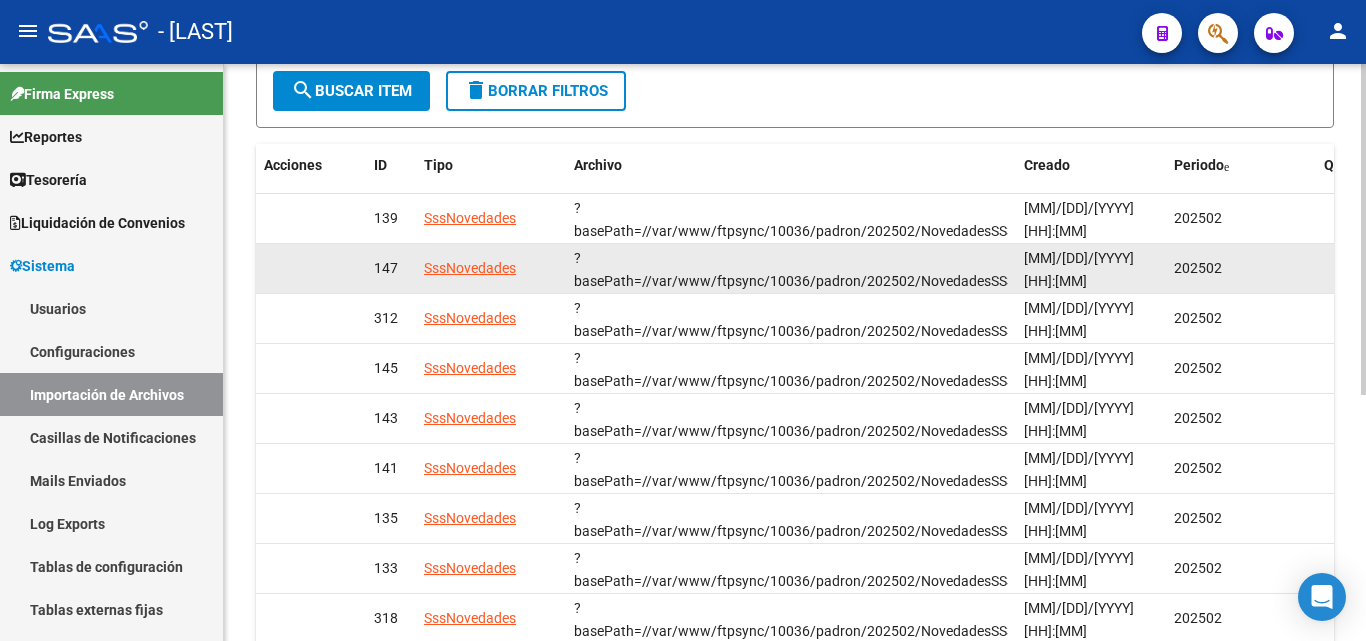 click on "Importación de Archivos Filtros ID Todos Tipo de archivo Todos Error Periodo Quincena Todos Exitoso Todos Procesado search Buscar item delete Borrar Filtros Acciones ID Tipo Archivo Creado Periodo Quincena Procesado Exitoso Error Resultado 139 SssNovedades /var/www/ftpsync/10036/padron/202502/NovedadesSSS/Novedades-sss-903408.txt [MM]/[DD]/[YYYY] [HH]:[MM] 202502 FileAlreadyImported 147 SssNovedades /var/www/ftpsync/10036/padron/202502/NovedadesSSS/Novedades-sss-903408.txt [MM]/[DD]/[YYYY] [HH]:[MM] 202502 FileAlreadyImported 312 SssNovedades /var/www/ftpsync/10036/padron/202502/NovedadesSSS/Novedades-sss-903408.txt [MM]/[DD]/[YYYY] [HH]:[MM] 202502 FileAlreadyImported 145 SssNovedades /var/www/ftpsync/10036/padron/202502/NovedadesSSS/Novedades-sss-903408.txt [MM]/[DD]/[YYYY] [HH]:[MM] 202502 FileAlreadyImported 143 SssNovedades /var/www/ftpsync/10036/padron/202502/NovedadesSSS/Novedades-sss-903408.txt [MM]/[DD]/[YYYY] [HH]:[MM] 202502 FileAlreadyImported 141 SssNovedades [MM]/[DD]/[YYYY] [HH]:[MM] 202502 135 SssNovedades" 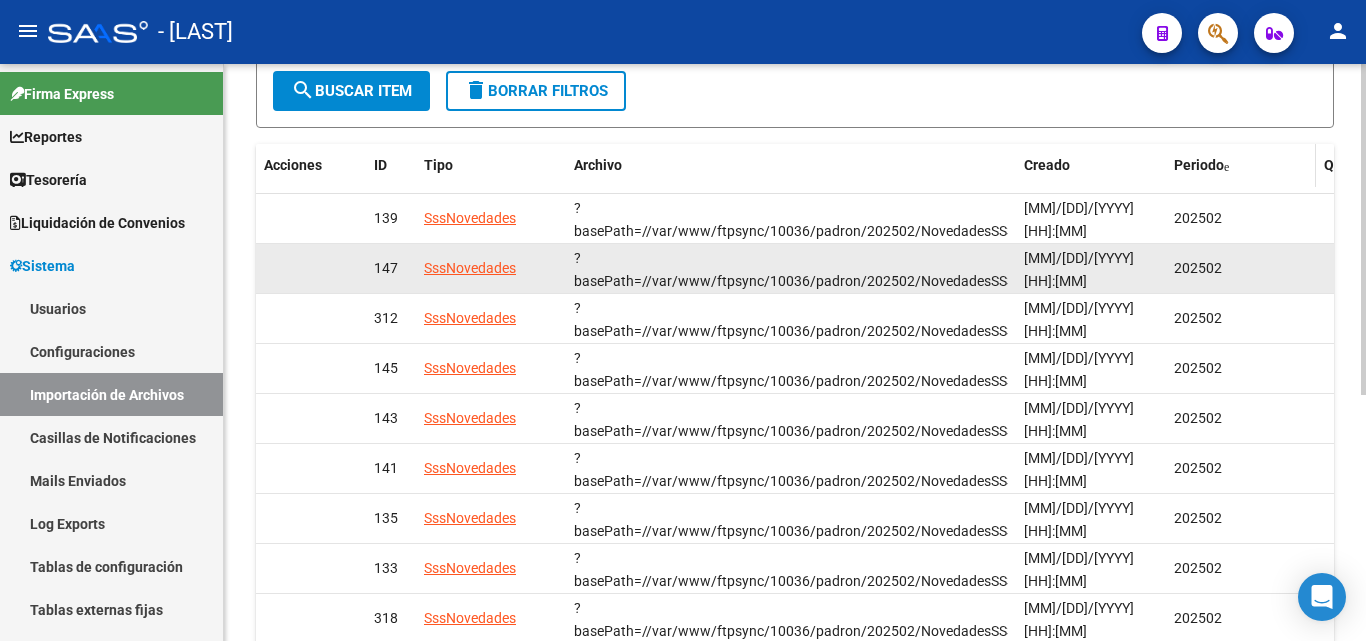 click on "Periodo" 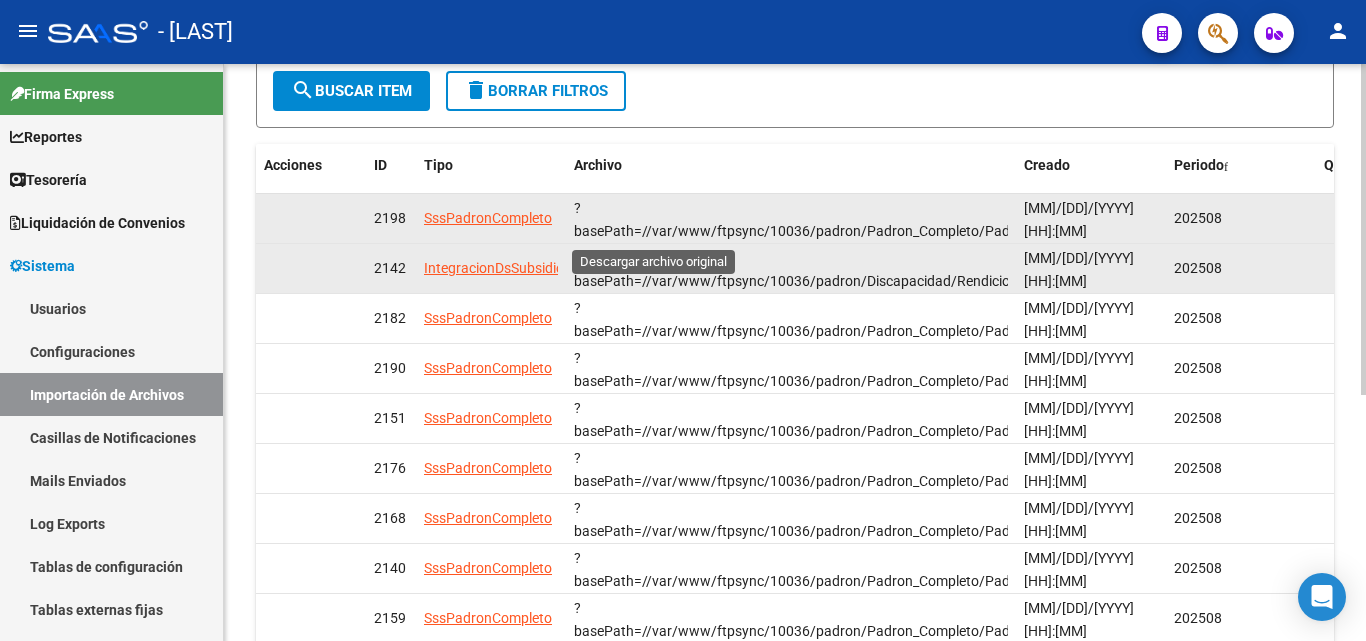 click 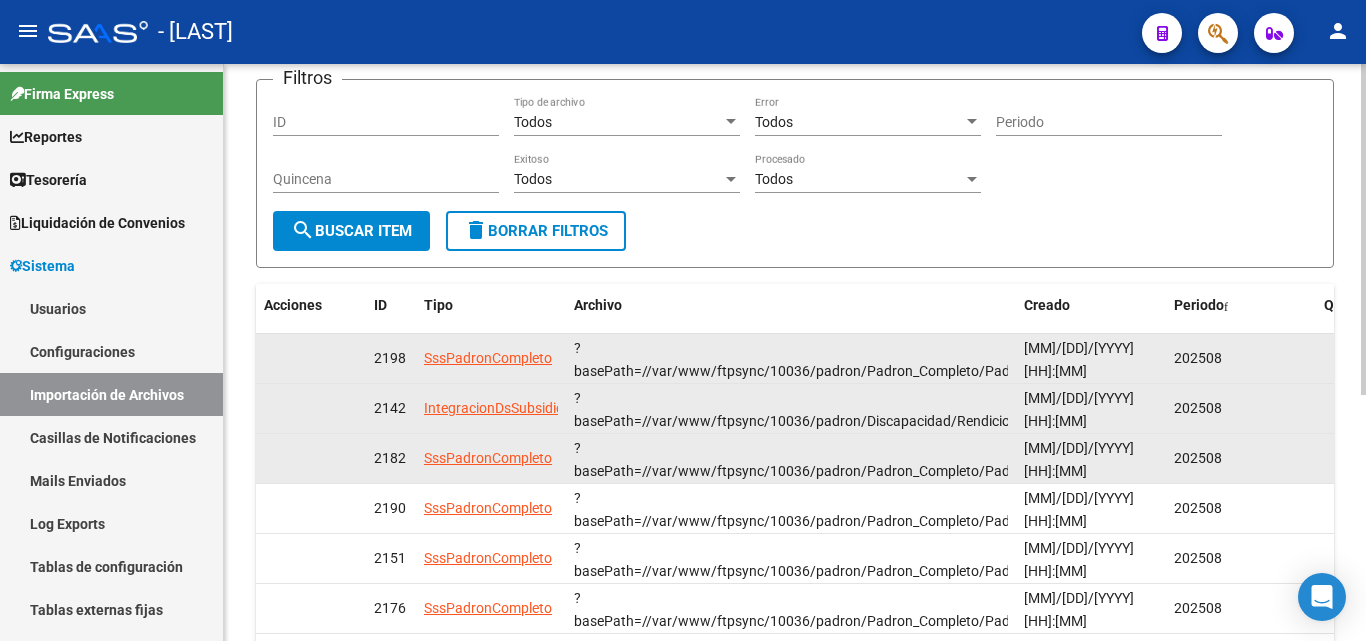 scroll, scrollTop: 0, scrollLeft: 0, axis: both 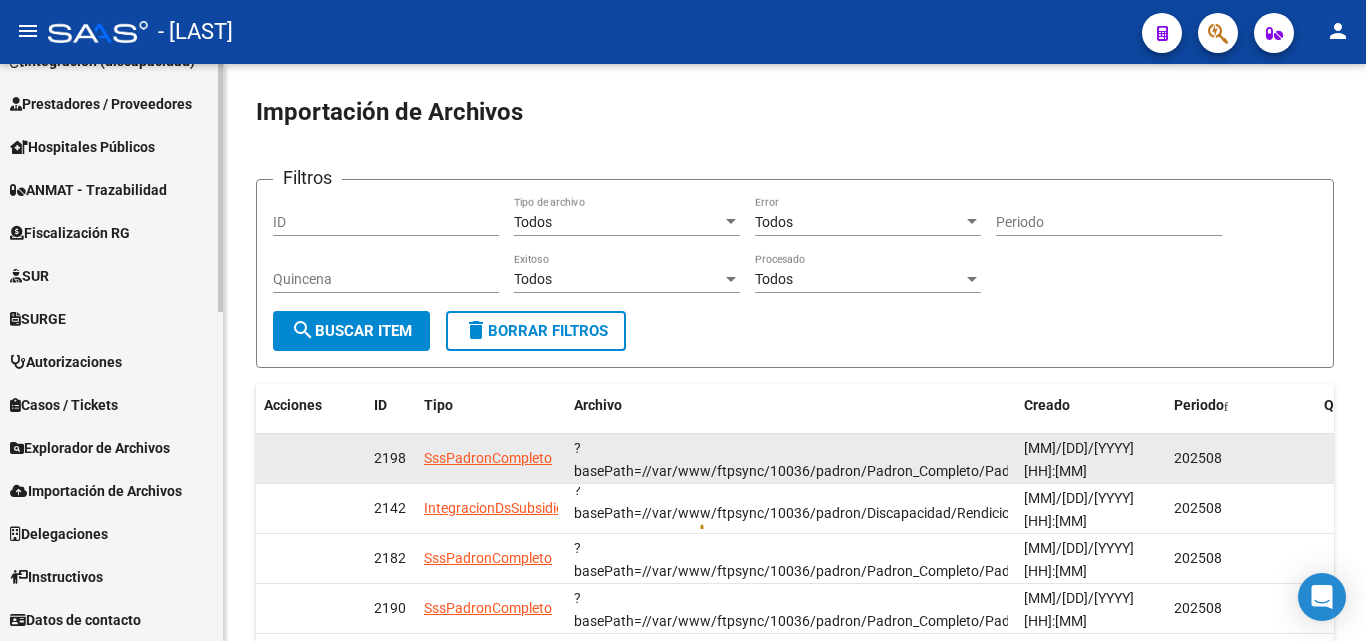 click on "Importación de Archivos" at bounding box center [96, 491] 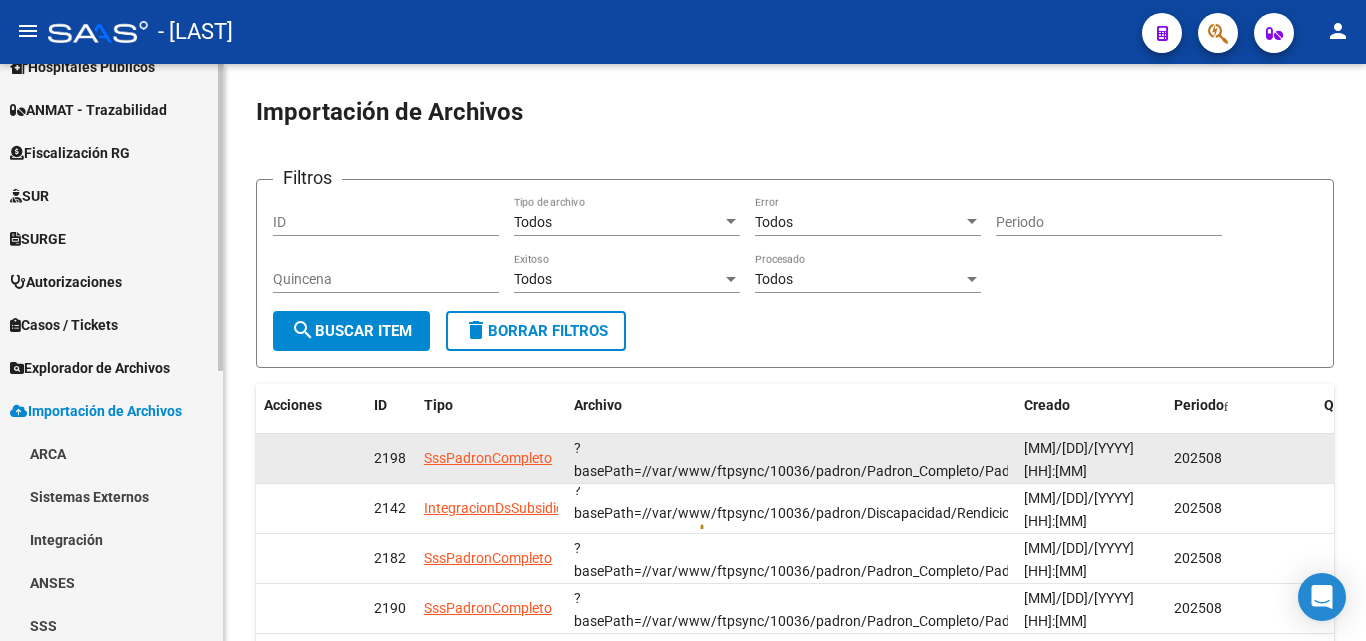 scroll, scrollTop: 491, scrollLeft: 0, axis: vertical 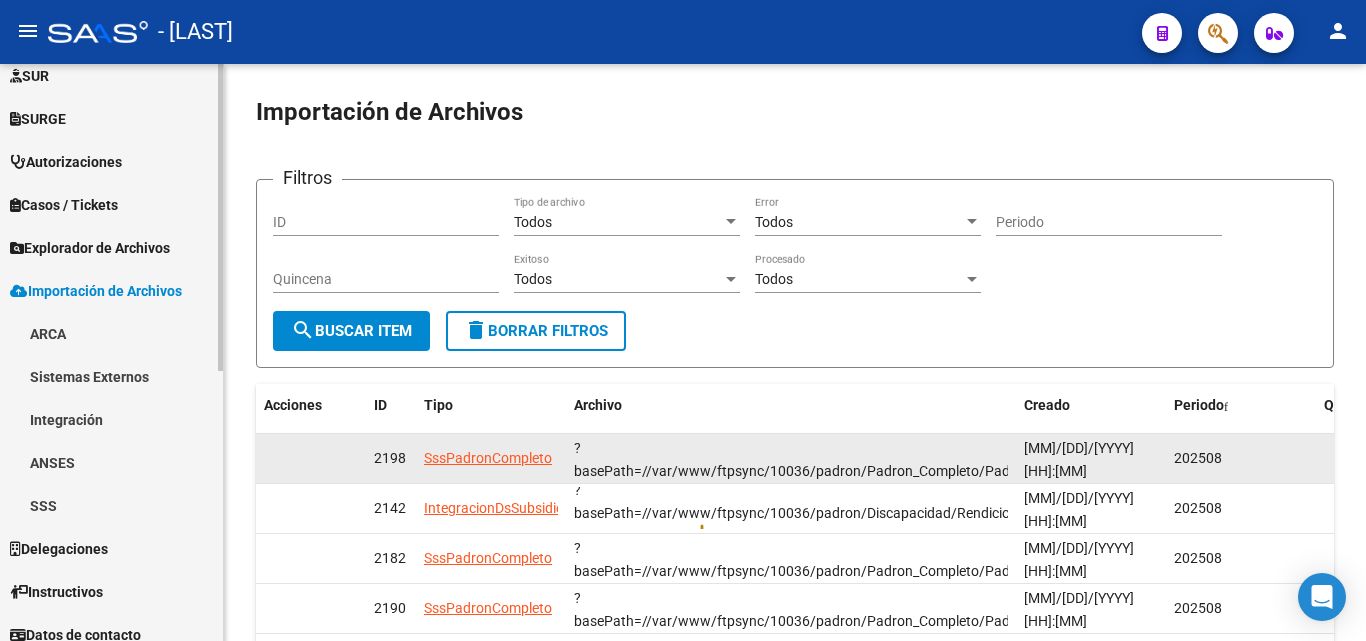 click on "Integración" at bounding box center (111, 419) 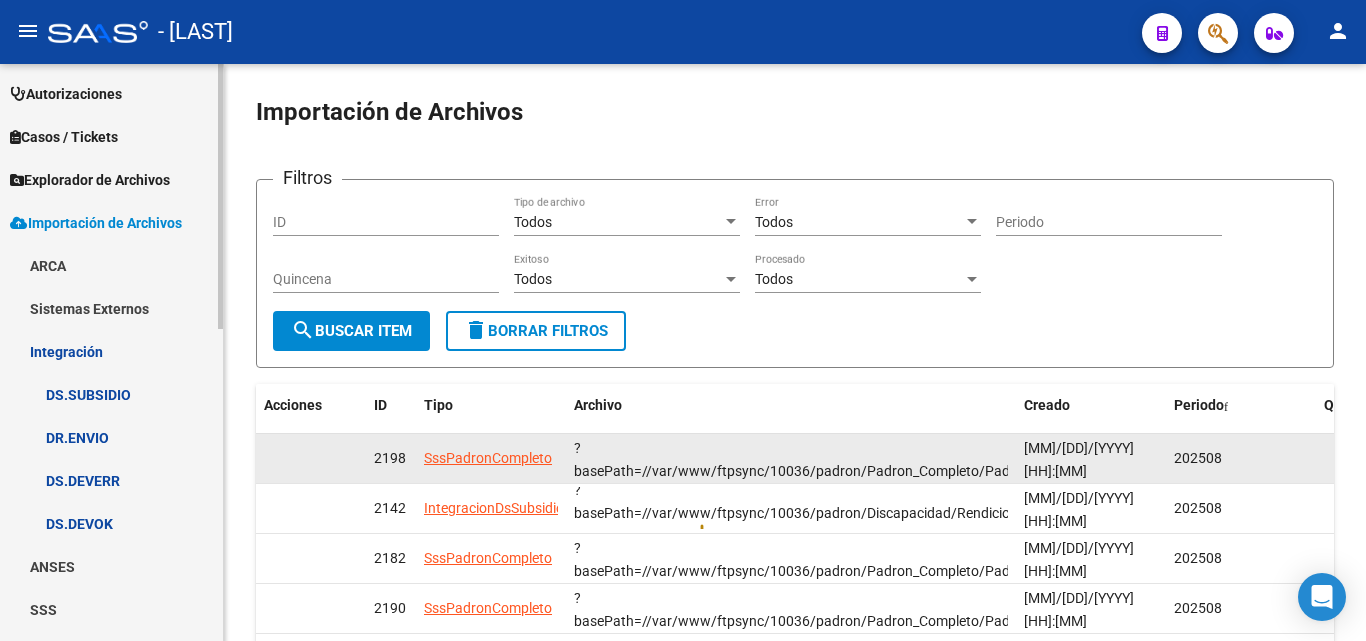 scroll, scrollTop: 591, scrollLeft: 0, axis: vertical 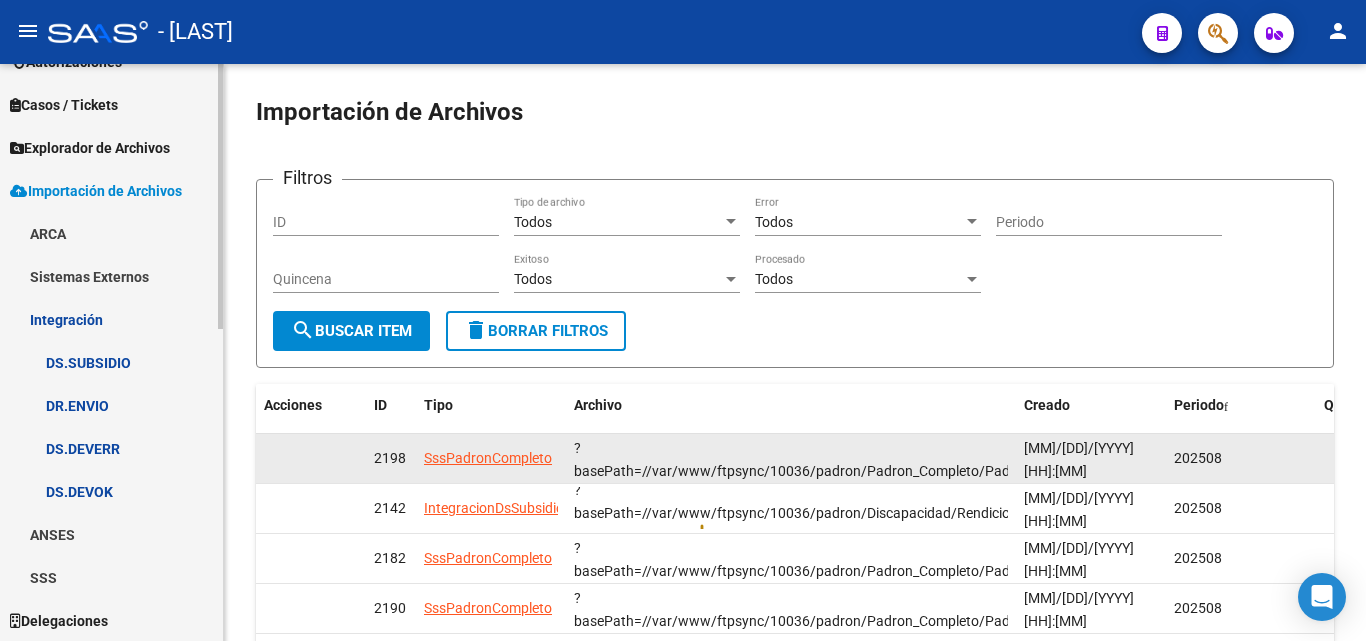 click on "Integración" at bounding box center [111, 319] 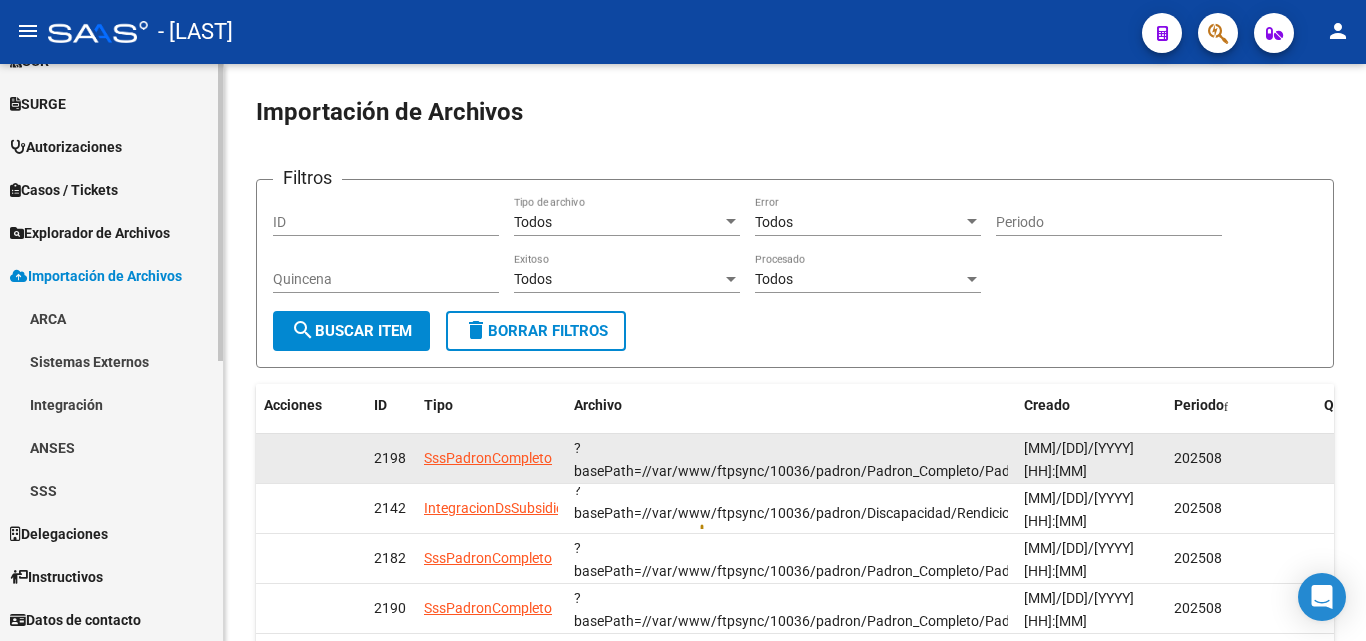 scroll, scrollTop: 506, scrollLeft: 0, axis: vertical 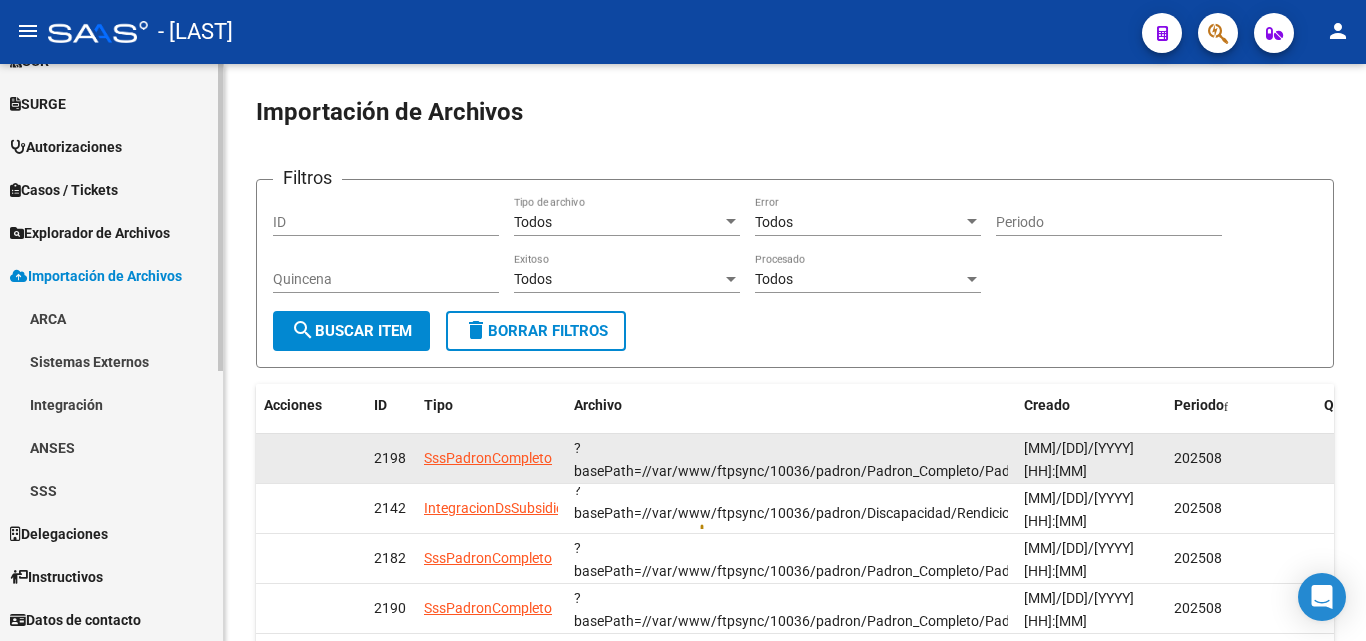 click on "ARCA" at bounding box center [111, 318] 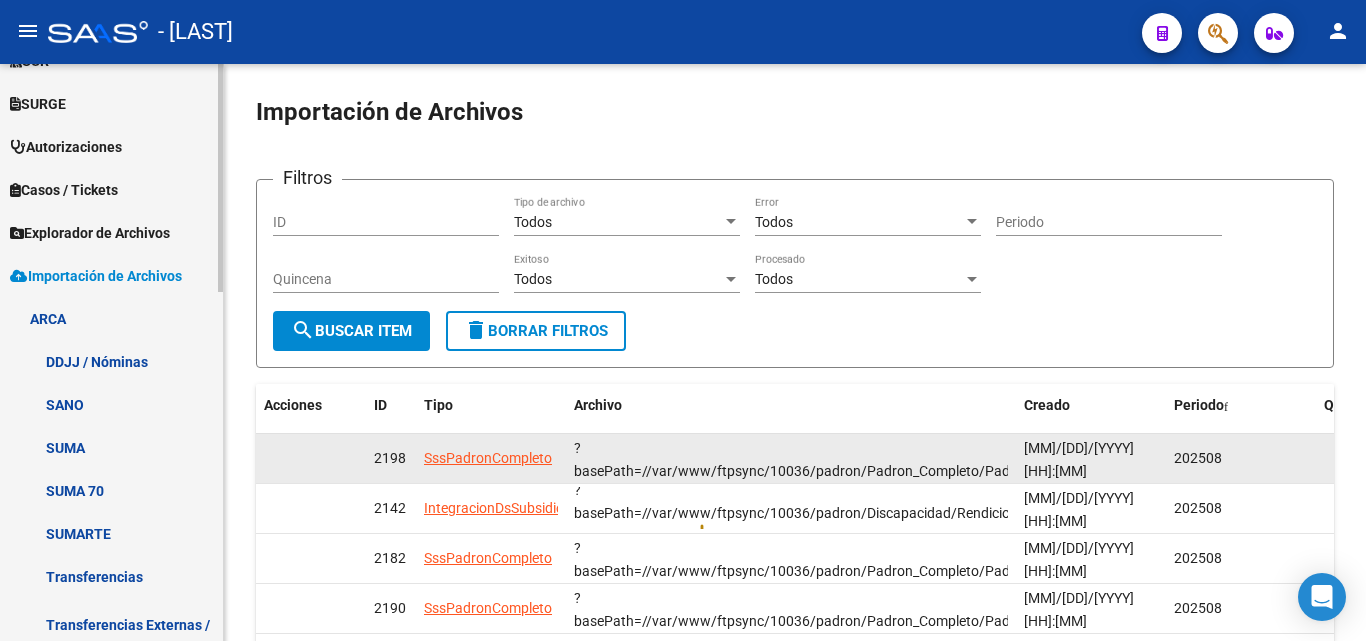 click on "ARCA" at bounding box center [111, 318] 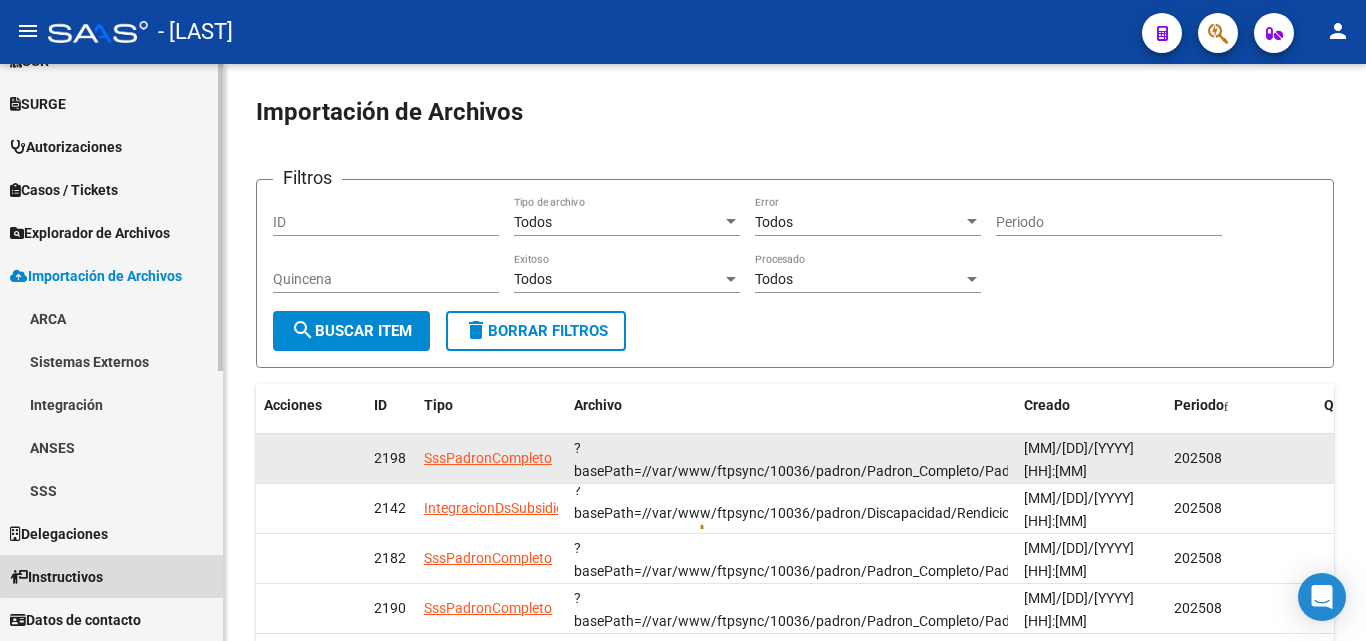 click on "Instructivos" at bounding box center [111, 576] 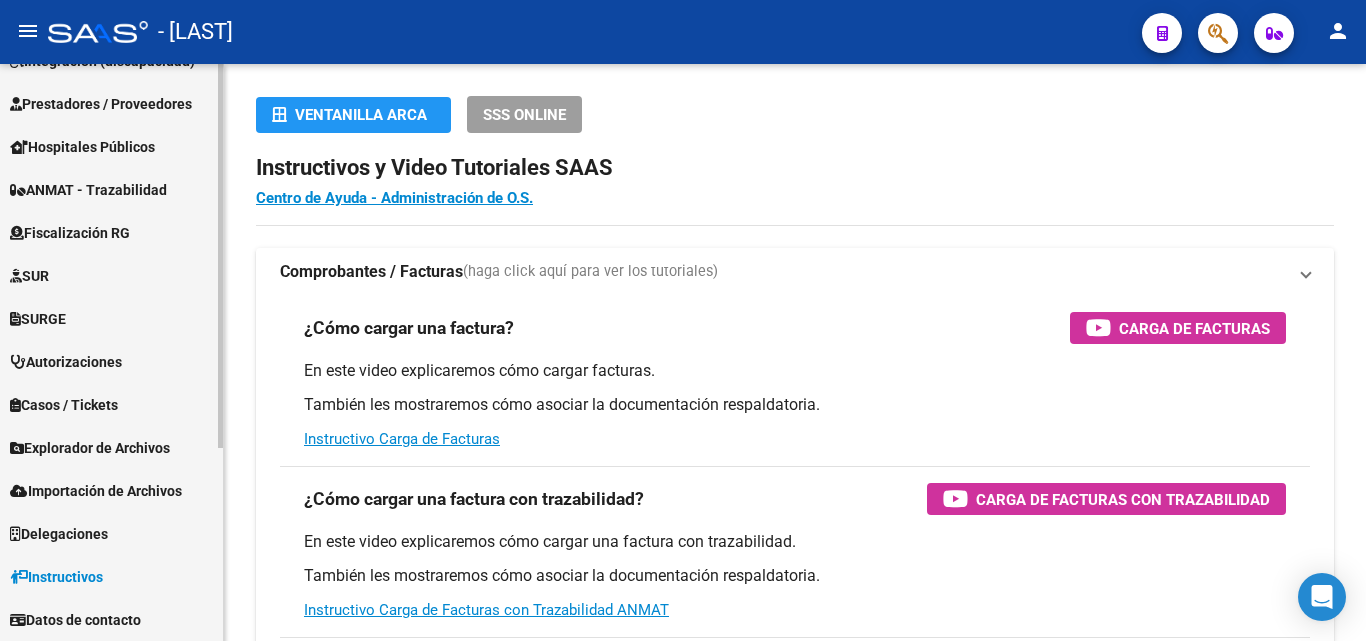 scroll, scrollTop: 291, scrollLeft: 0, axis: vertical 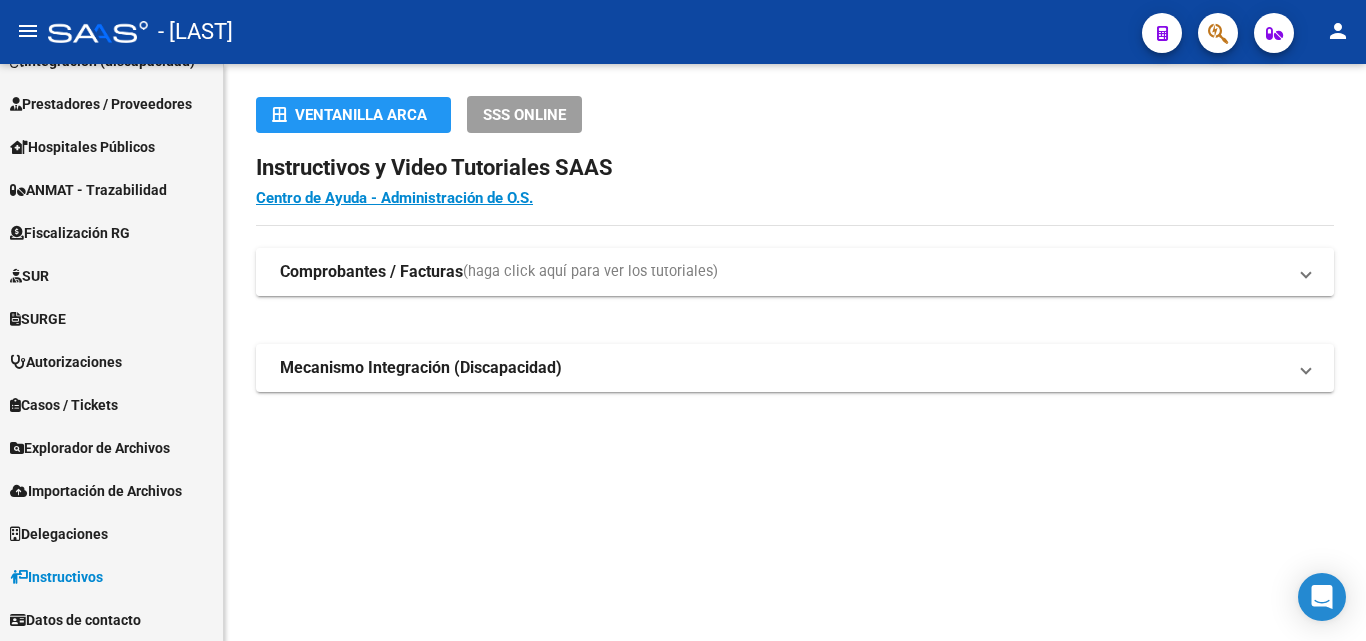 click on "Comprobantes / Facturas" at bounding box center [371, 272] 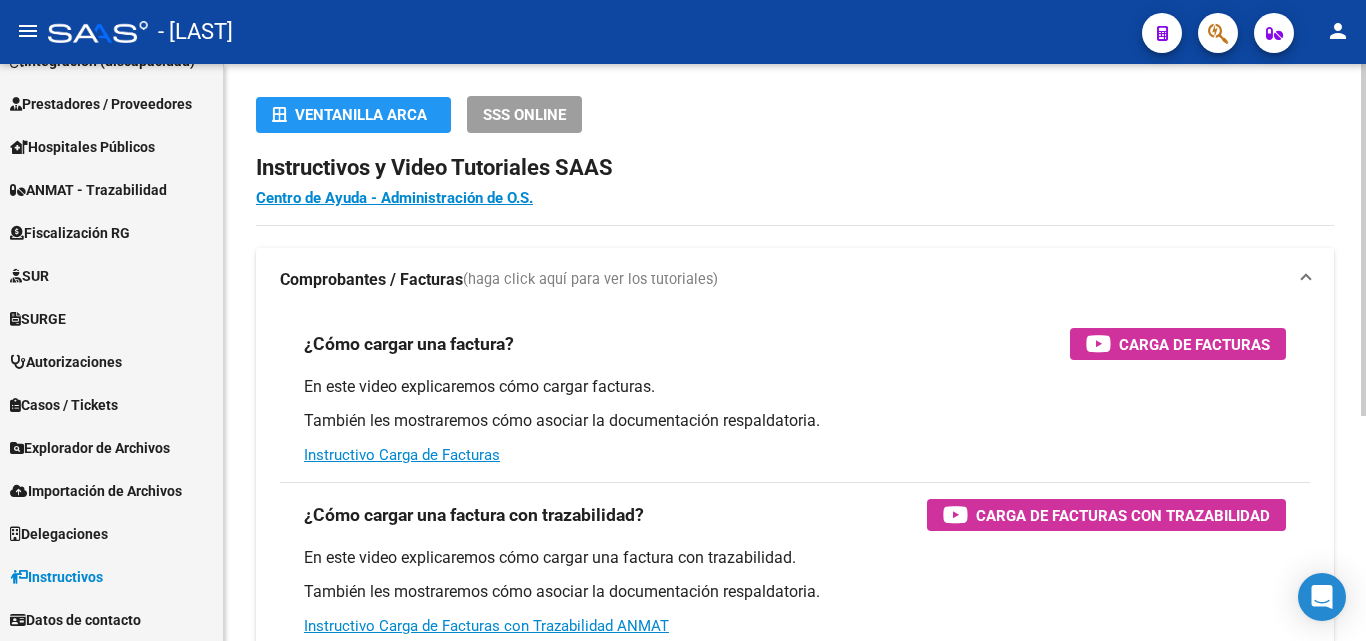 click on "Comprobantes / Facturas" at bounding box center (371, 280) 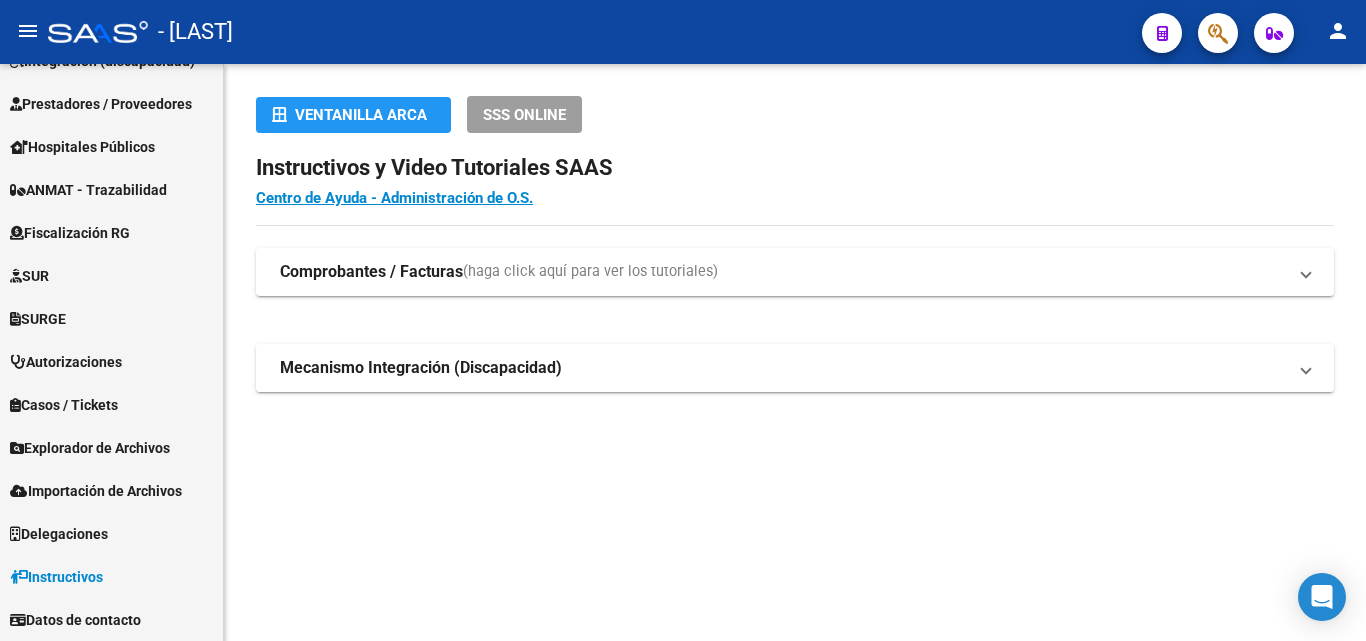 click on "Mecanismo Integración (Discapacidad)" at bounding box center (421, 368) 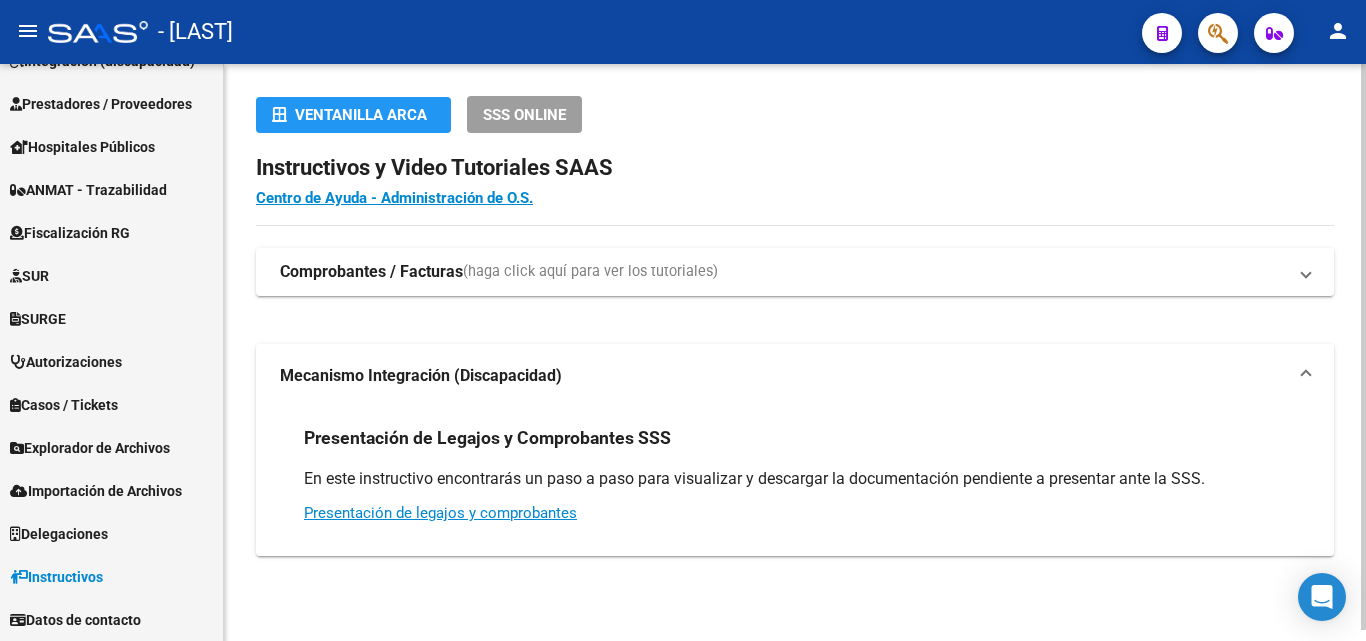 click on "Mecanismo Integración (Discapacidad)" at bounding box center (795, 376) 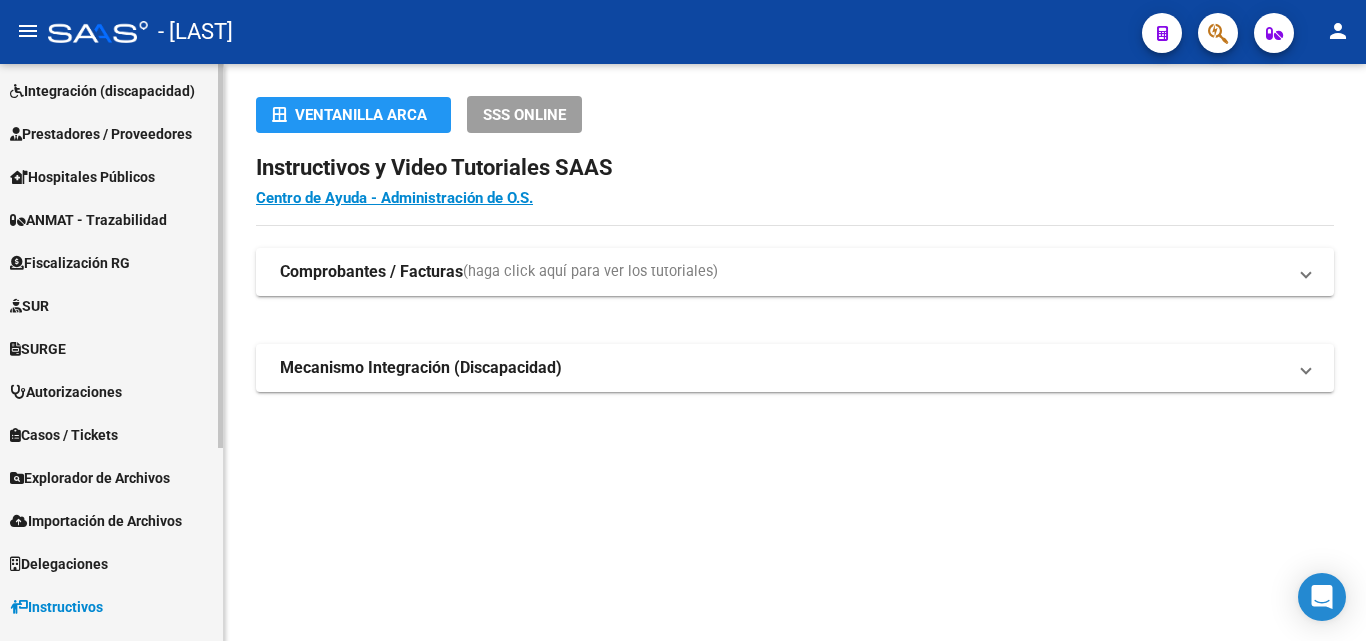 scroll, scrollTop: 291, scrollLeft: 0, axis: vertical 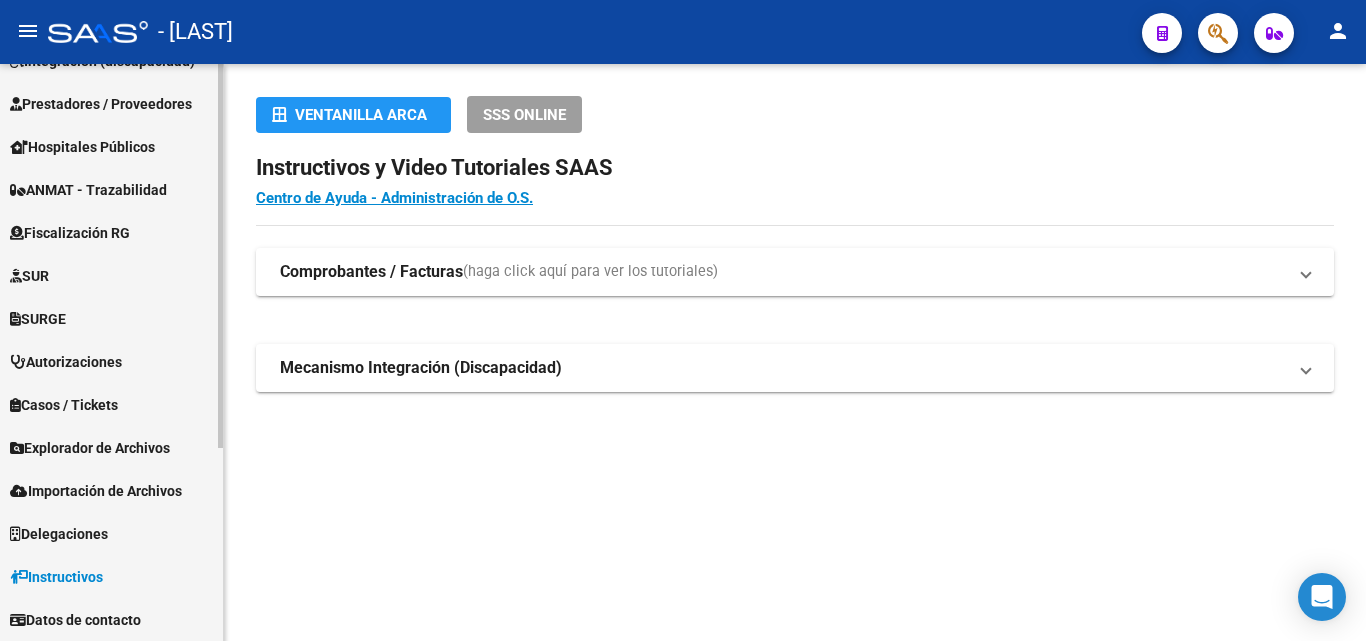 click on "Importación de Archivos" at bounding box center (96, 491) 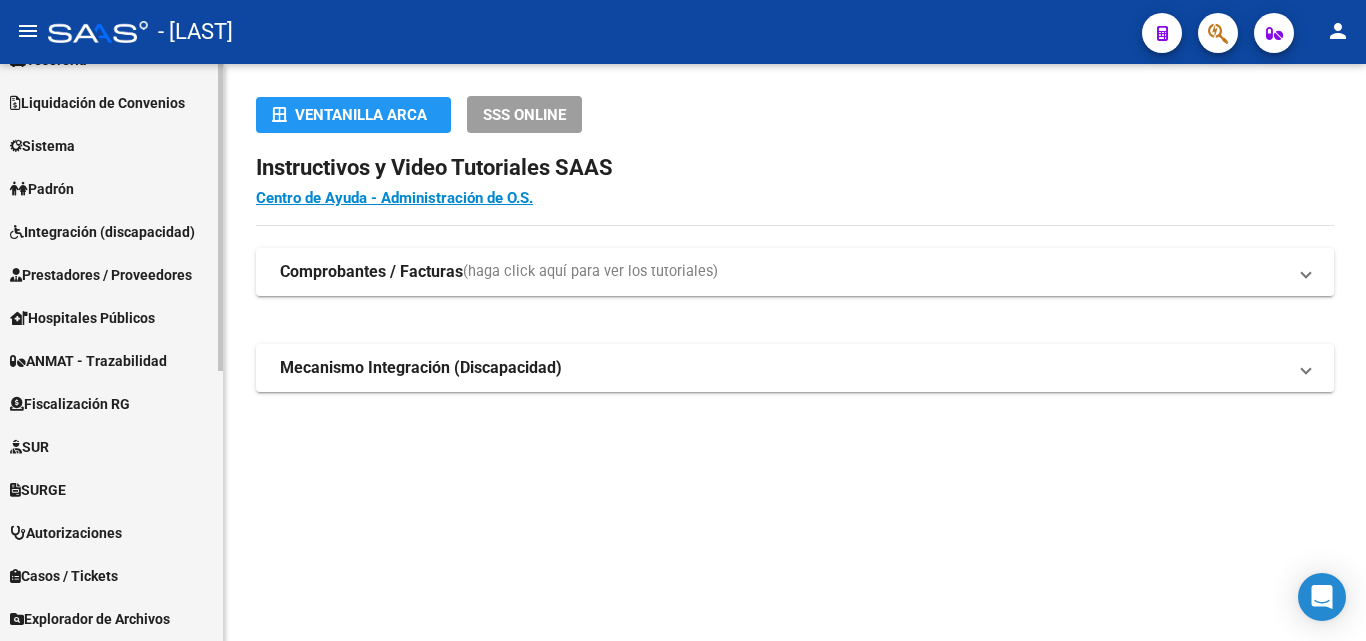 scroll, scrollTop: 0, scrollLeft: 0, axis: both 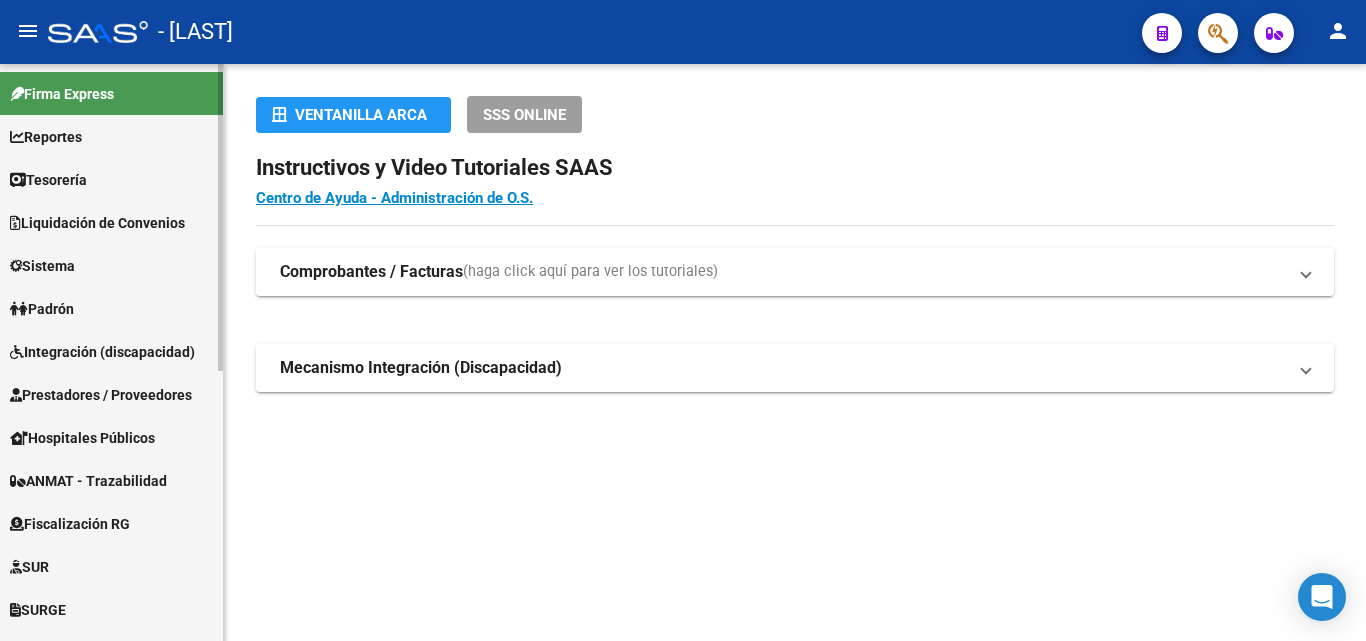 click on "Sistema" at bounding box center (111, 265) 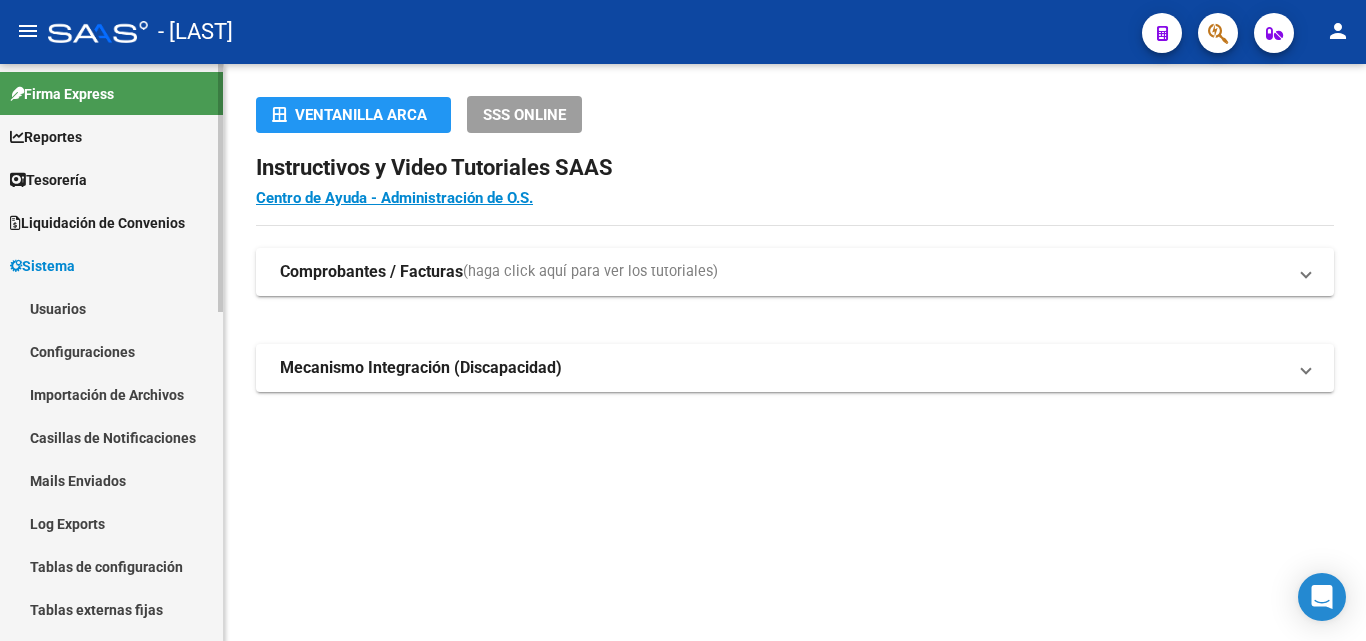 click on "Sistema" at bounding box center (111, 265) 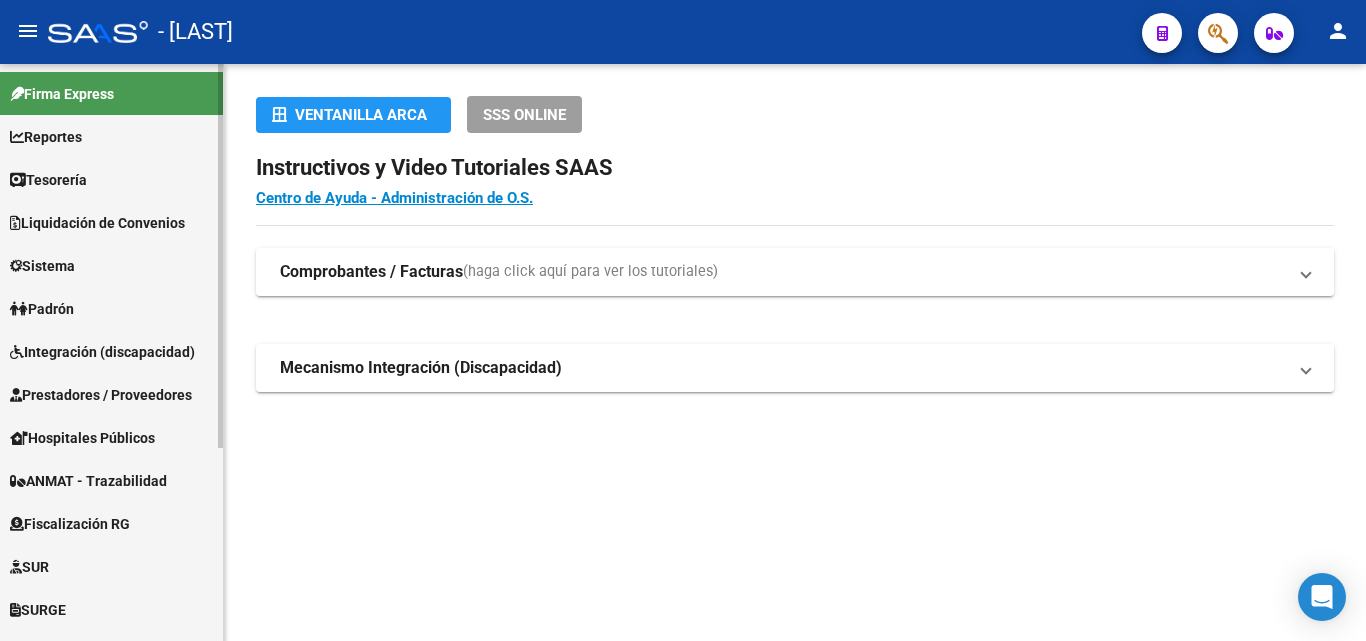 click on "Sistema" at bounding box center (111, 265) 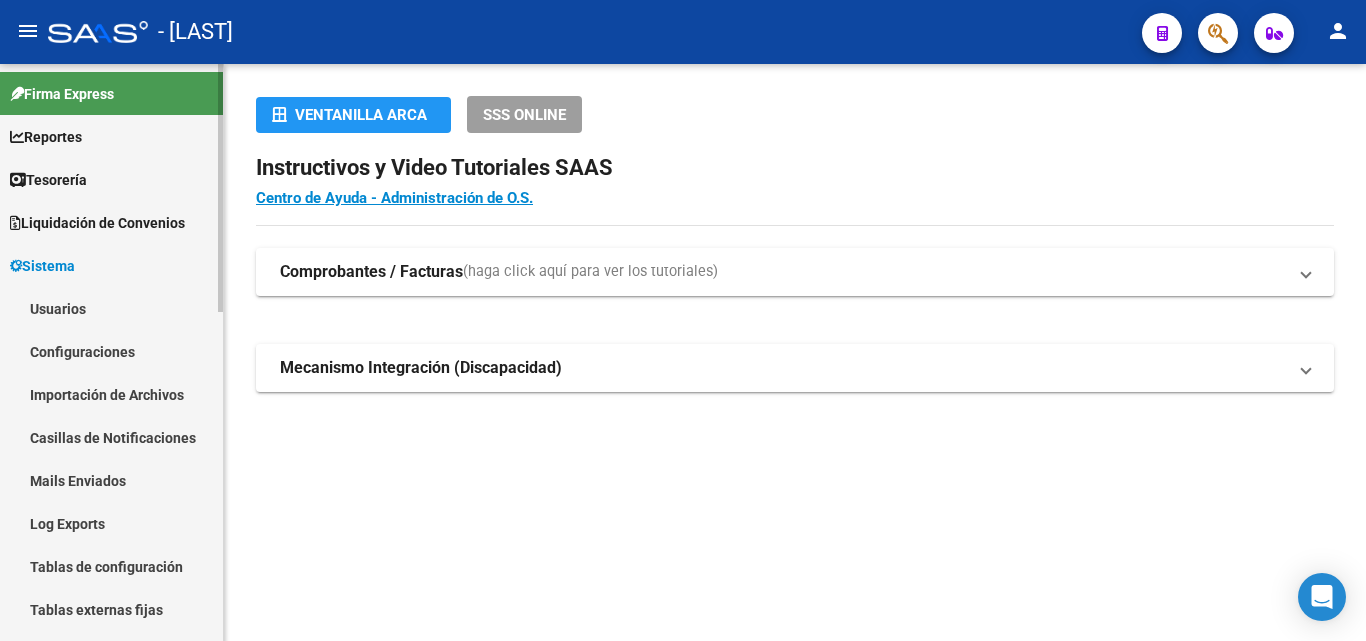 click on "Importación de Archivos" at bounding box center [111, 394] 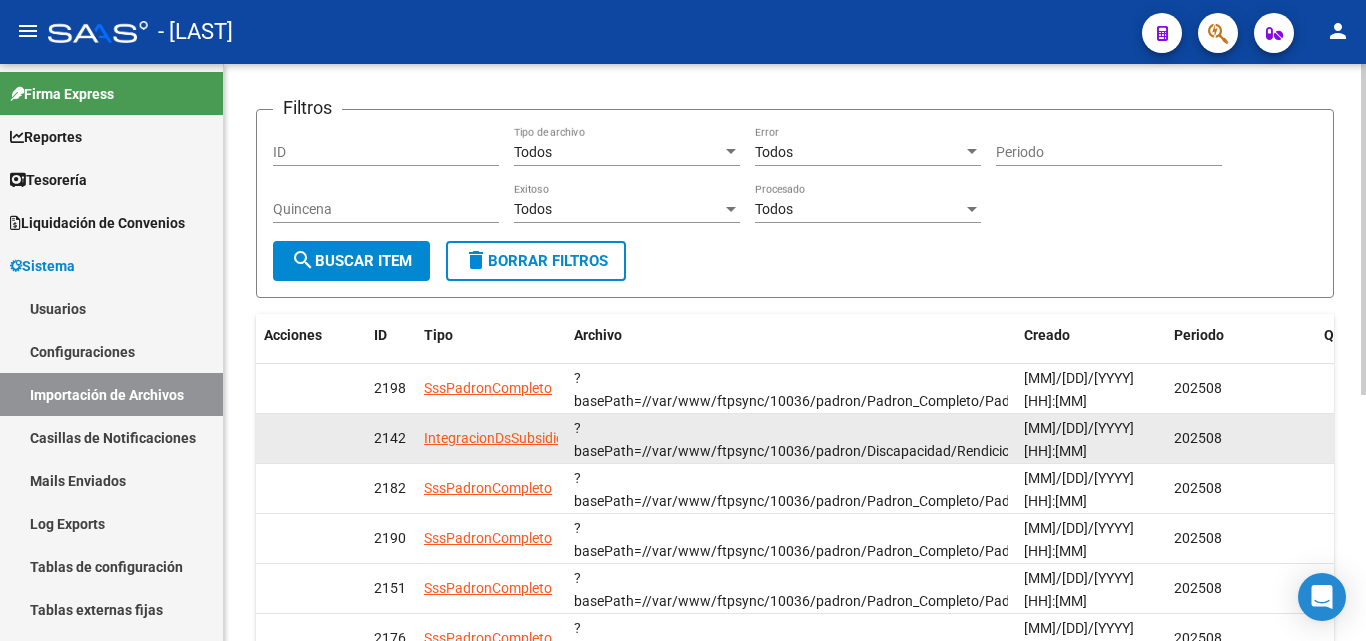 scroll, scrollTop: 100, scrollLeft: 0, axis: vertical 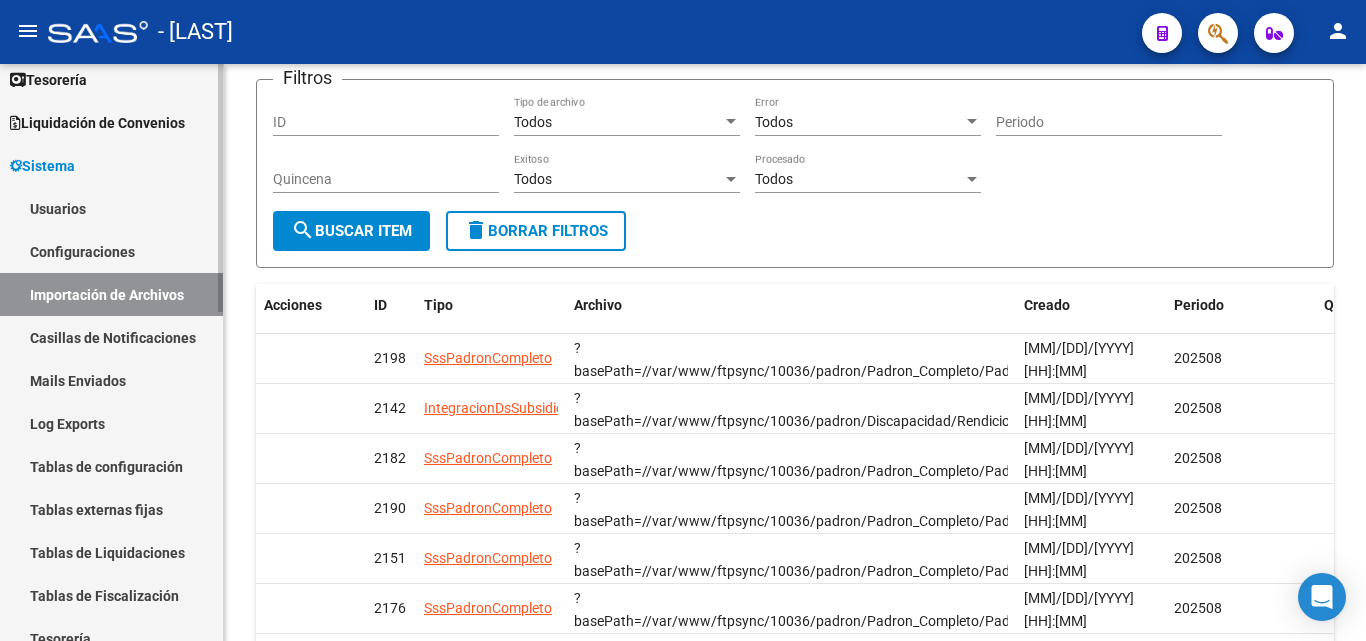 click on "Log Exports" at bounding box center (111, 423) 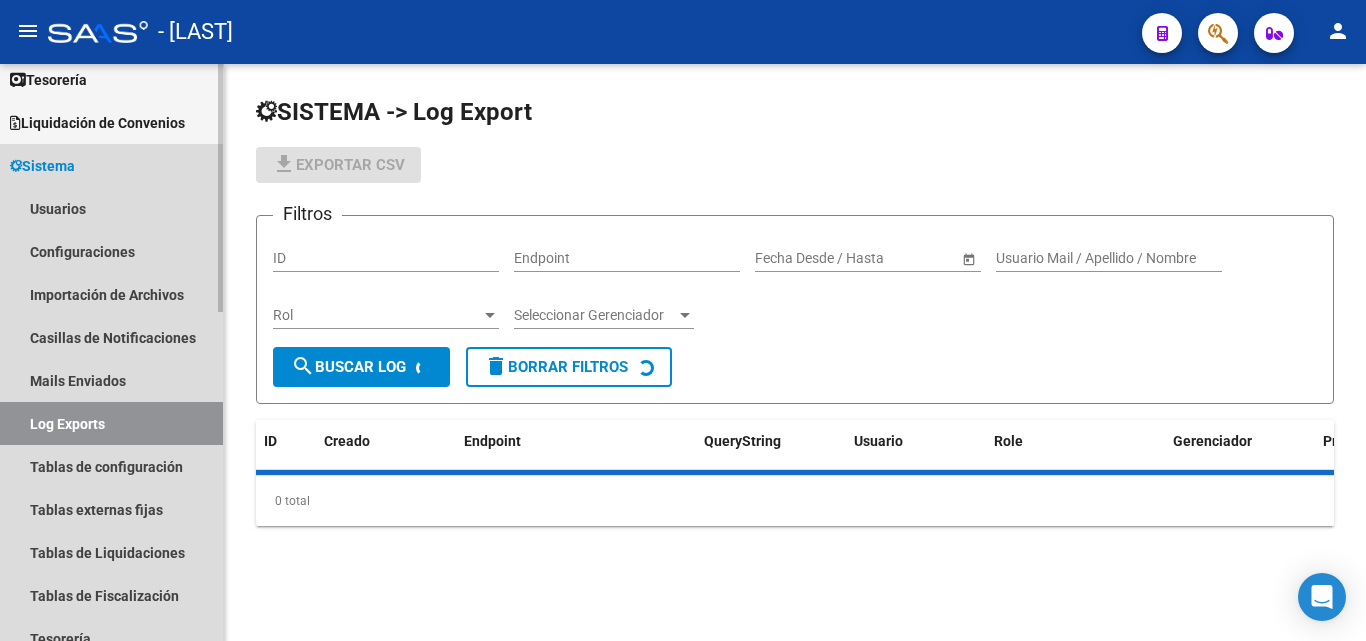 scroll, scrollTop: 0, scrollLeft: 0, axis: both 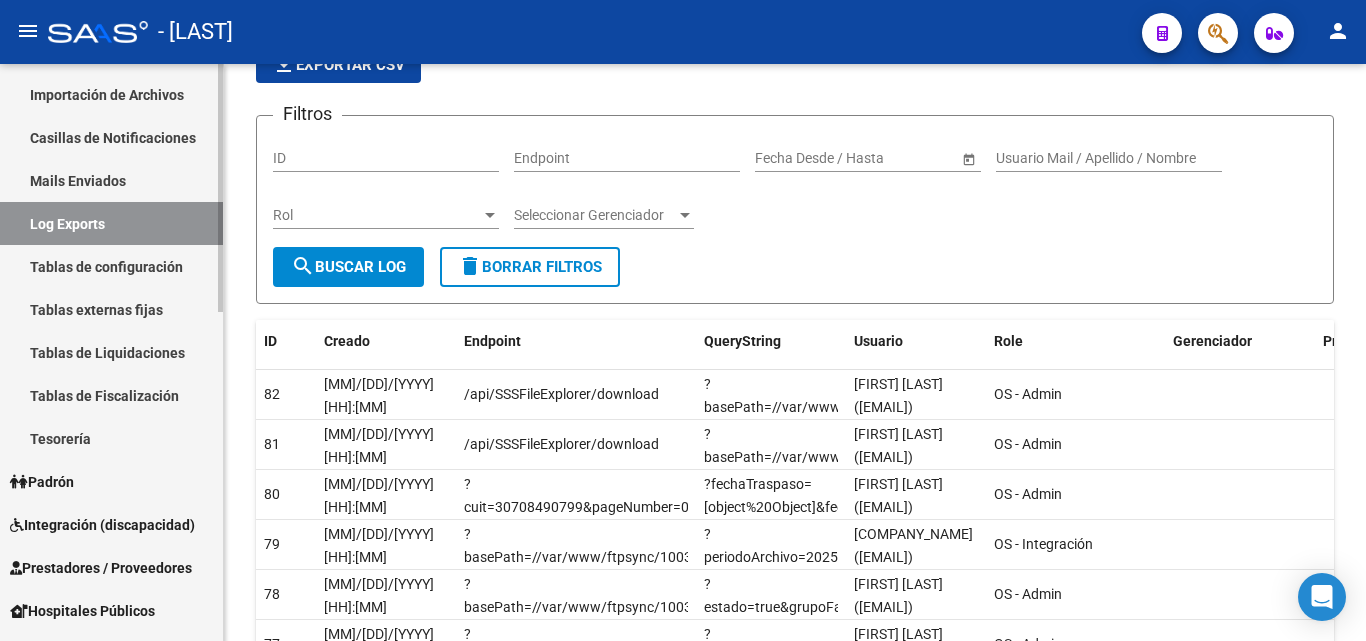click on "Padrón" at bounding box center [111, 481] 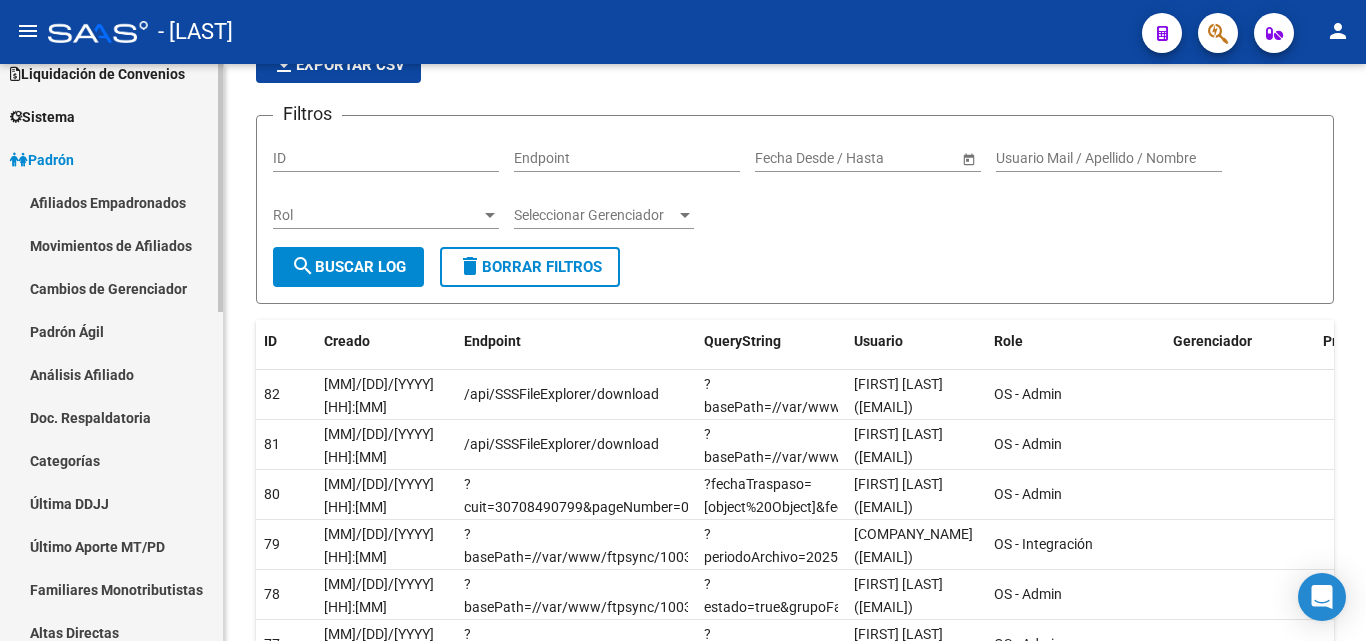 scroll, scrollTop: 100, scrollLeft: 0, axis: vertical 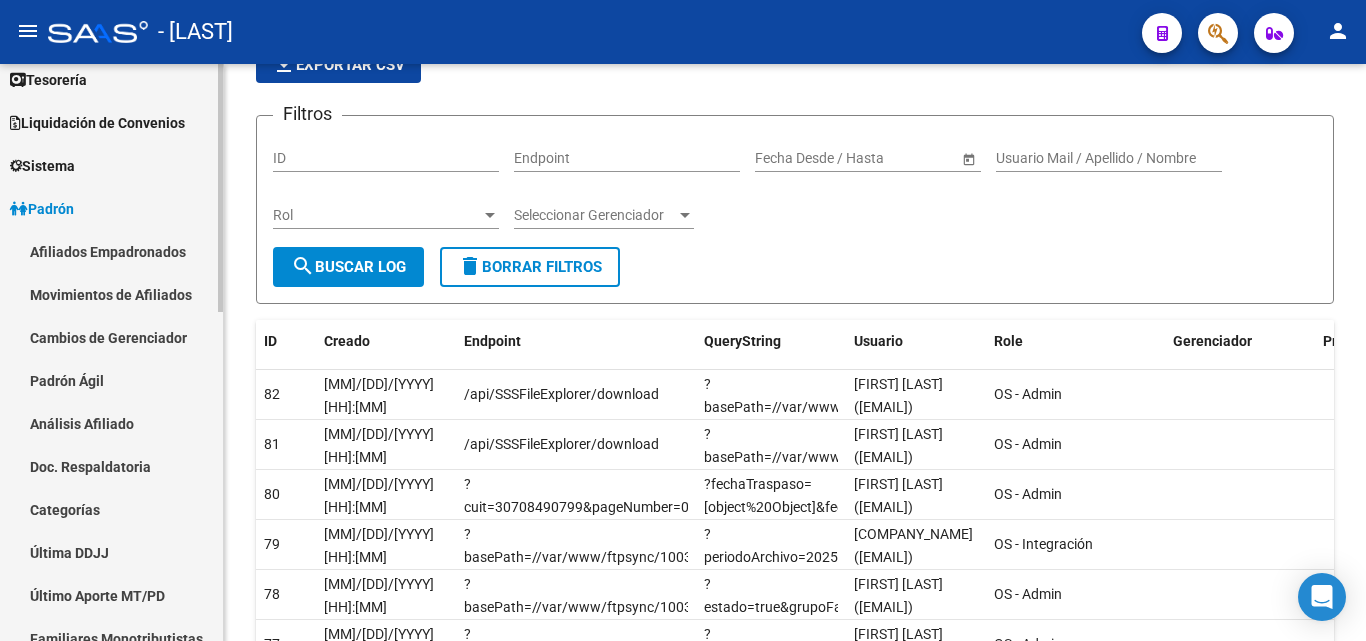click on "Afiliados Empadronados" at bounding box center [111, 251] 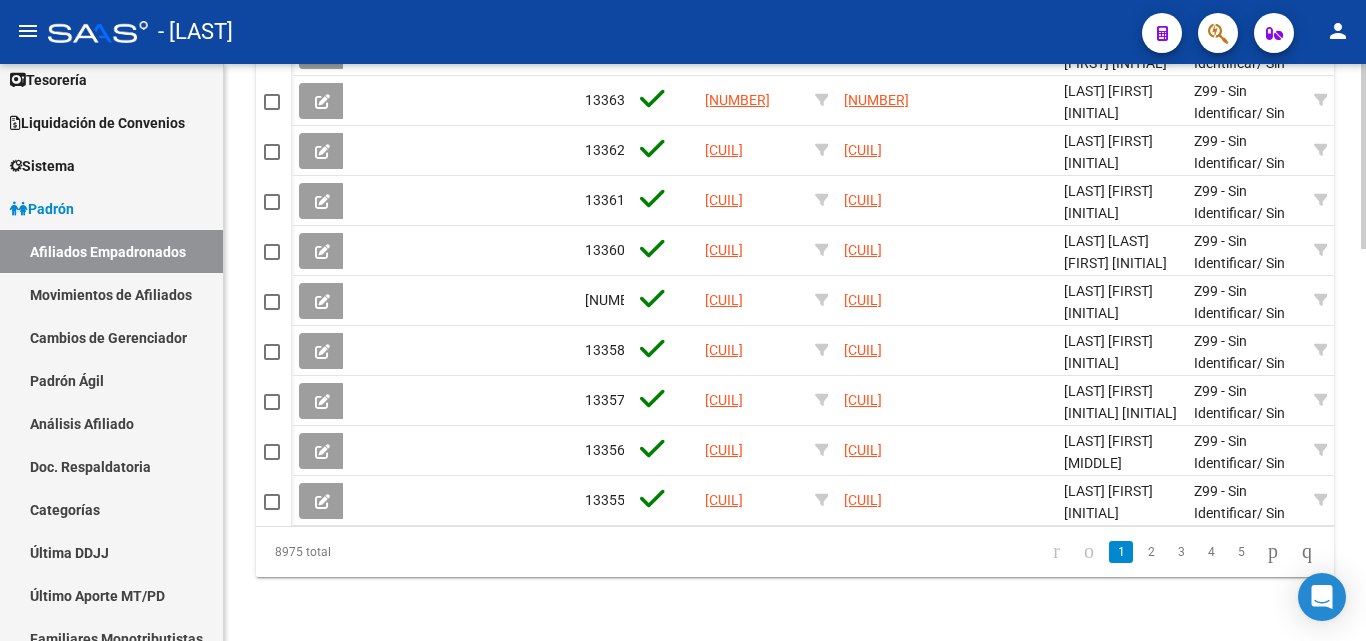 scroll, scrollTop: 1226, scrollLeft: 0, axis: vertical 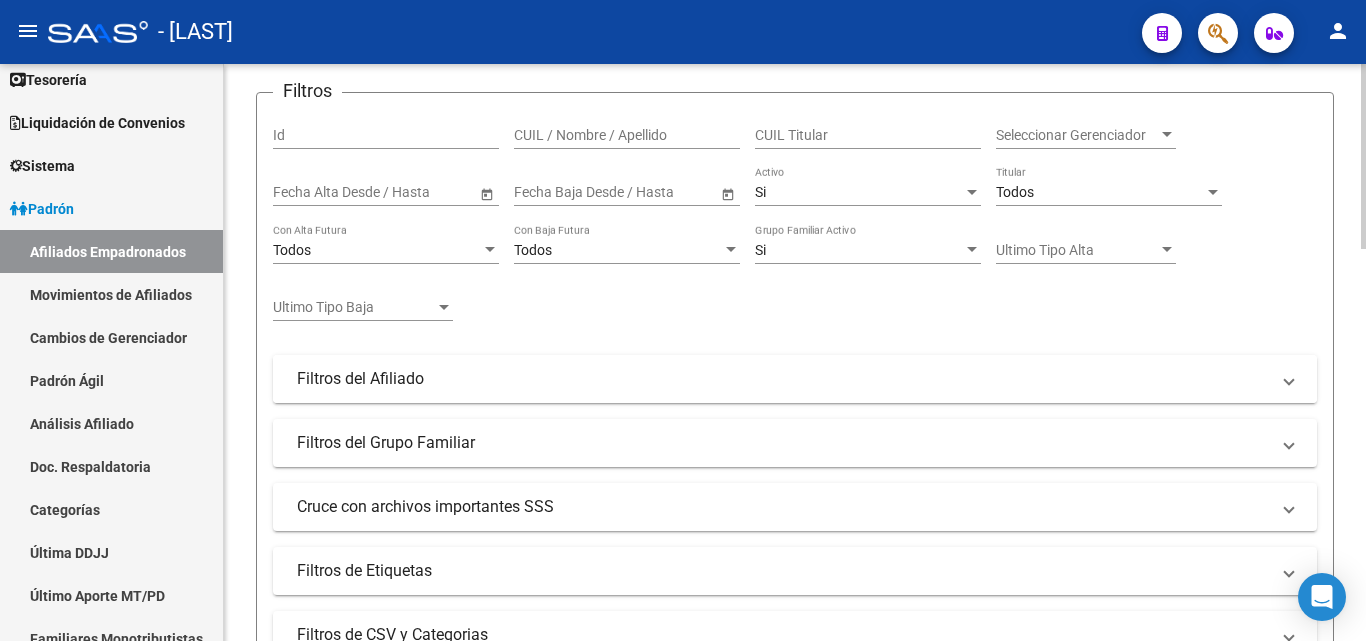 click on "Filtros del Afiliado" at bounding box center [783, 379] 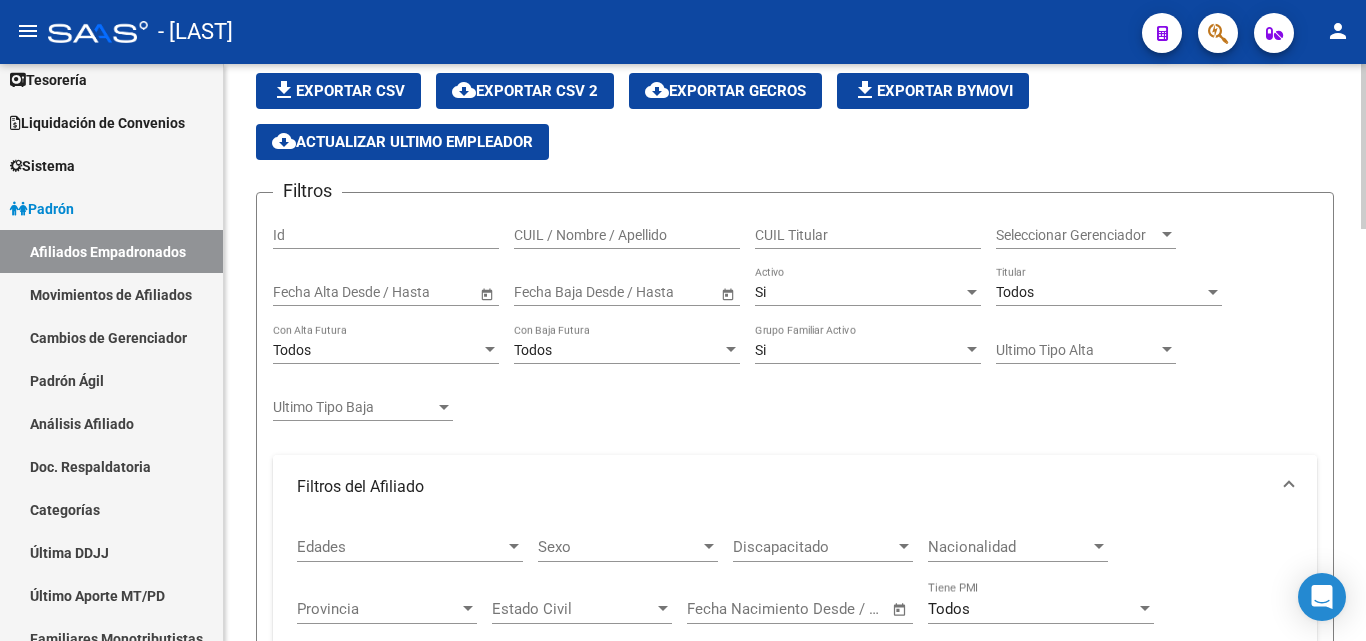 scroll, scrollTop: 26, scrollLeft: 0, axis: vertical 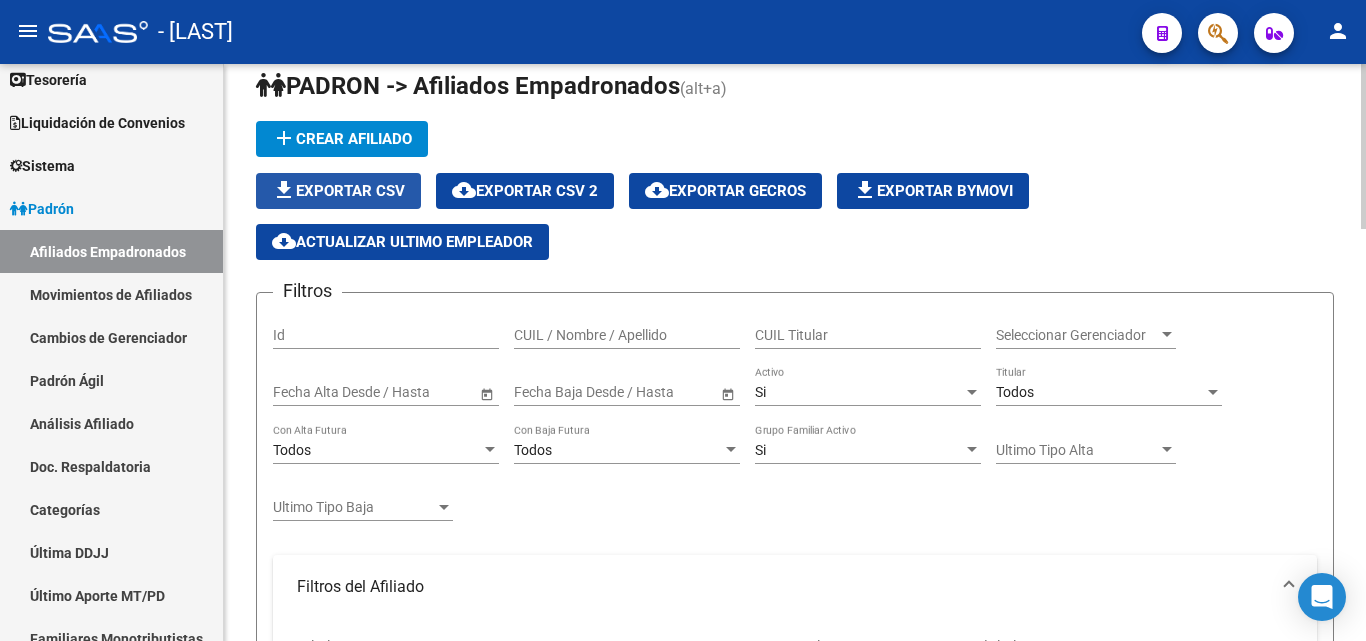 click on "file_download  Exportar CSV" 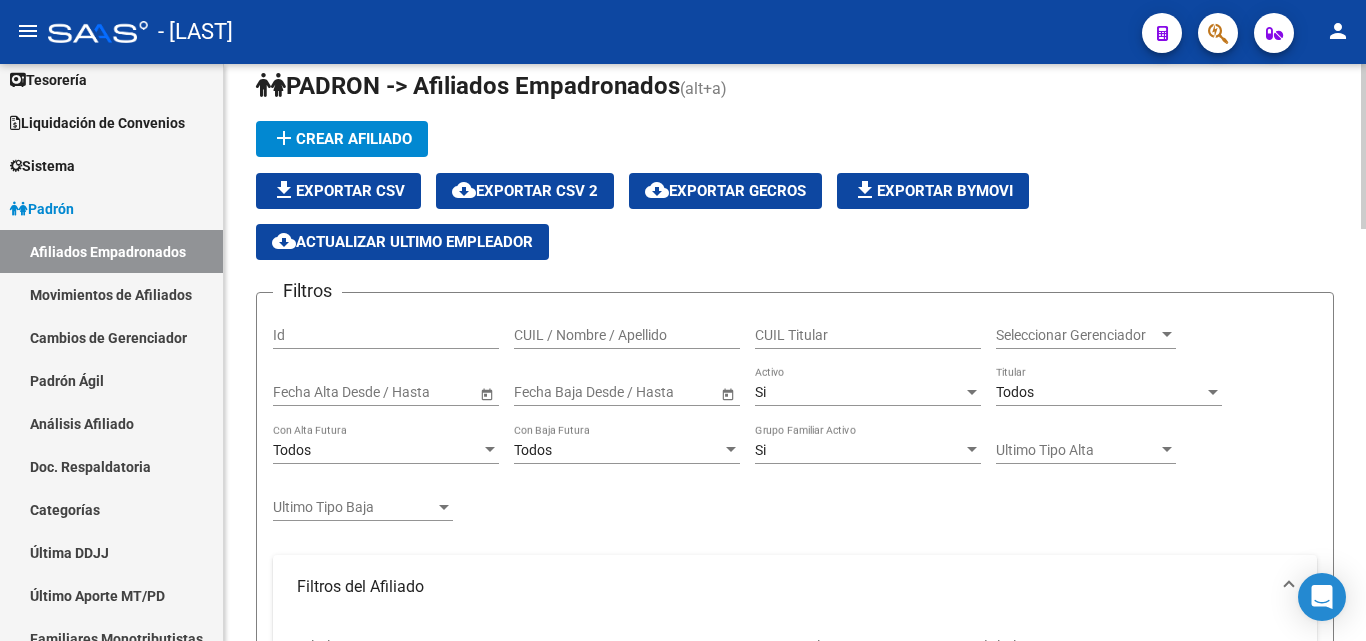 click on "cloud_download  Exportar CSV 2" 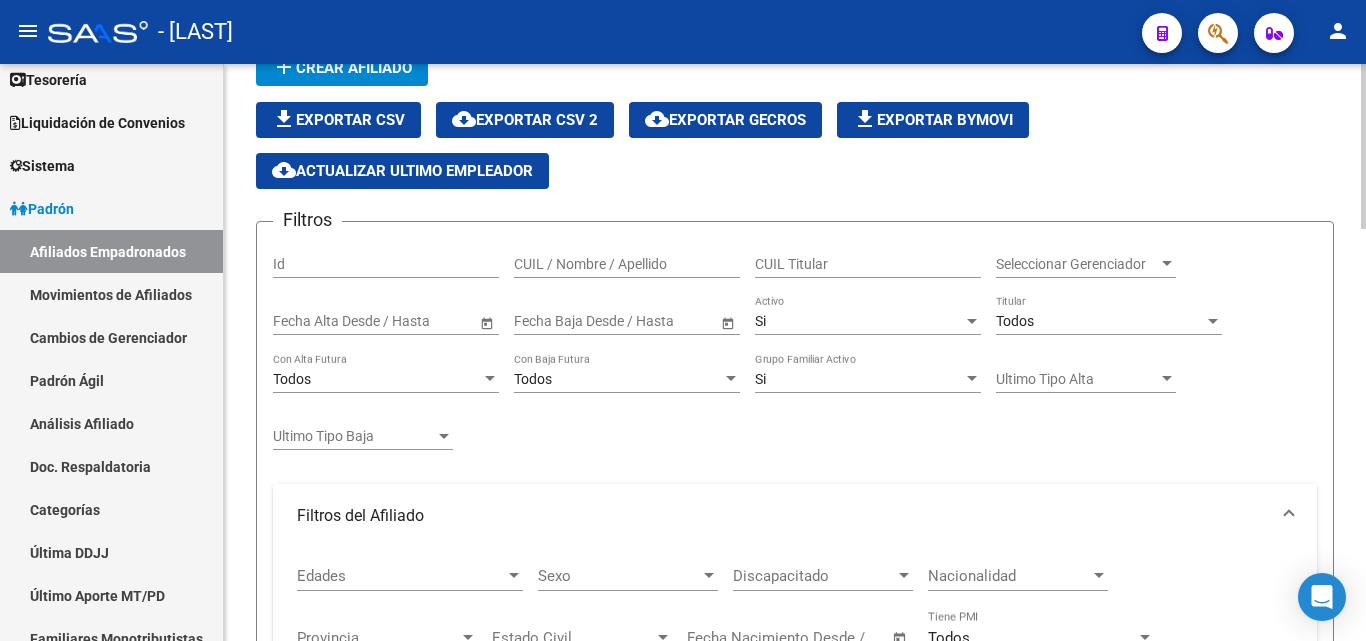 scroll, scrollTop: 126, scrollLeft: 0, axis: vertical 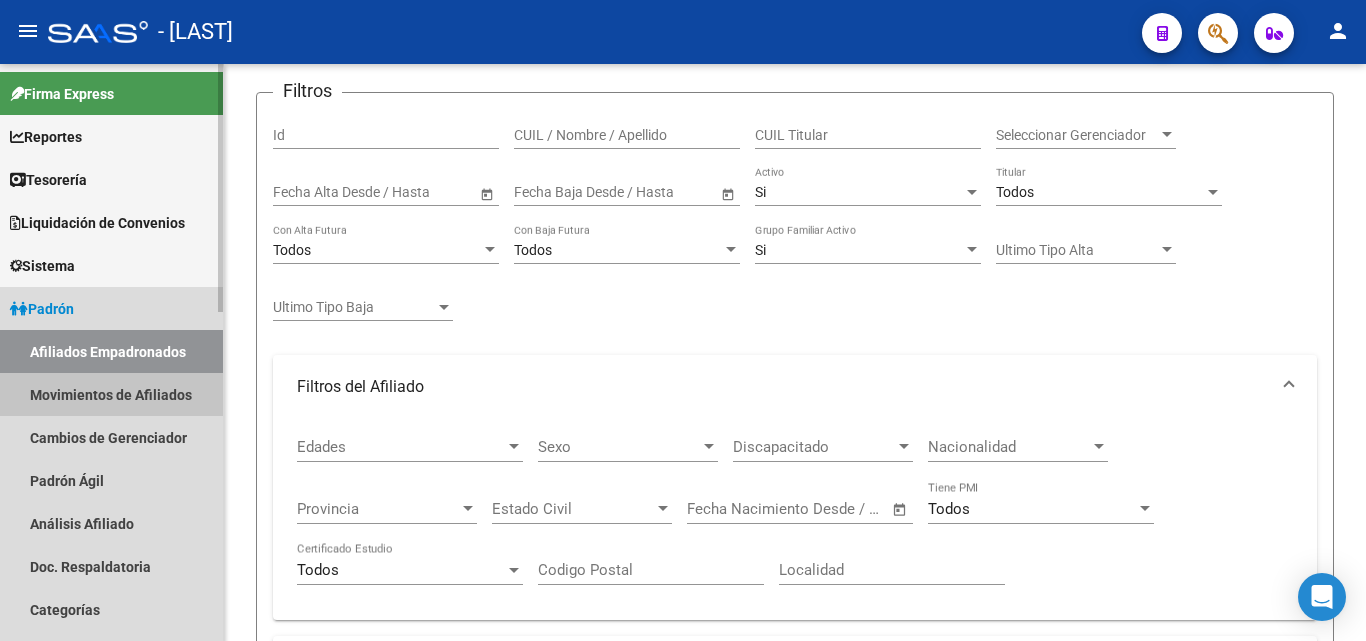 click on "Movimientos de Afiliados" at bounding box center (111, 394) 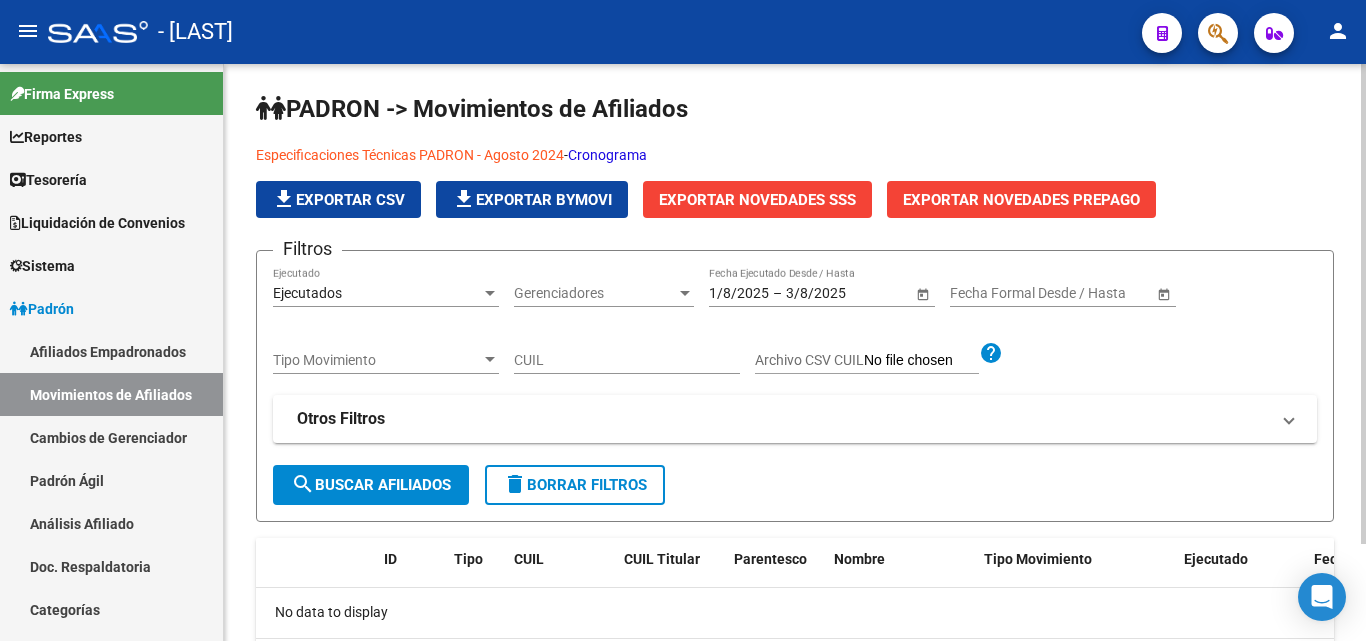 scroll, scrollTop: 0, scrollLeft: 0, axis: both 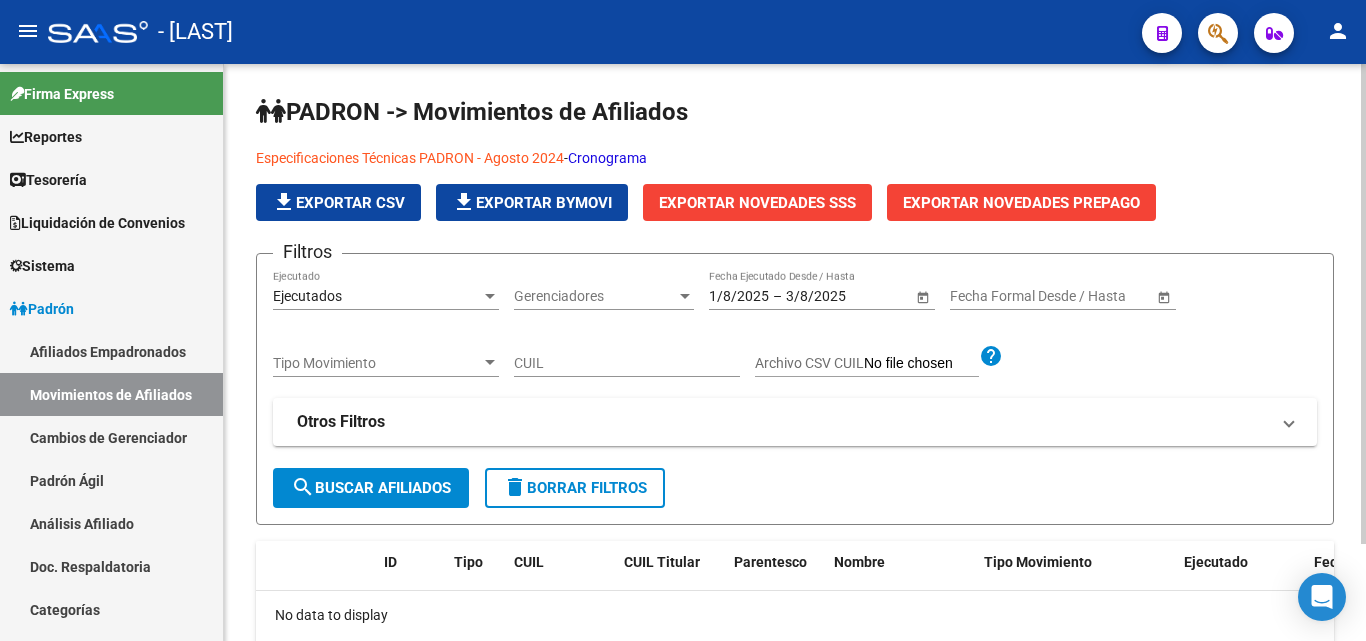 click on "Cronograma" 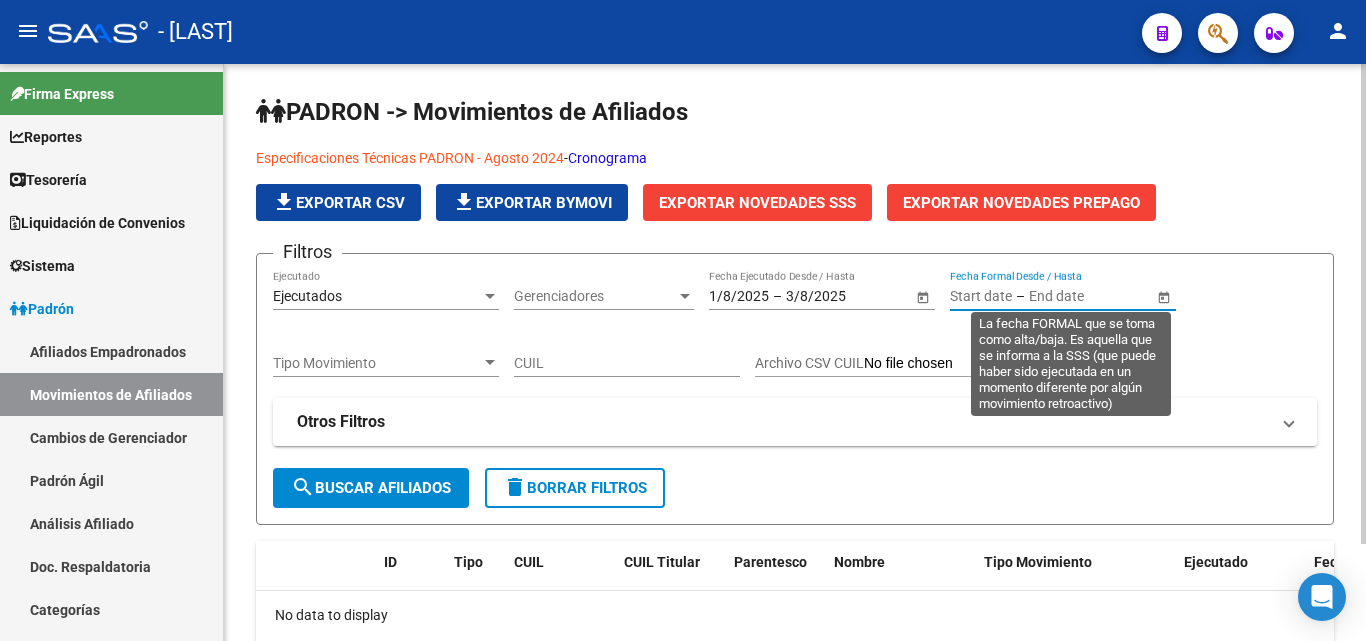 click at bounding box center (981, 296) 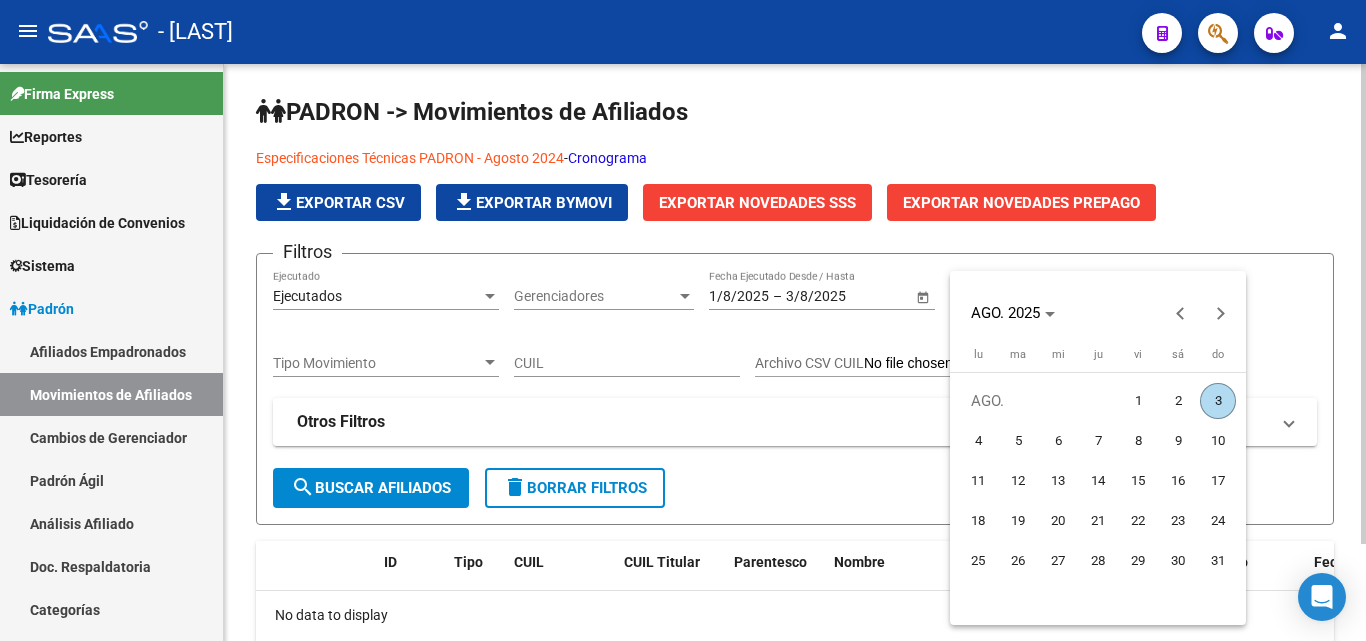 type 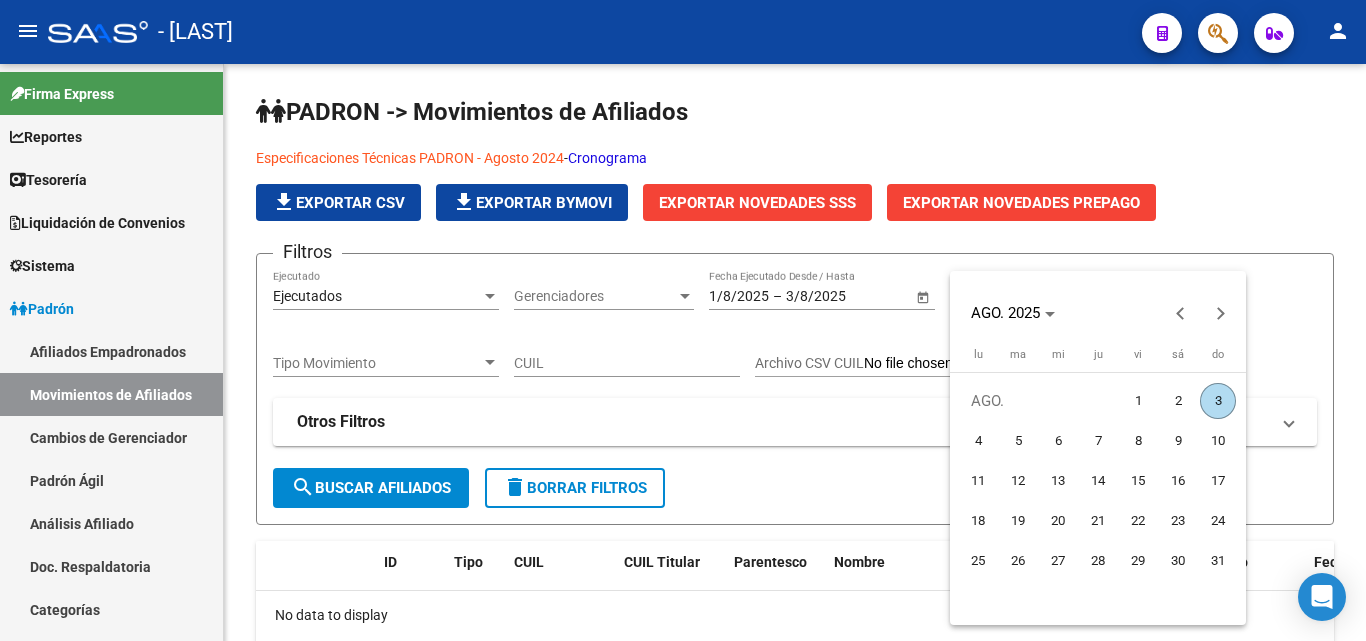 click at bounding box center (683, 320) 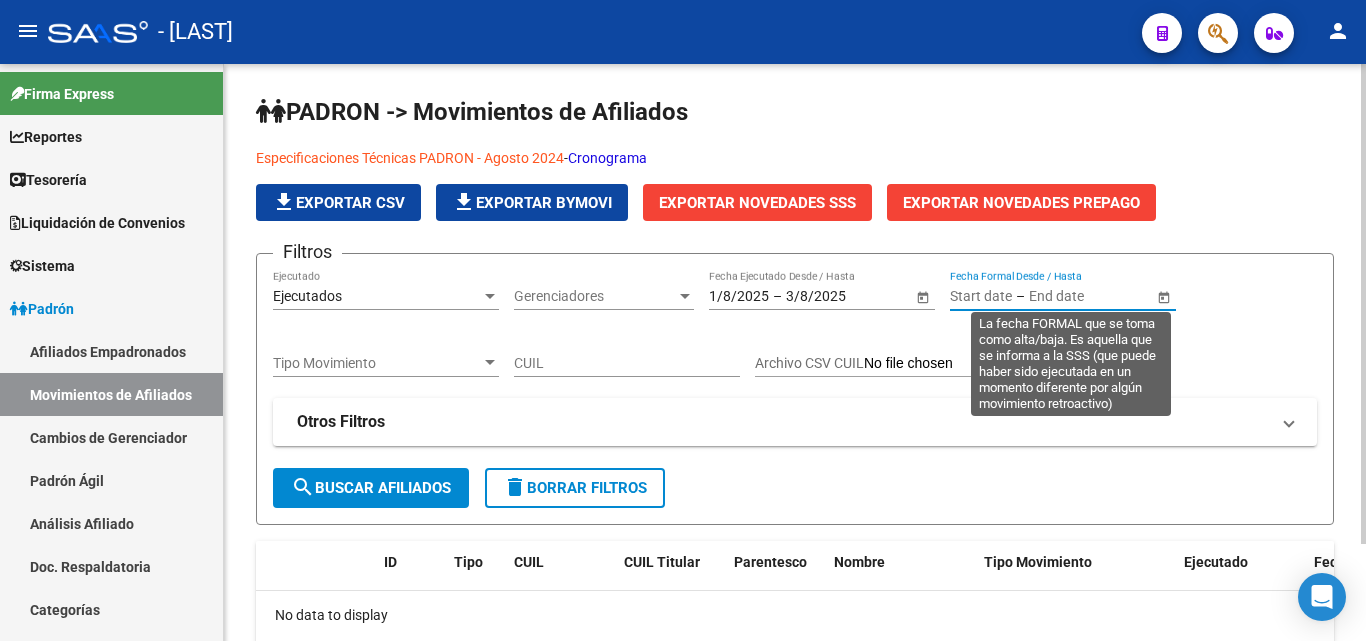 click at bounding box center (981, 296) 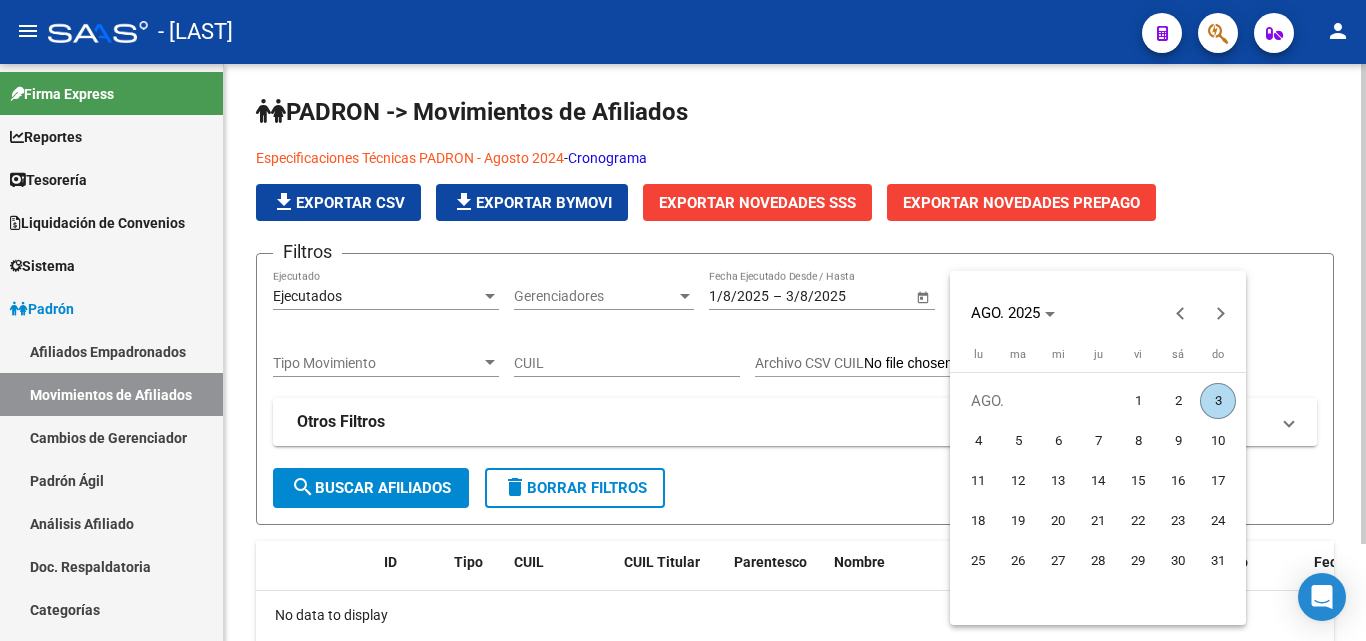 type 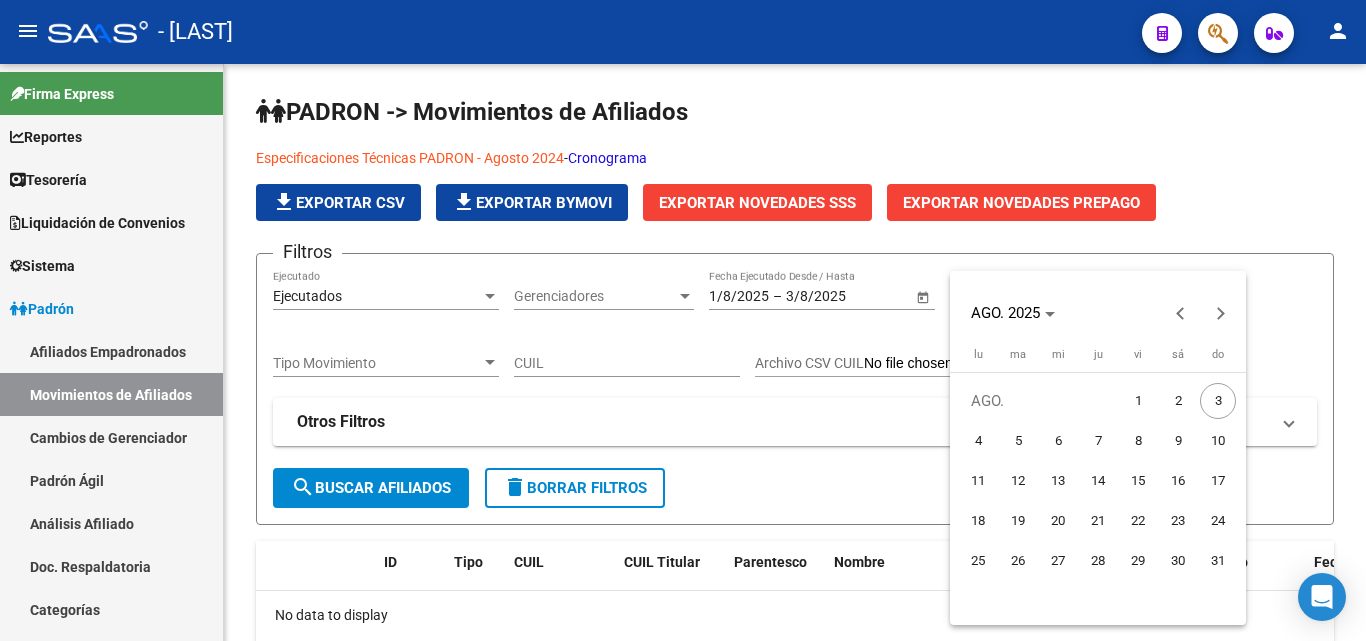 click at bounding box center (683, 320) 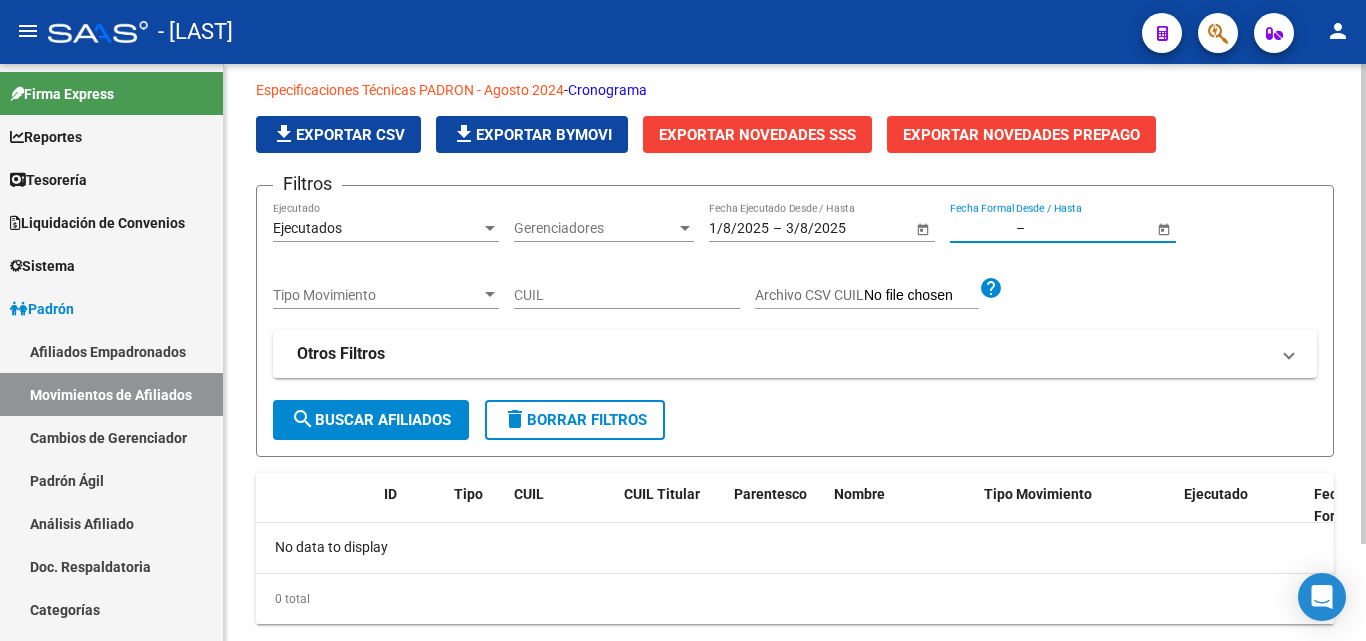 scroll, scrollTop: 100, scrollLeft: 0, axis: vertical 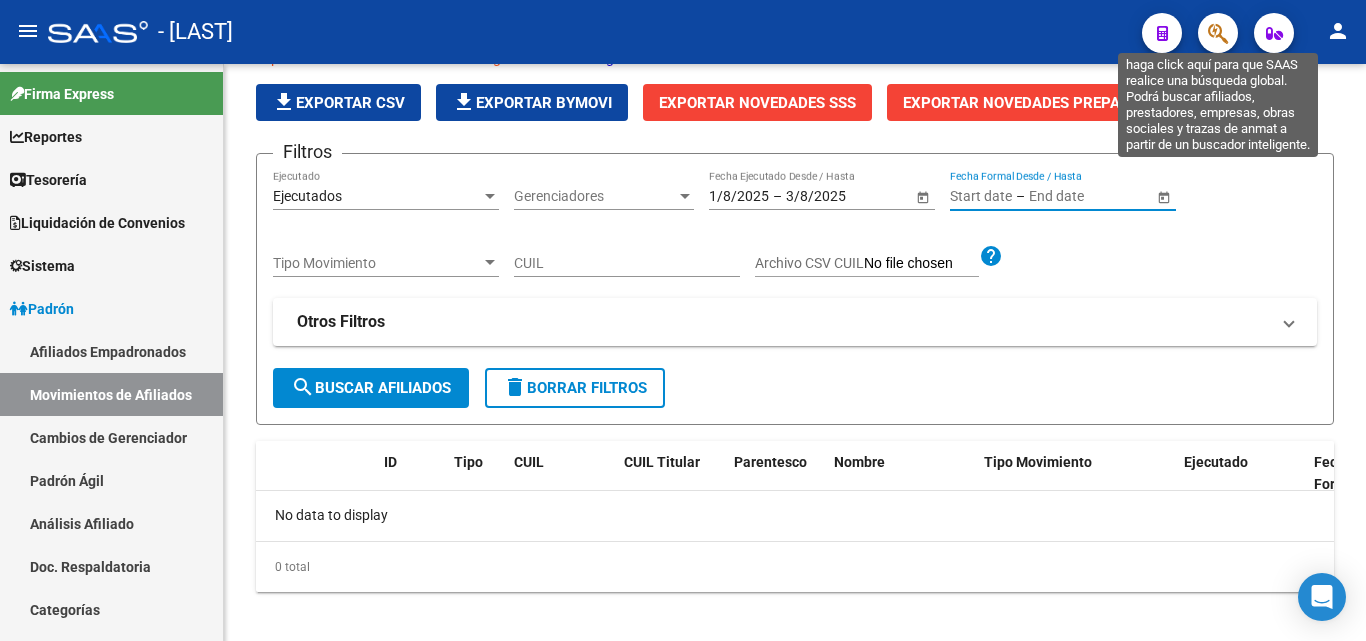 click 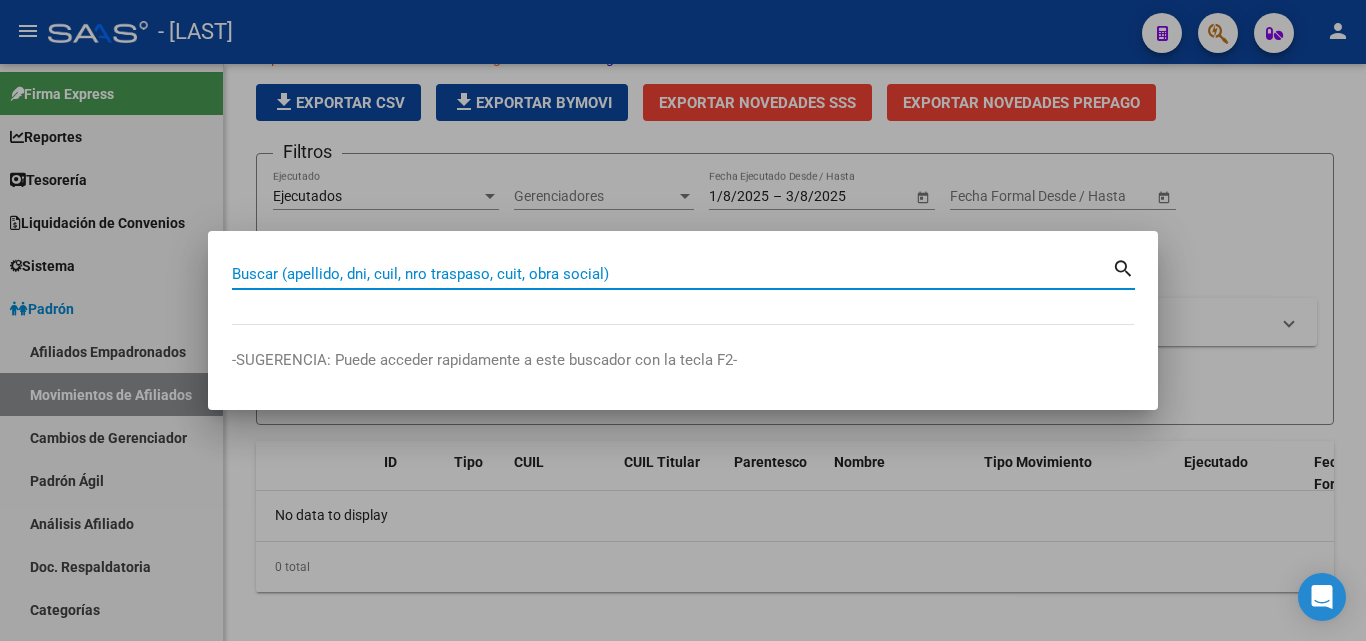 paste on "[CUIL]" 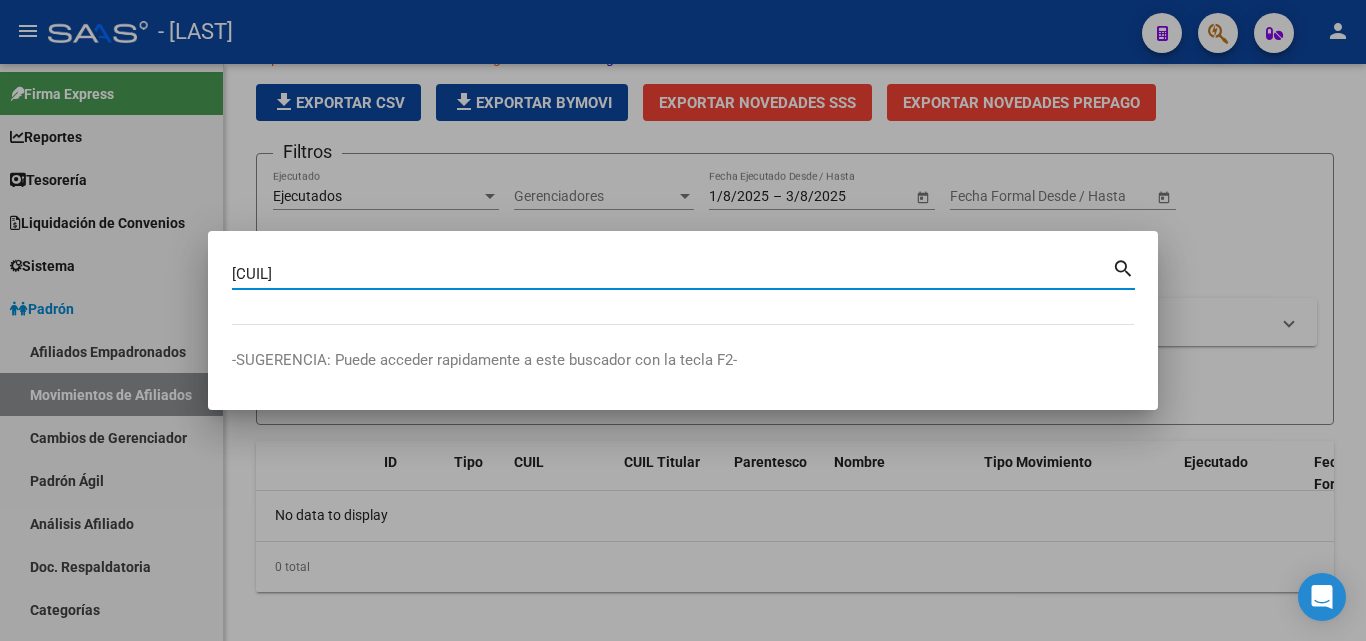 type on "[CUIL]" 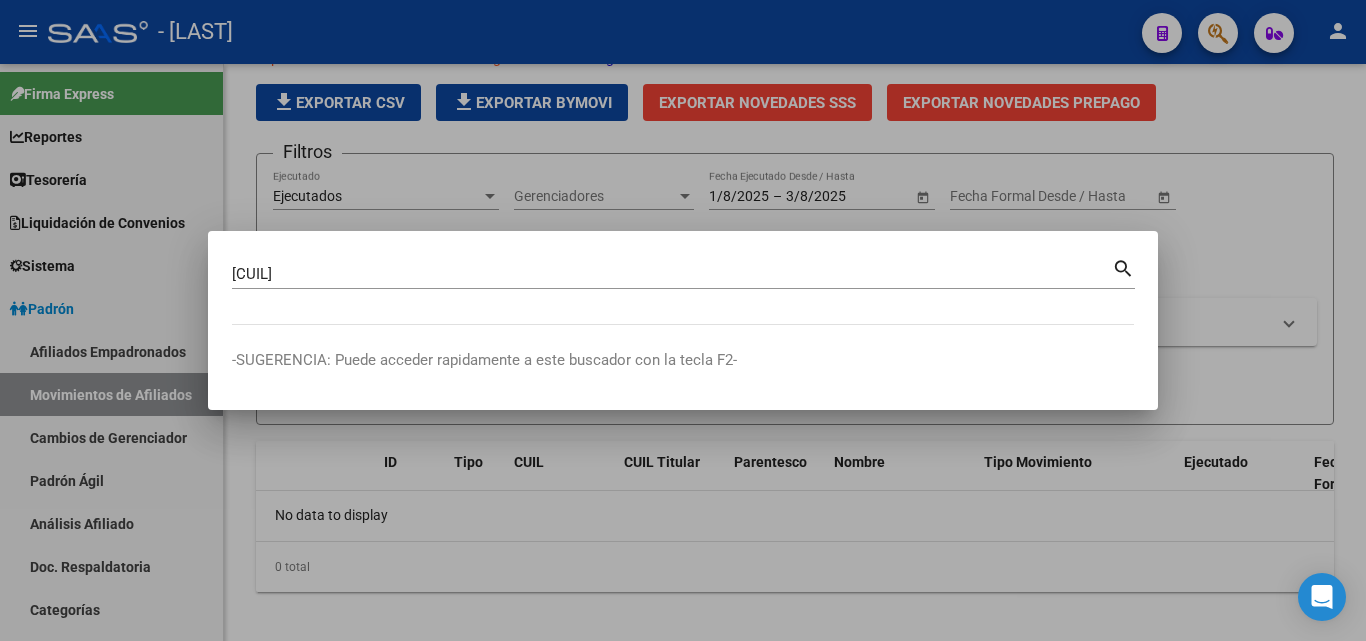 click on "search" at bounding box center [1123, 267] 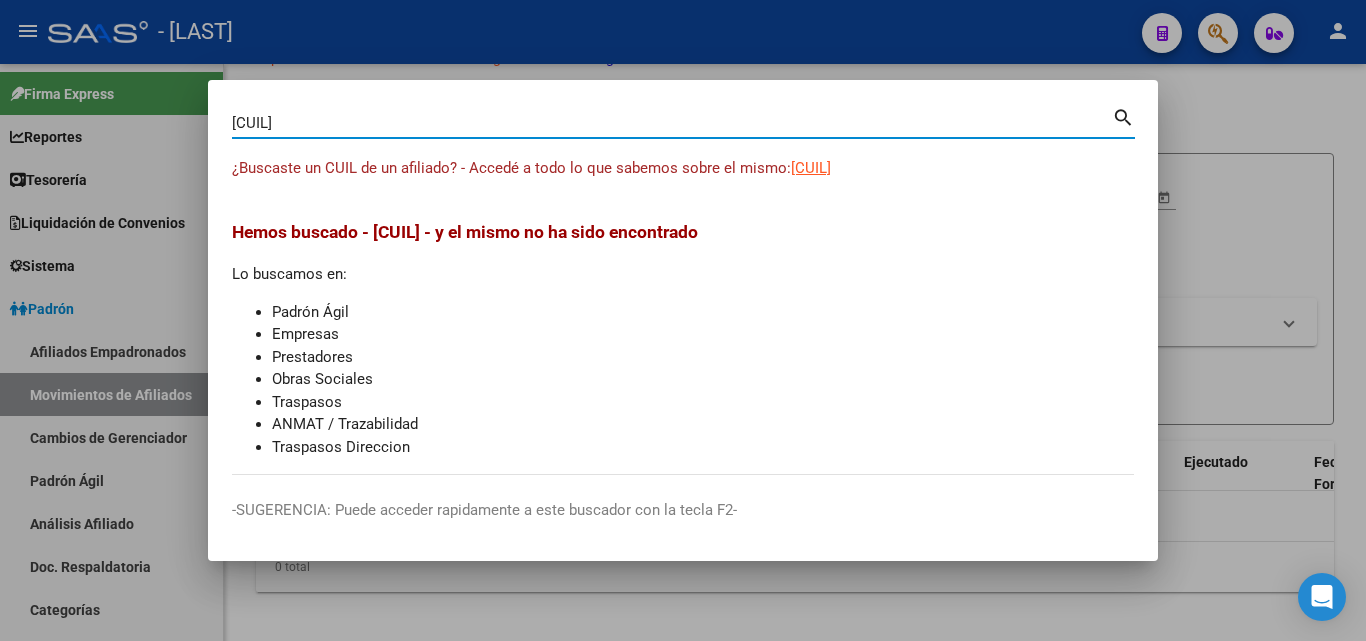 click on "[CUIL]" at bounding box center (811, 168) 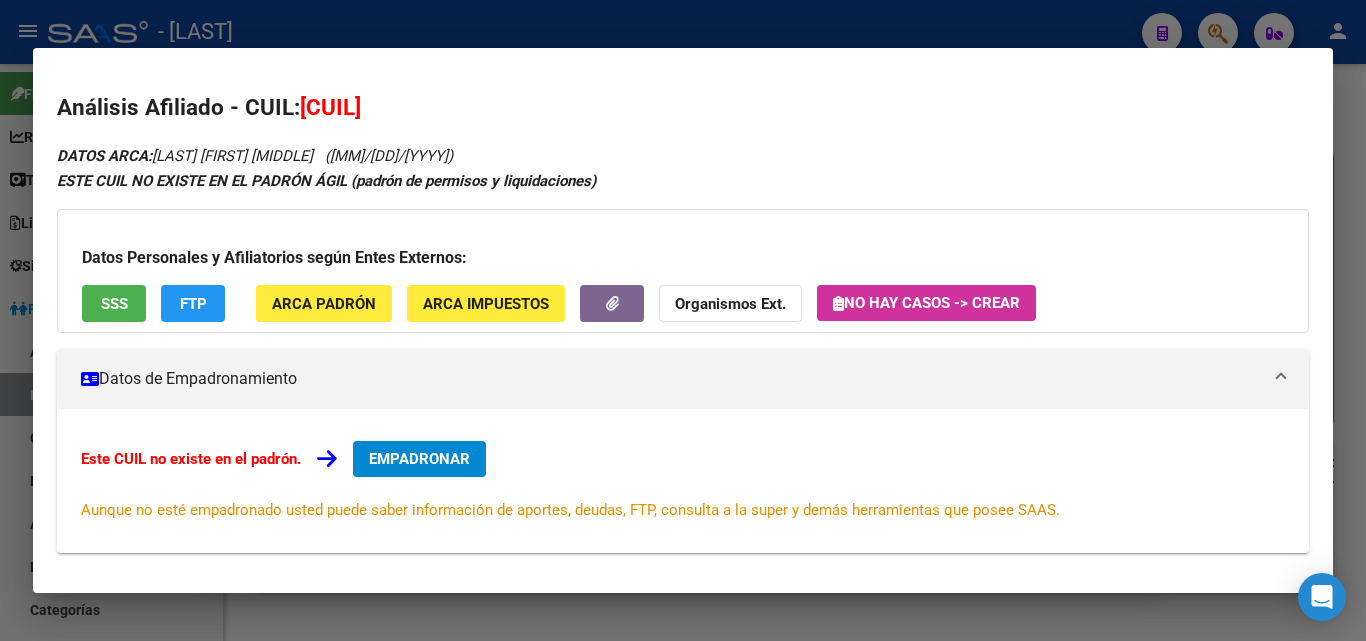 click on "SSS" at bounding box center [114, 304] 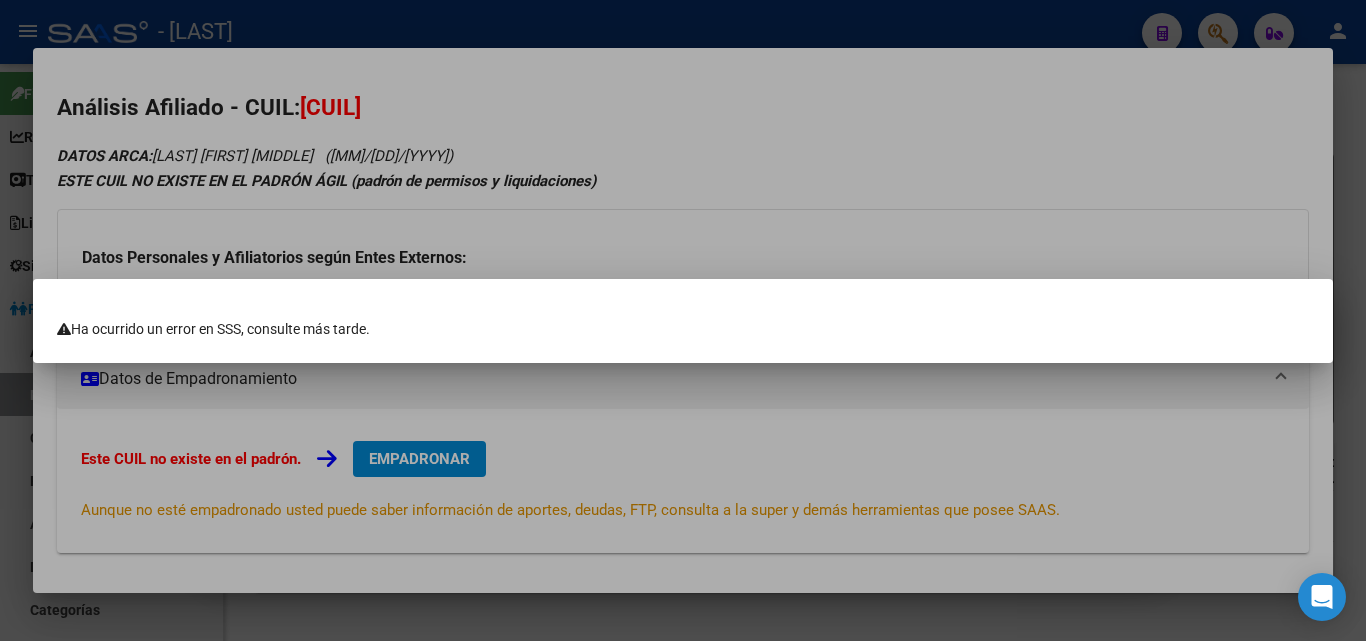 click at bounding box center (683, 320) 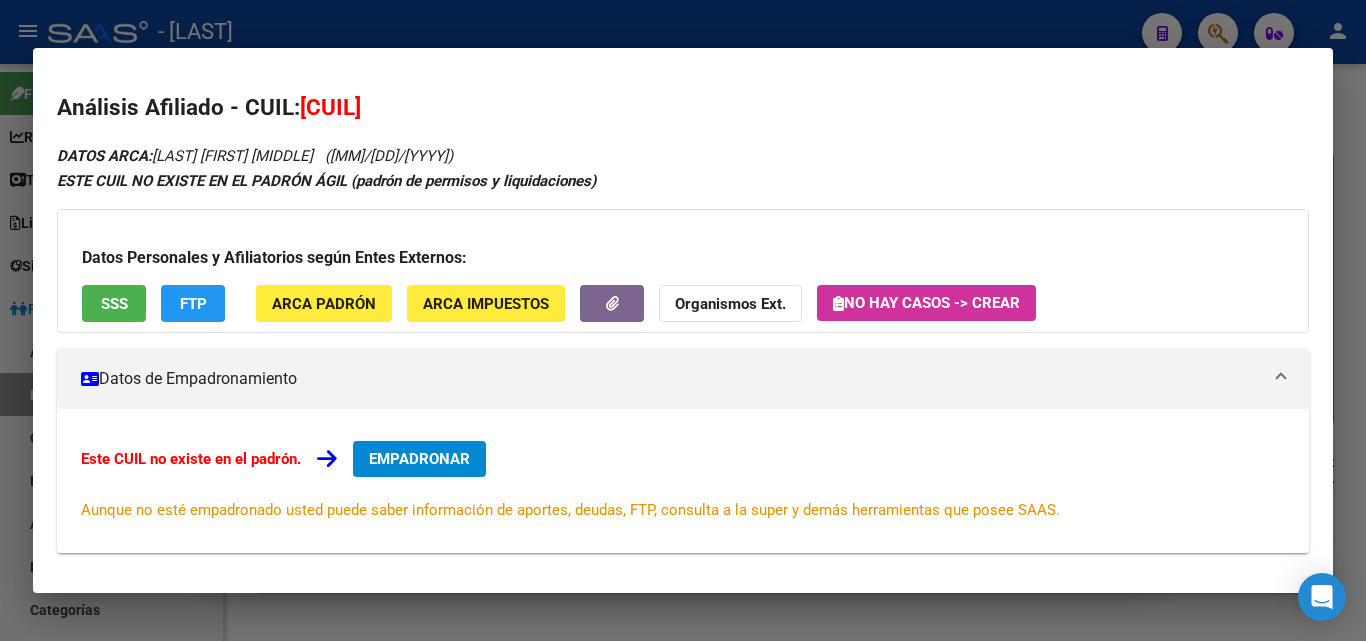 click at bounding box center [683, 320] 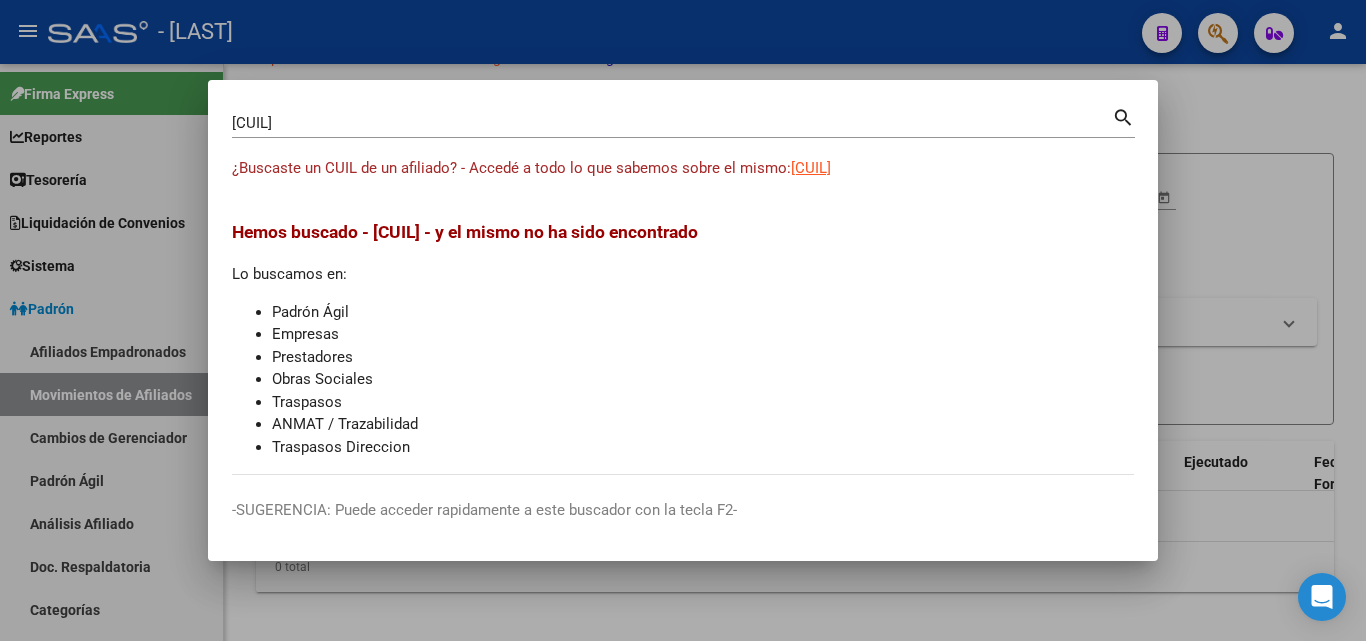 click at bounding box center (683, 320) 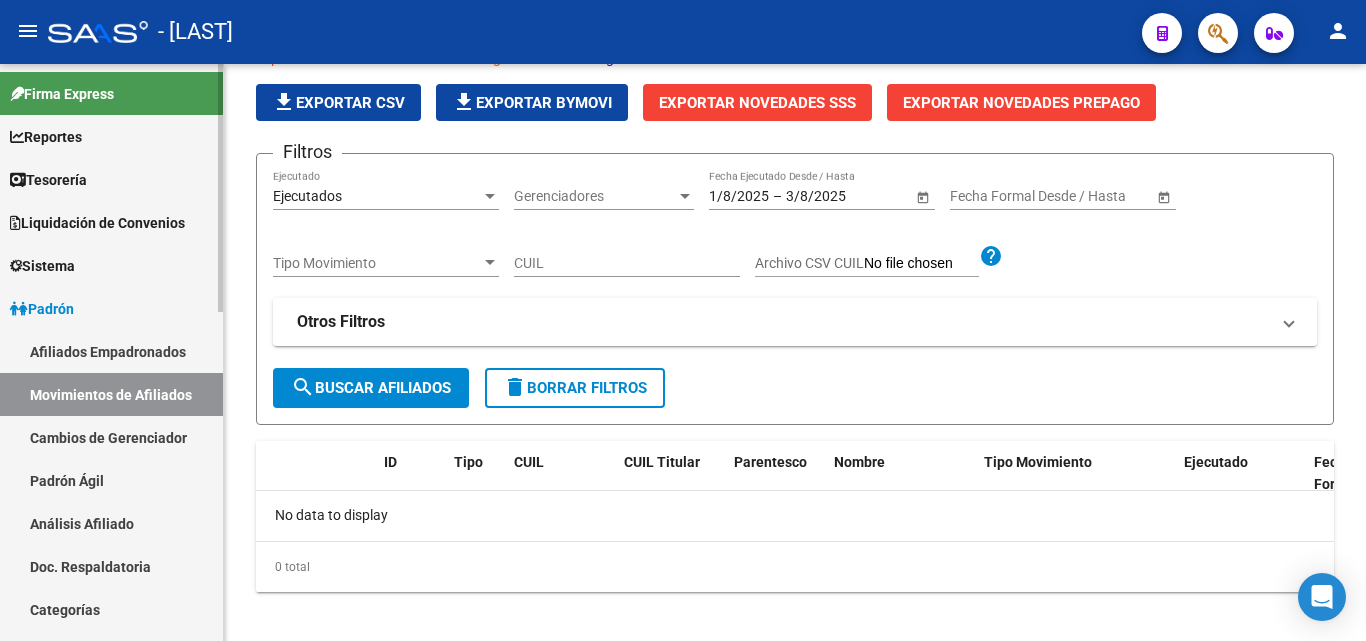 click on "Padrón Ágil" at bounding box center [111, 480] 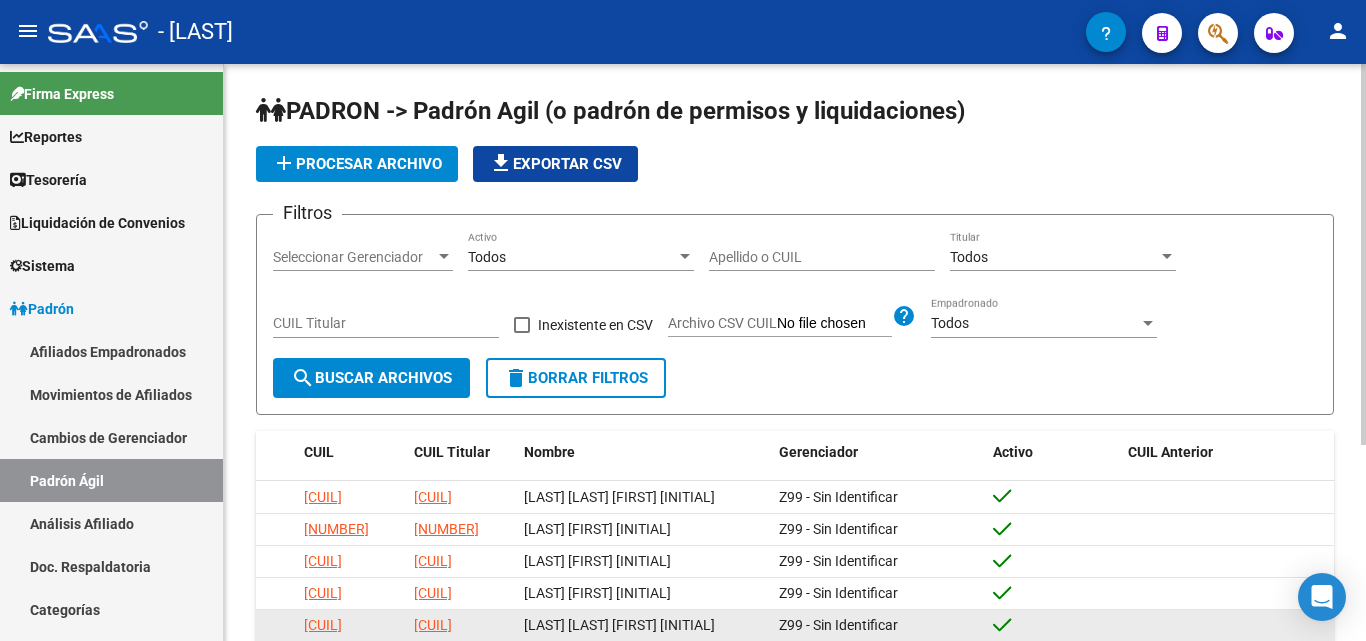 scroll, scrollTop: 0, scrollLeft: 0, axis: both 